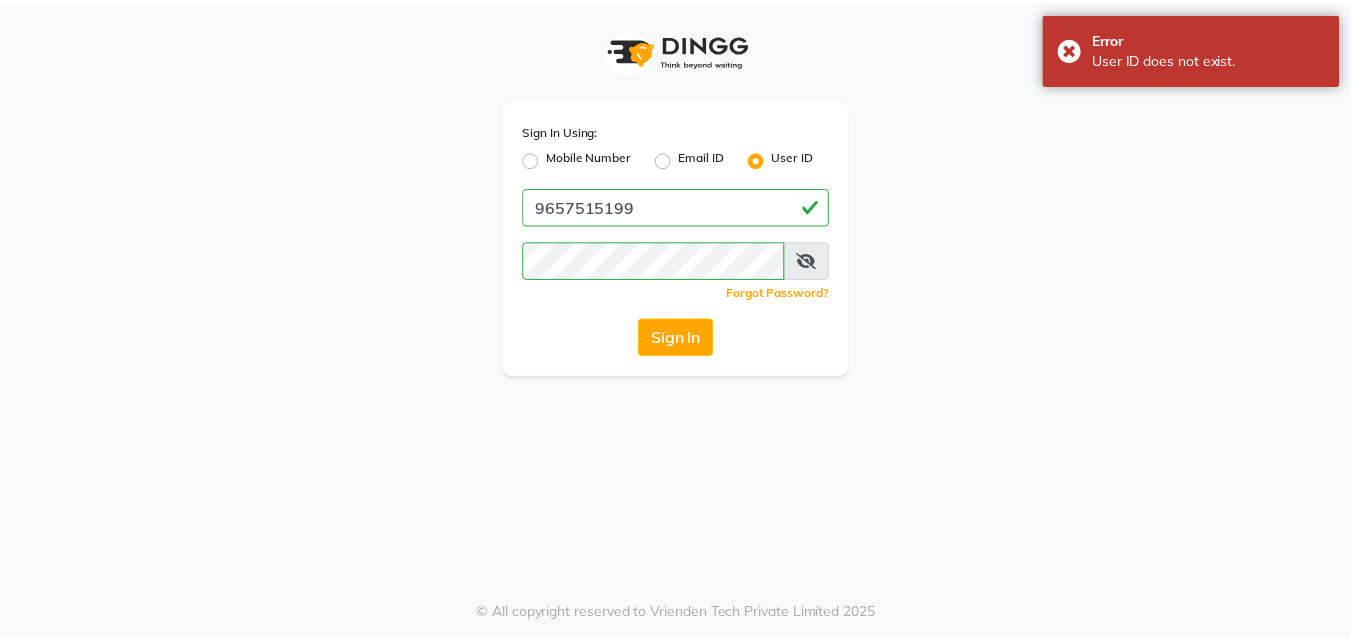 scroll, scrollTop: 0, scrollLeft: 0, axis: both 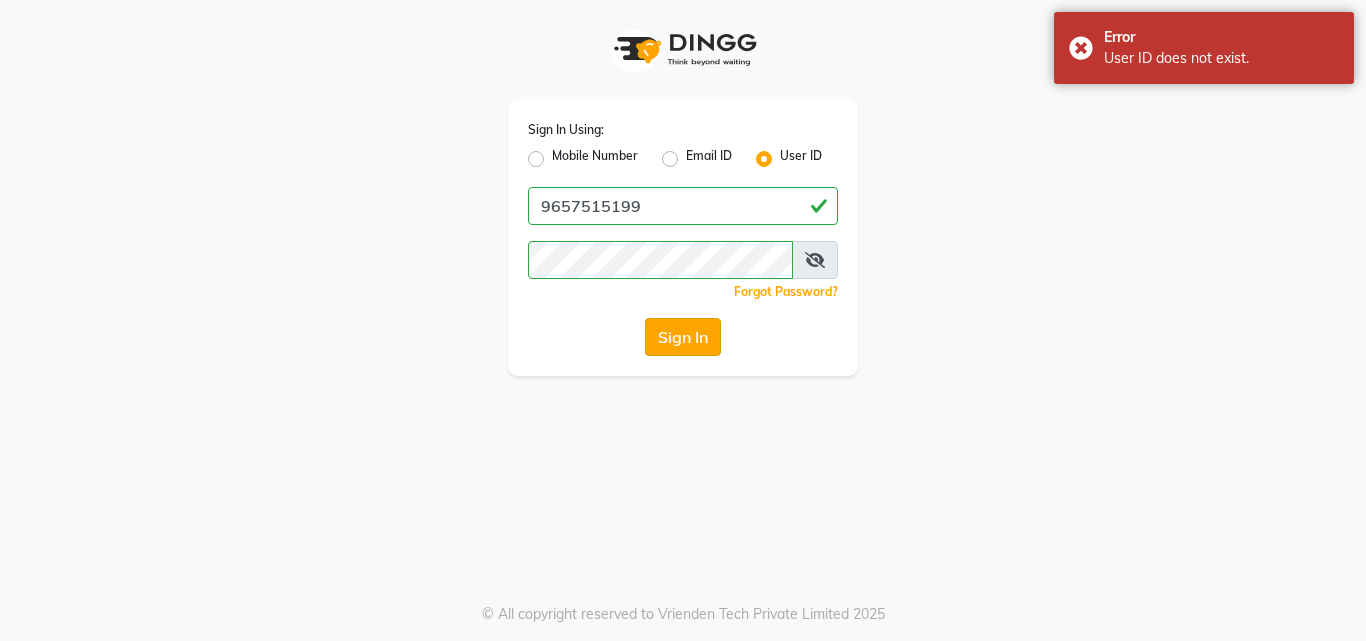 click on "Sign In" 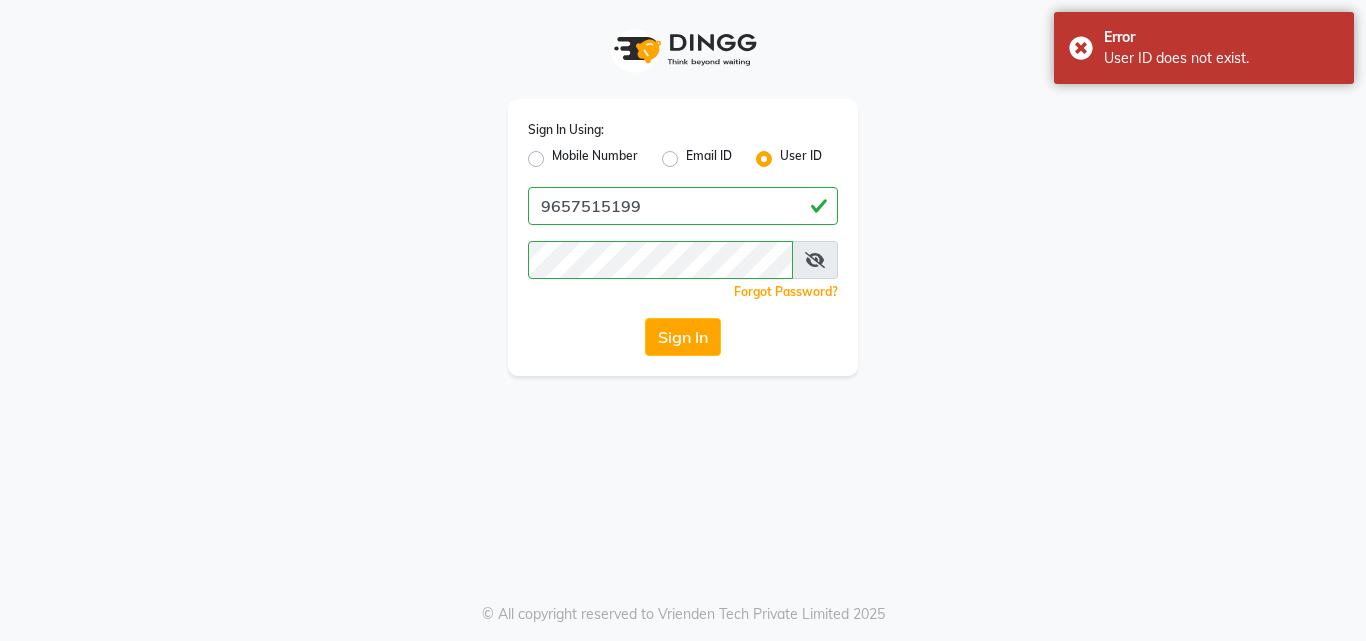 click on "Mobile Number" 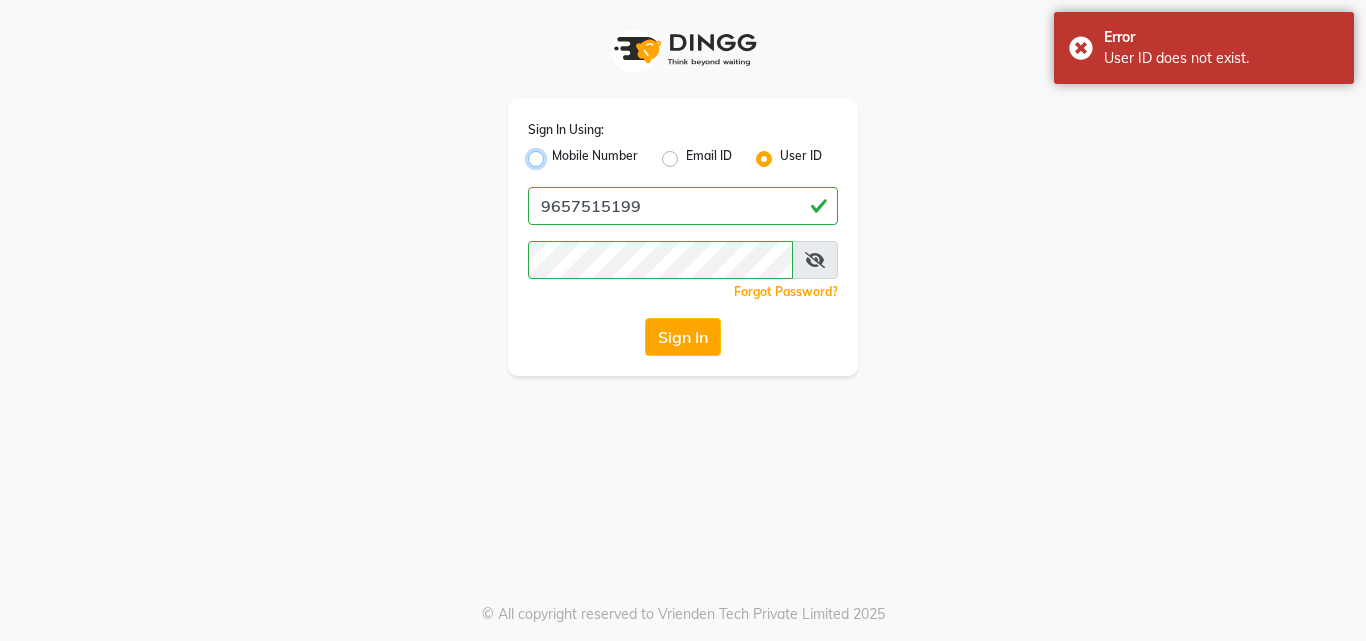click on "Mobile Number" at bounding box center (558, 153) 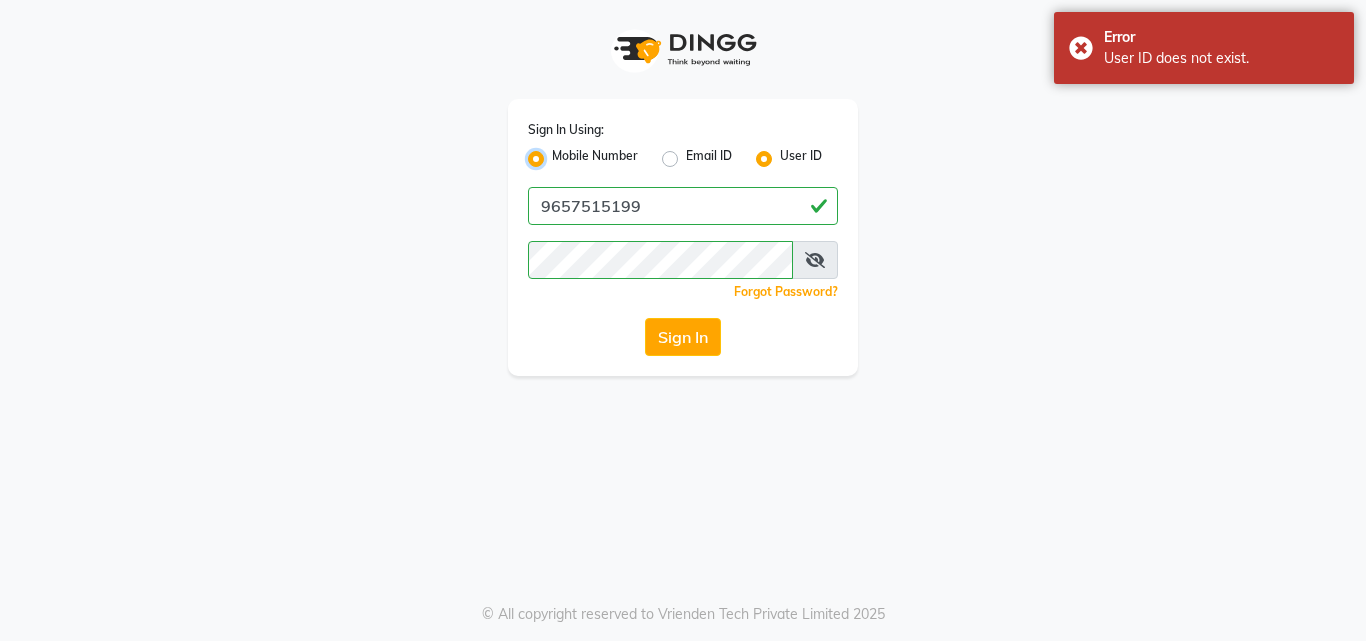 radio on "false" 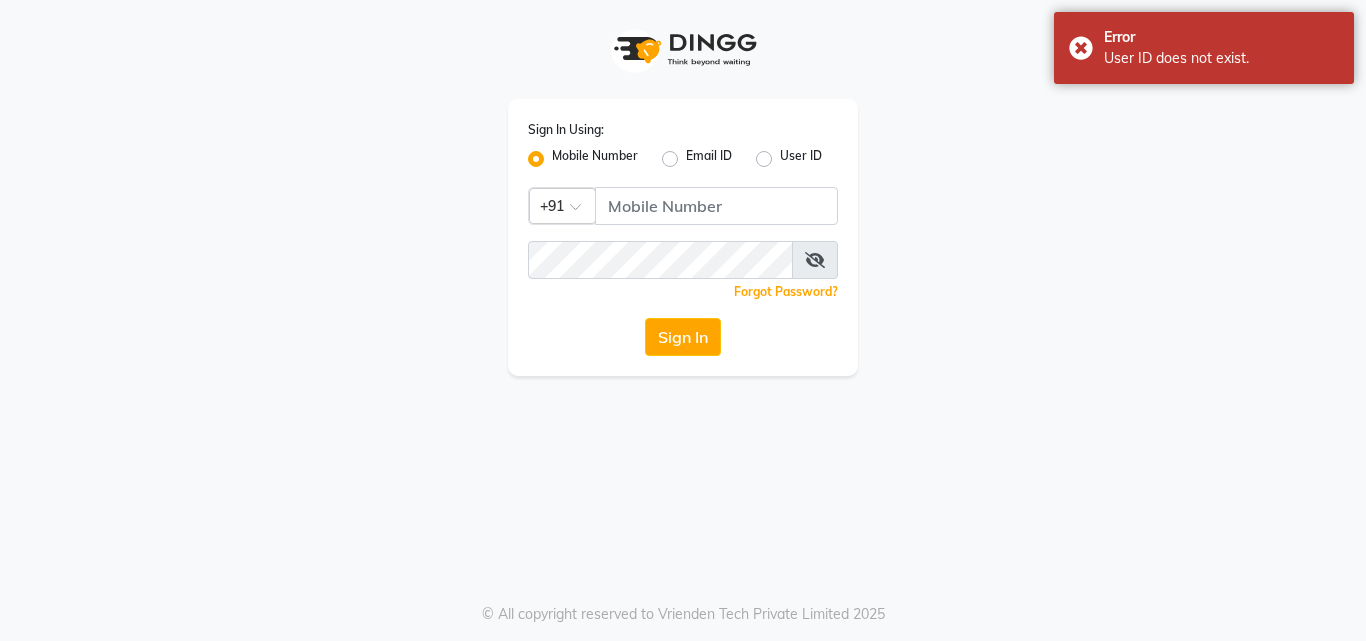 click on "Sign In Using: Mobile Number Email ID User ID Country Code × +91  Remember me Forgot Password?  Sign In   © All copyright reserved to Vrienden Tech Private Limited 2025" at bounding box center (683, 320) 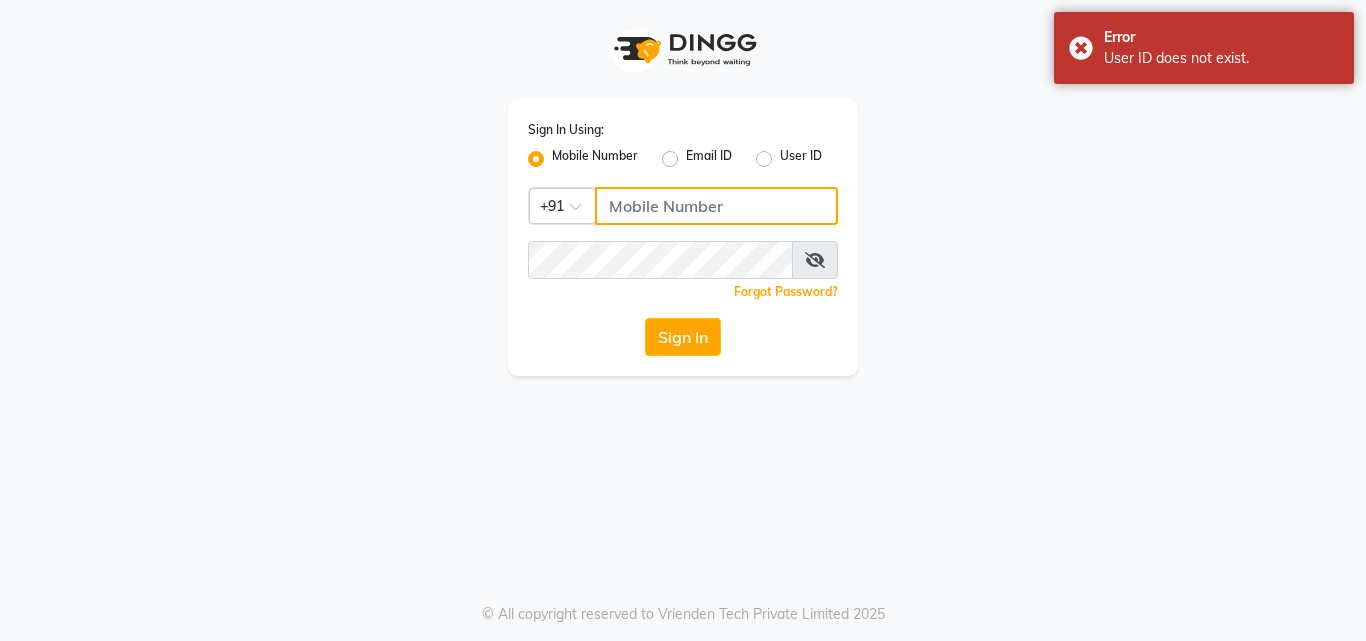 click 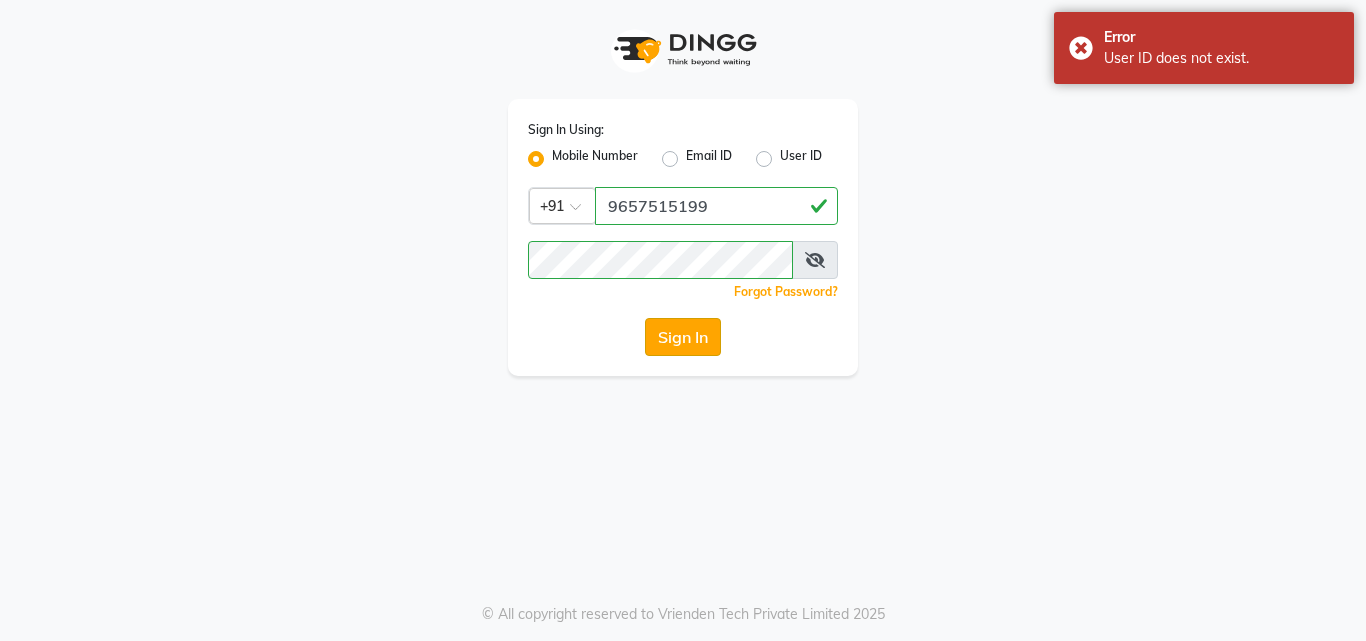click on "Sign In" 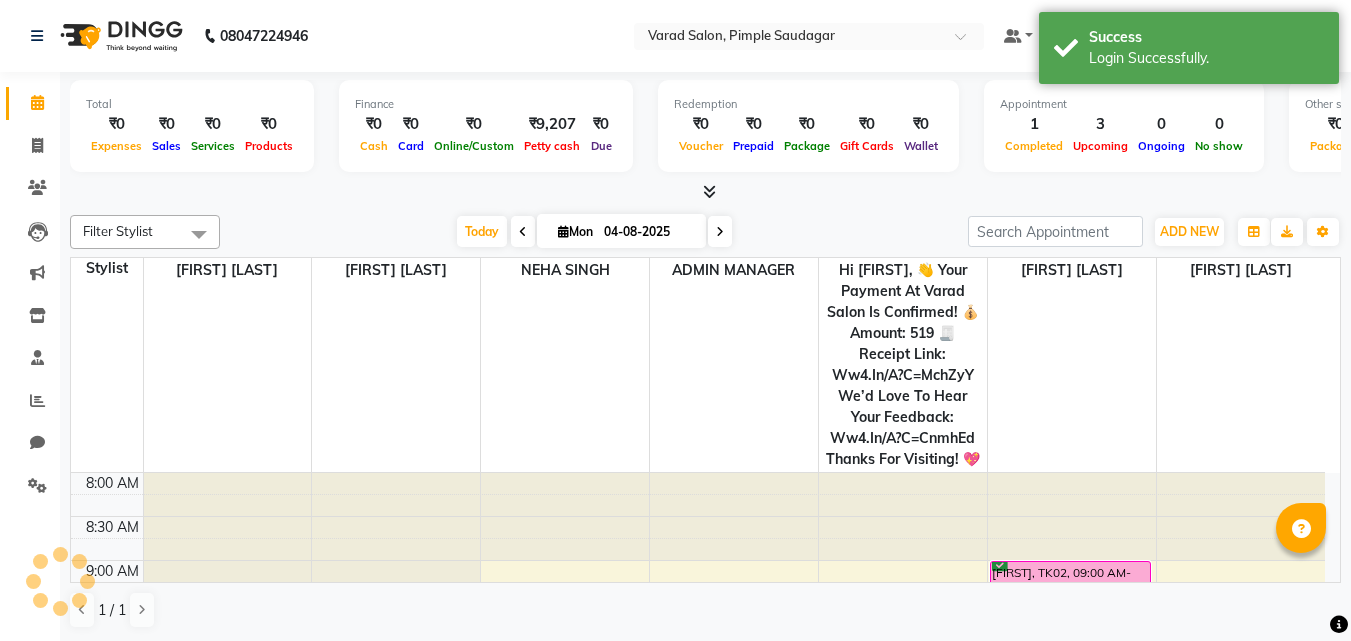 scroll, scrollTop: 0, scrollLeft: 0, axis: both 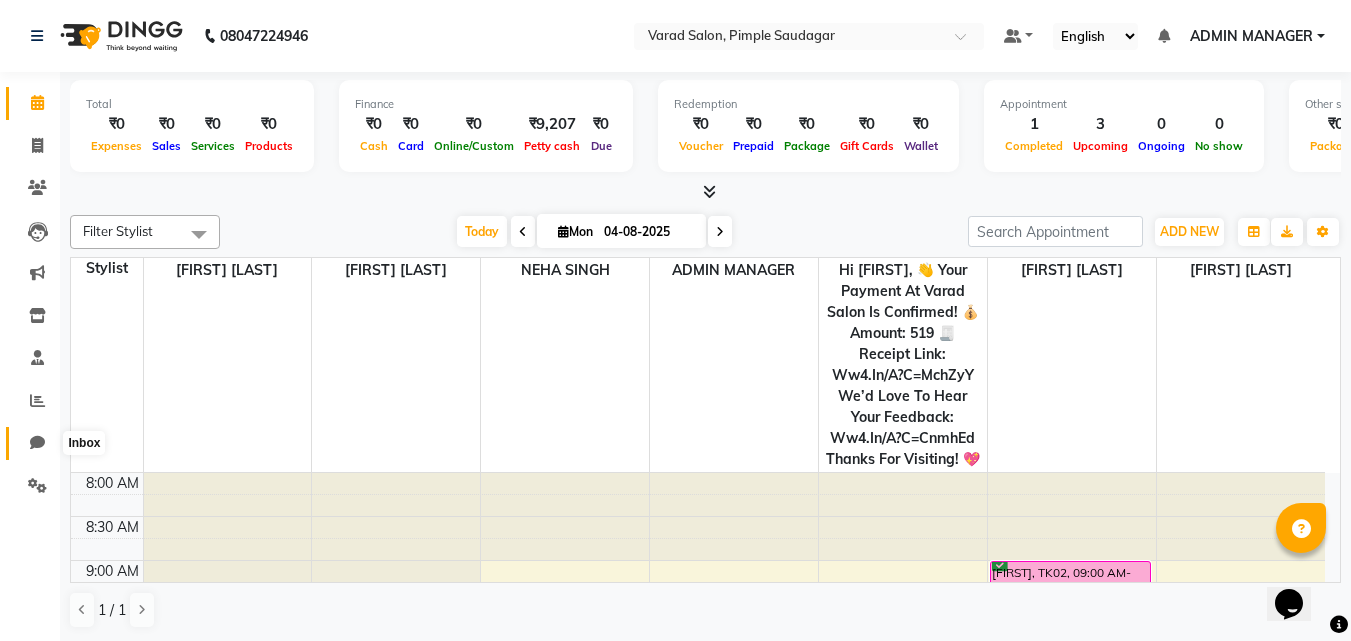 click 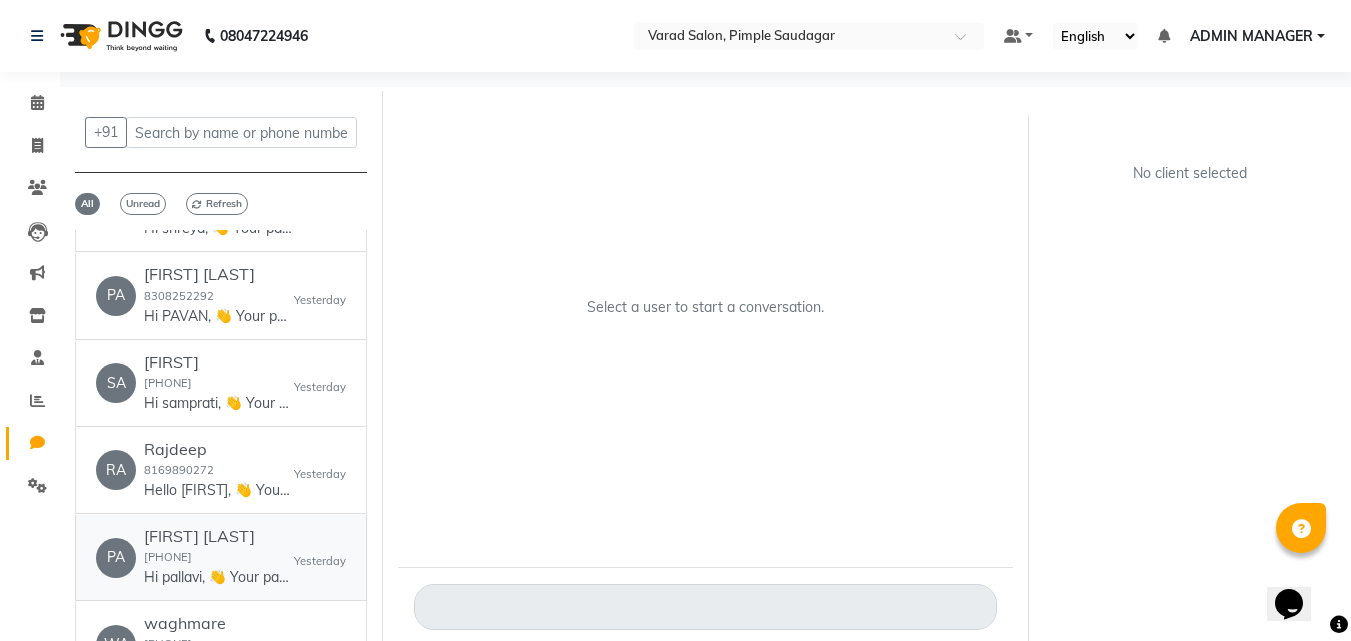 scroll, scrollTop: 0, scrollLeft: 0, axis: both 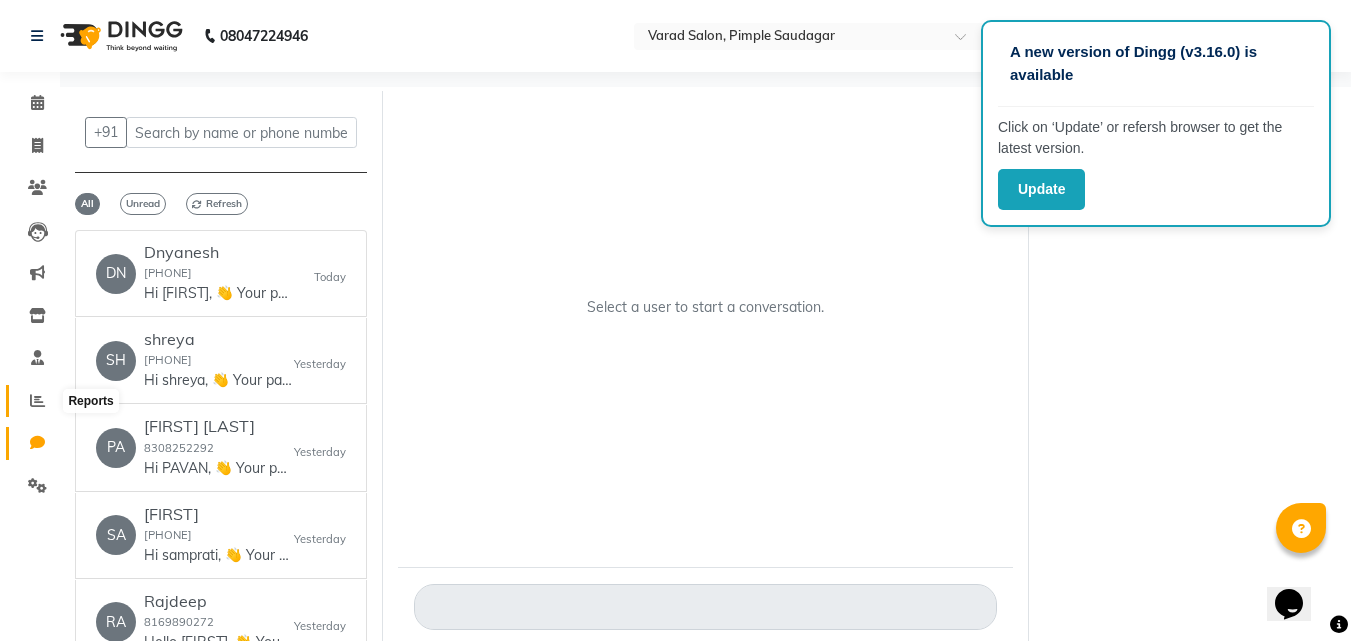 click 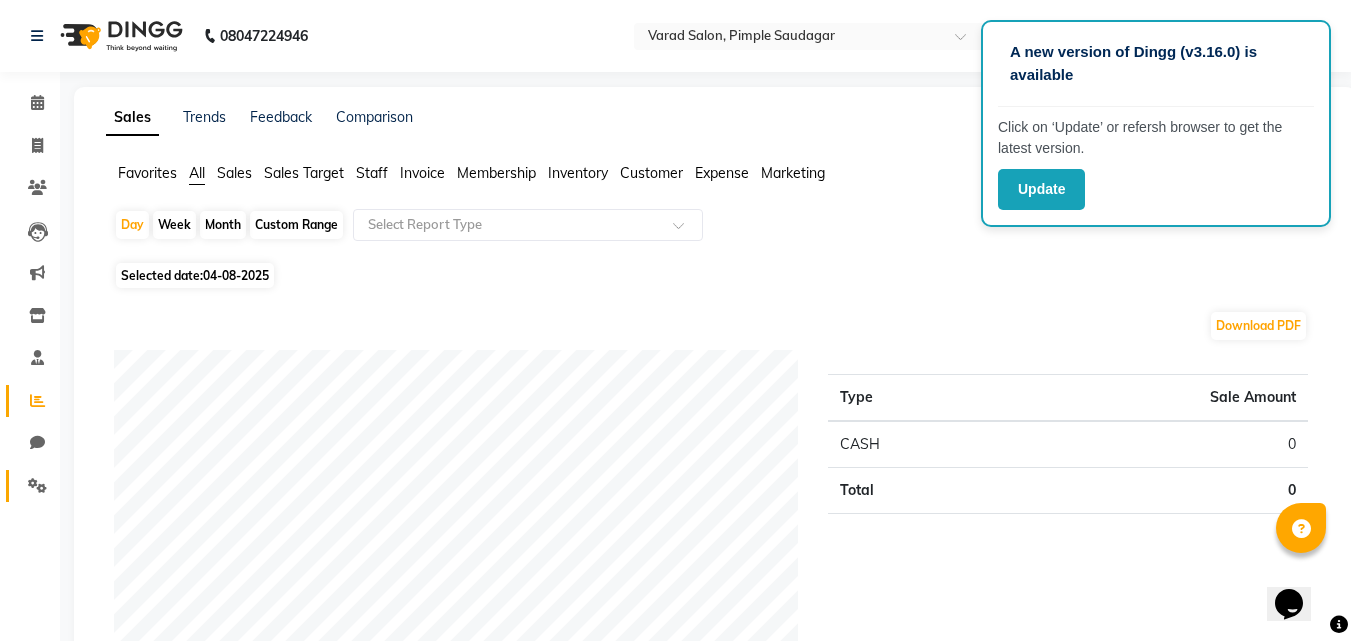 click on "Settings" 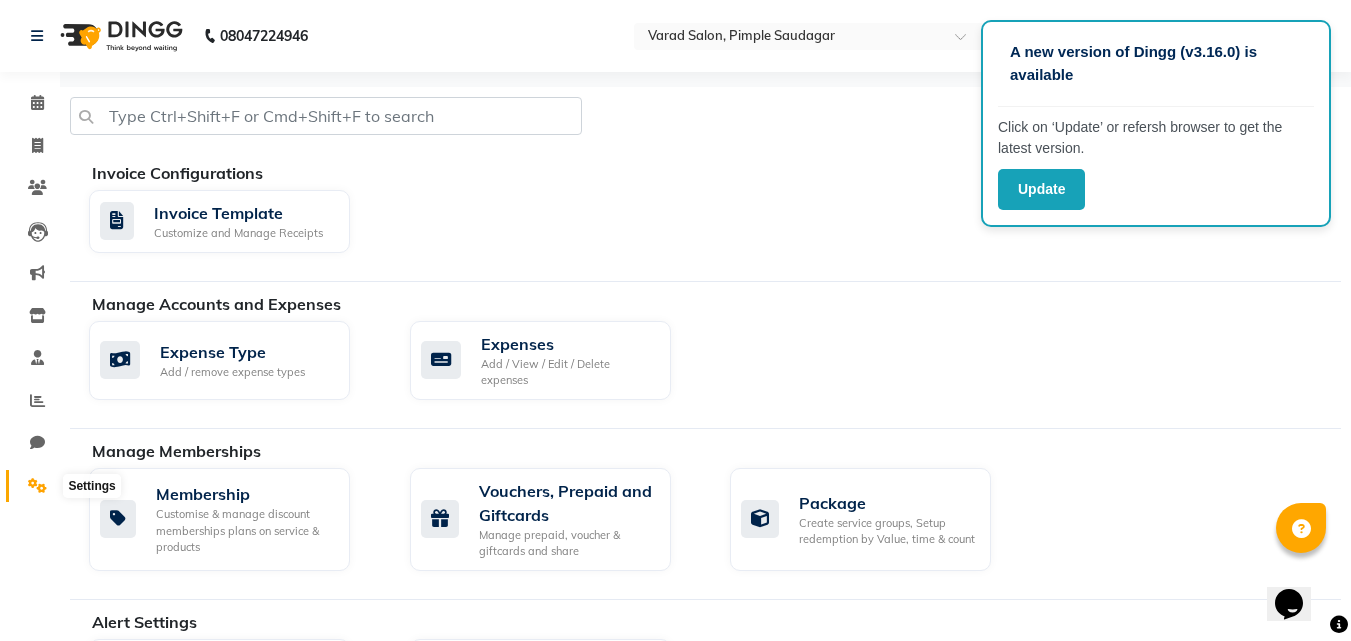 click 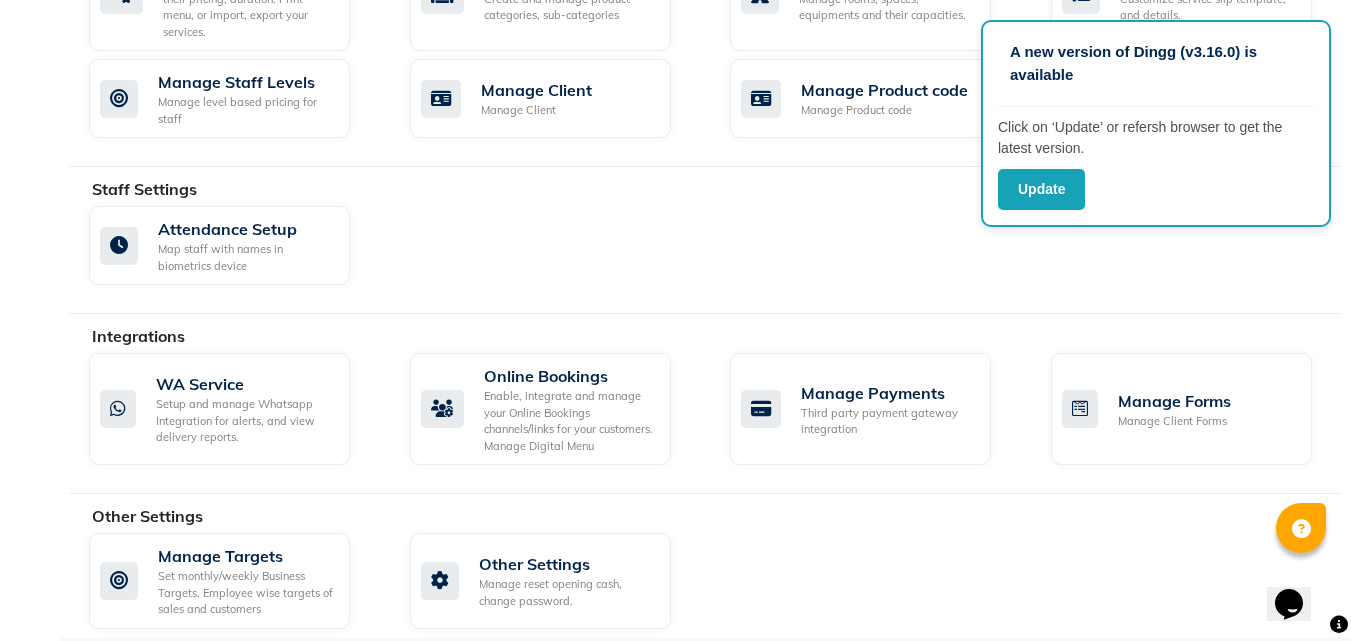 scroll, scrollTop: 862, scrollLeft: 0, axis: vertical 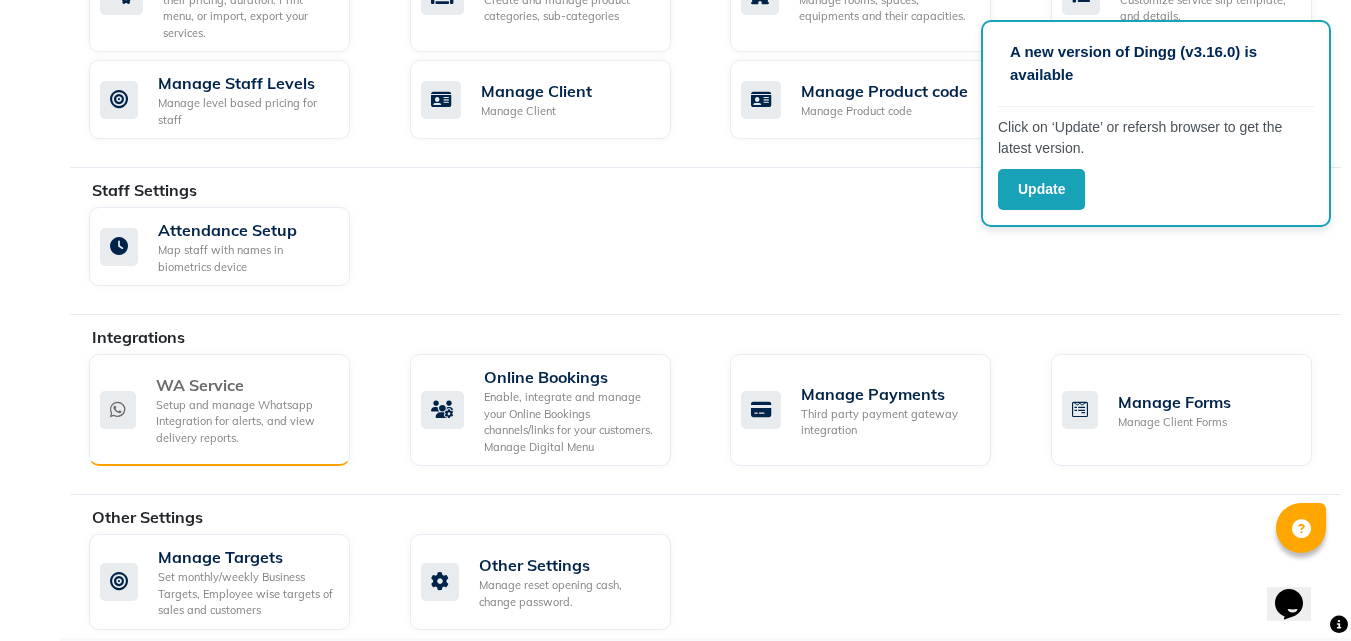click on "Setup and manage Whatsapp Integration for alerts, and view delivery reports." 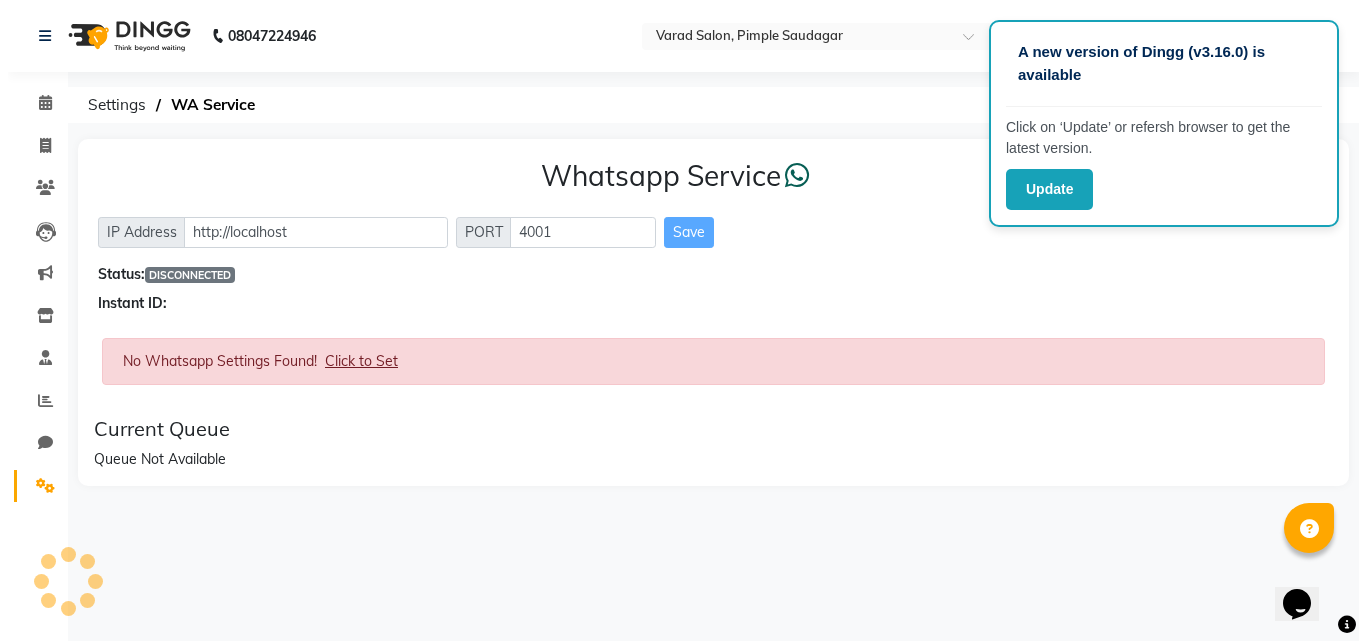 scroll, scrollTop: 0, scrollLeft: 0, axis: both 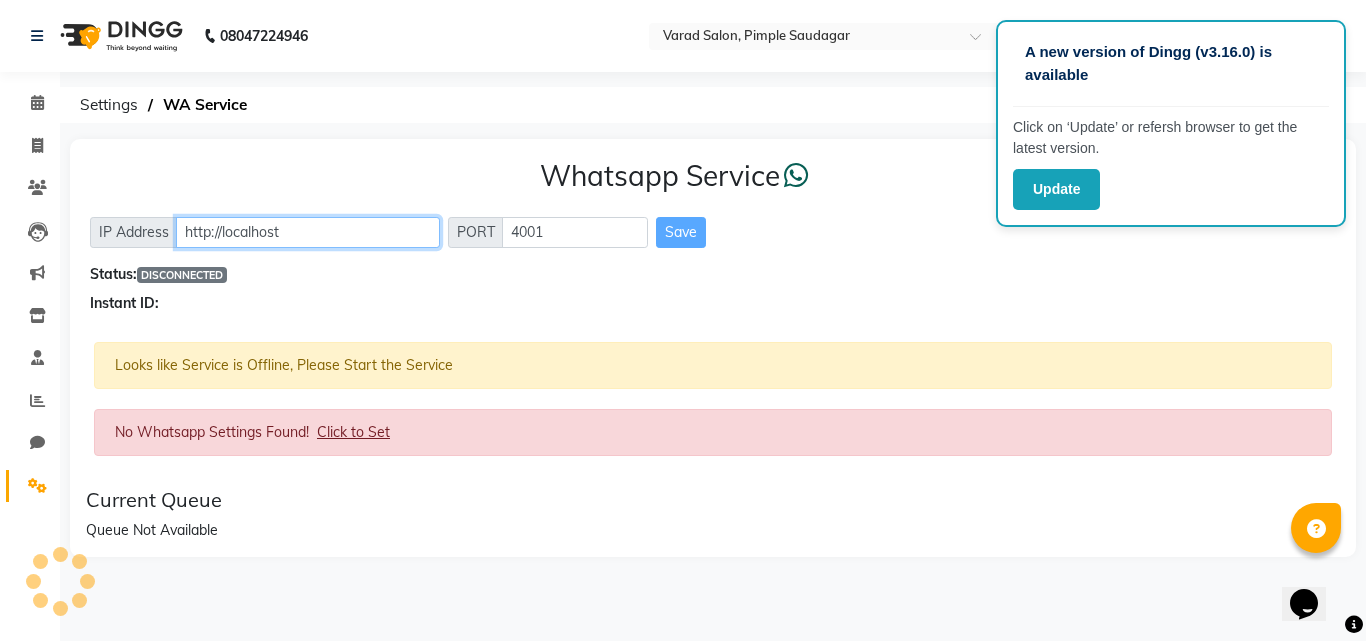 click on "http://localhost" 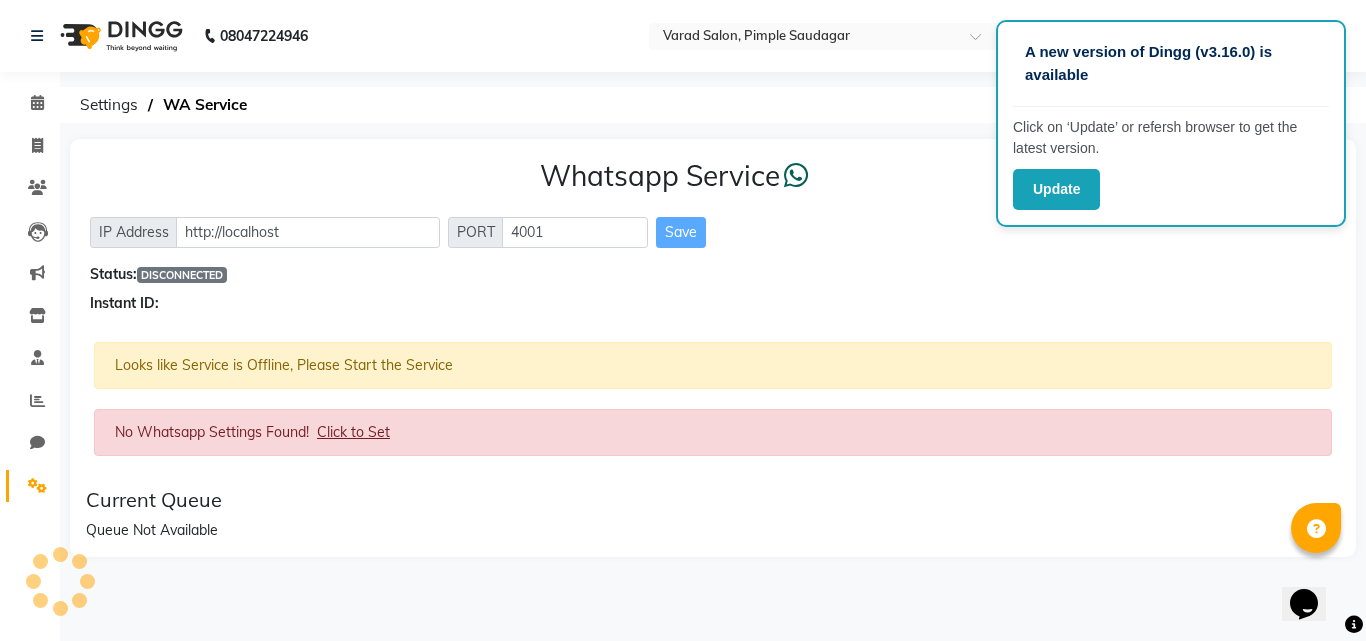 click on "Current Queue Queue Not Available" 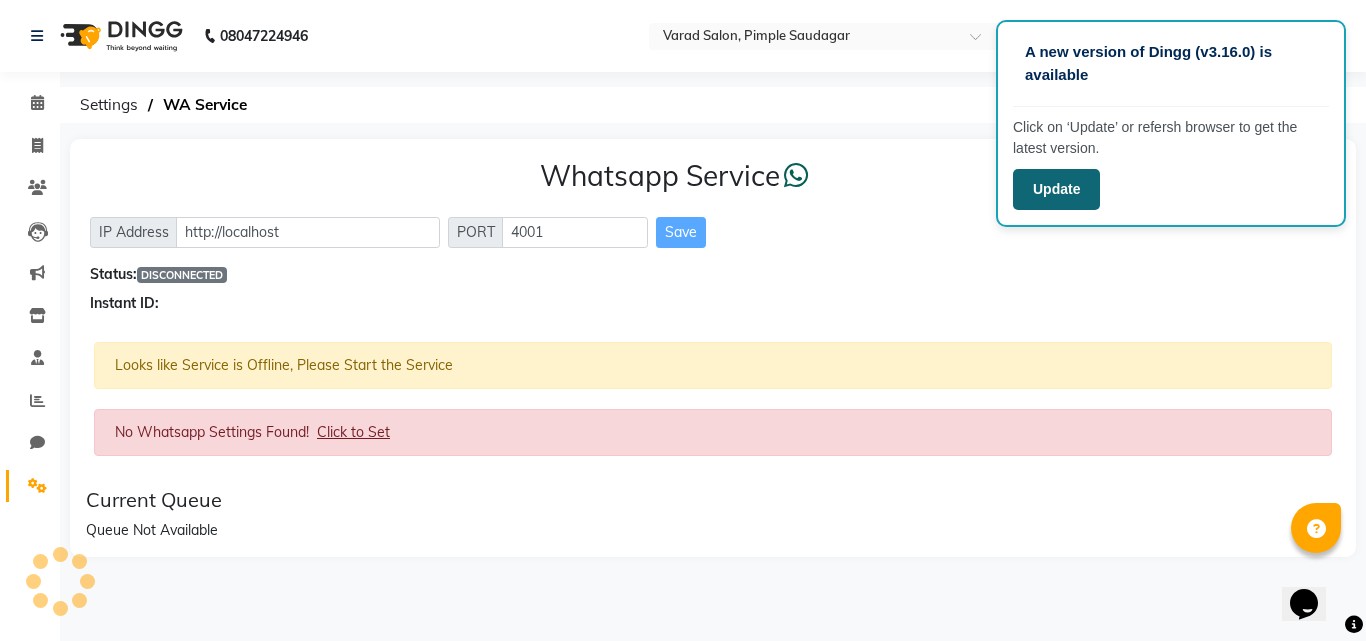 click on "Update" 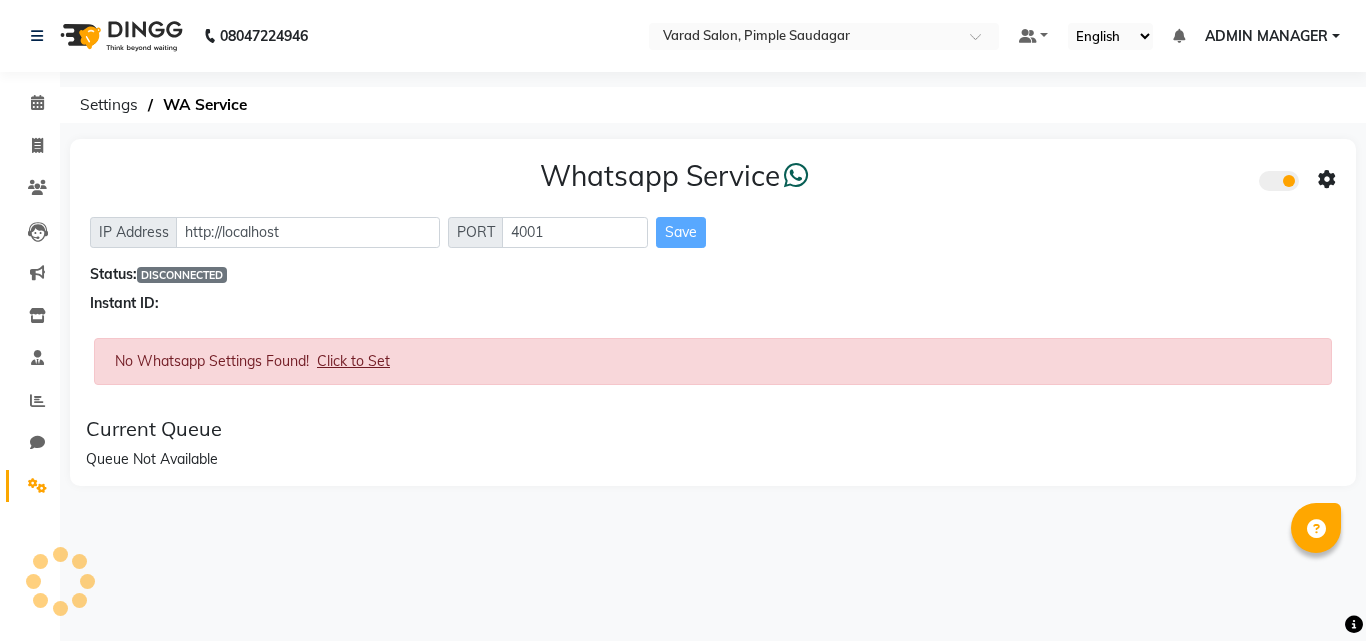 scroll, scrollTop: 0, scrollLeft: 0, axis: both 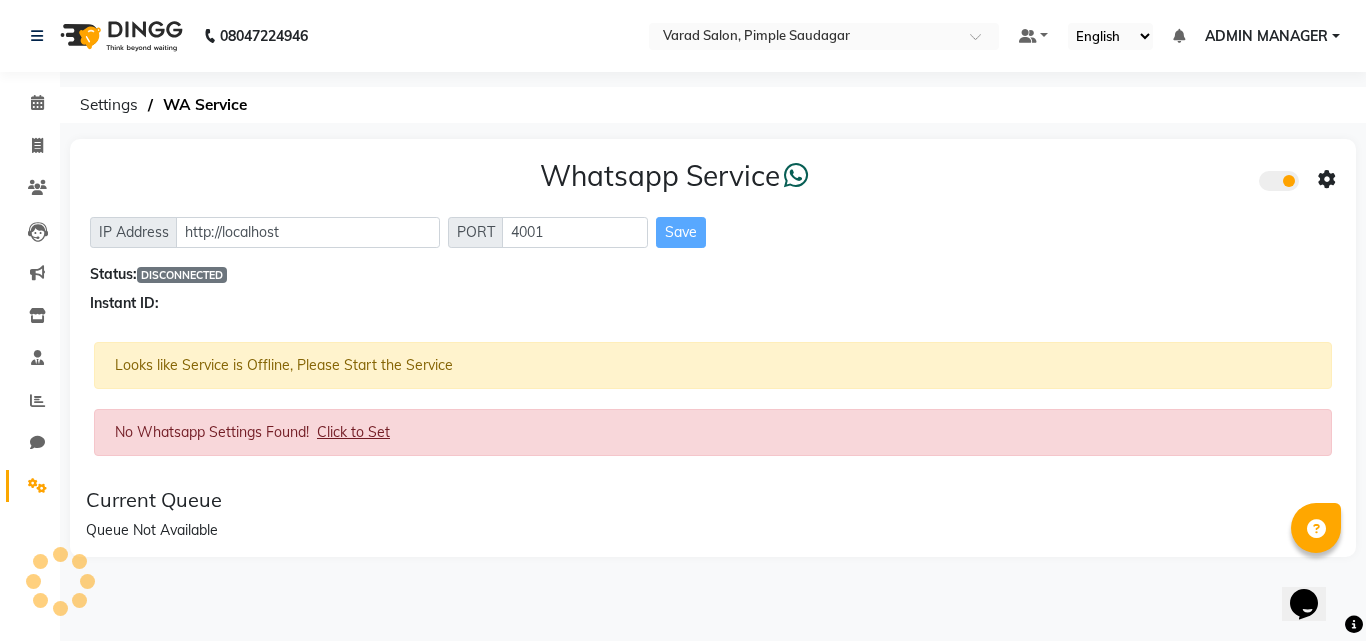 click 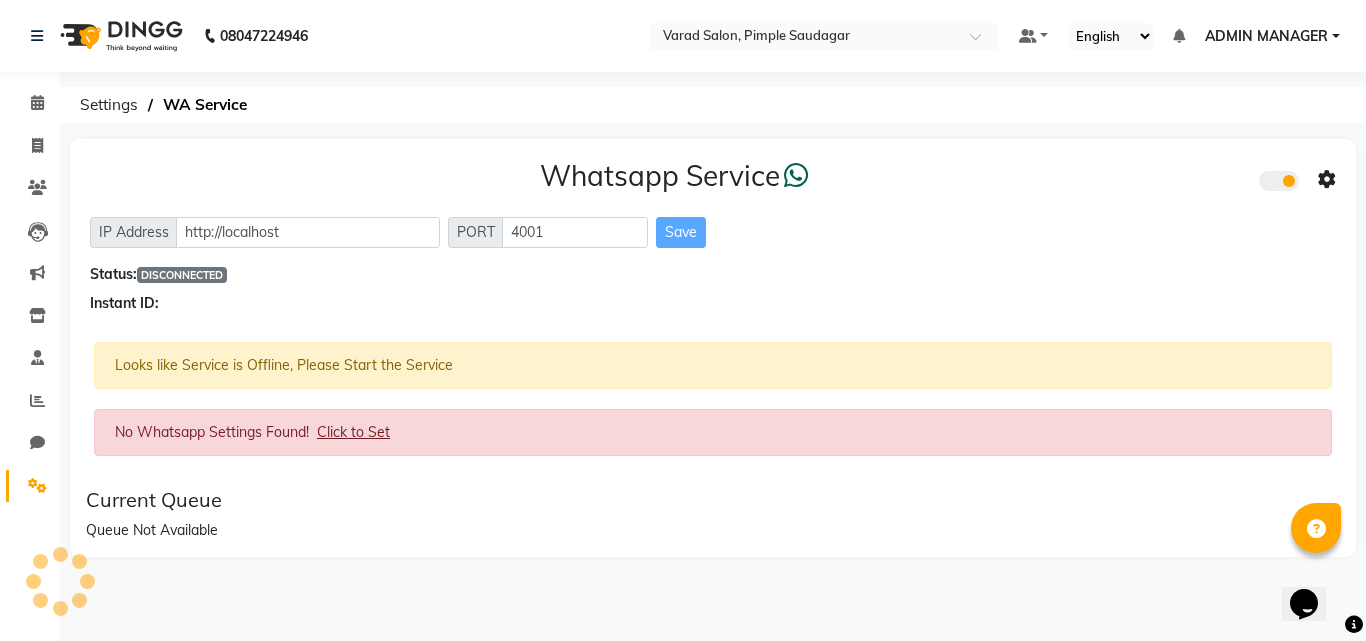click 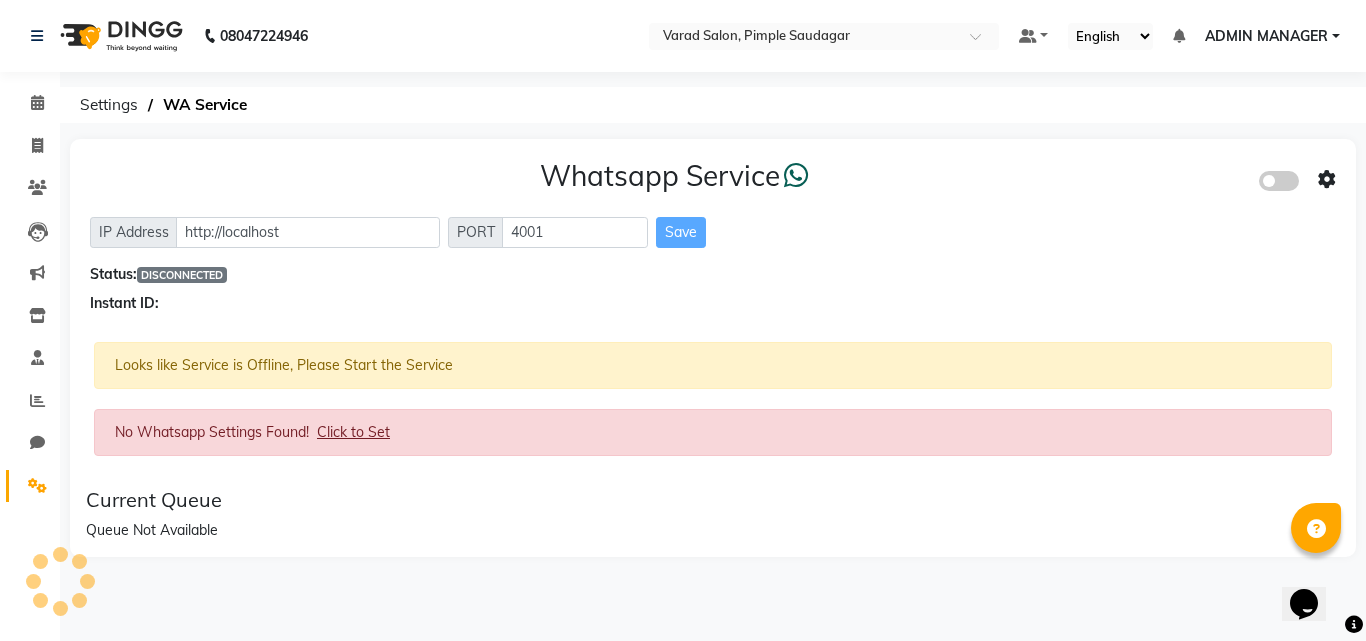 click on "IP Address http://localhost PORT 4001 Save" 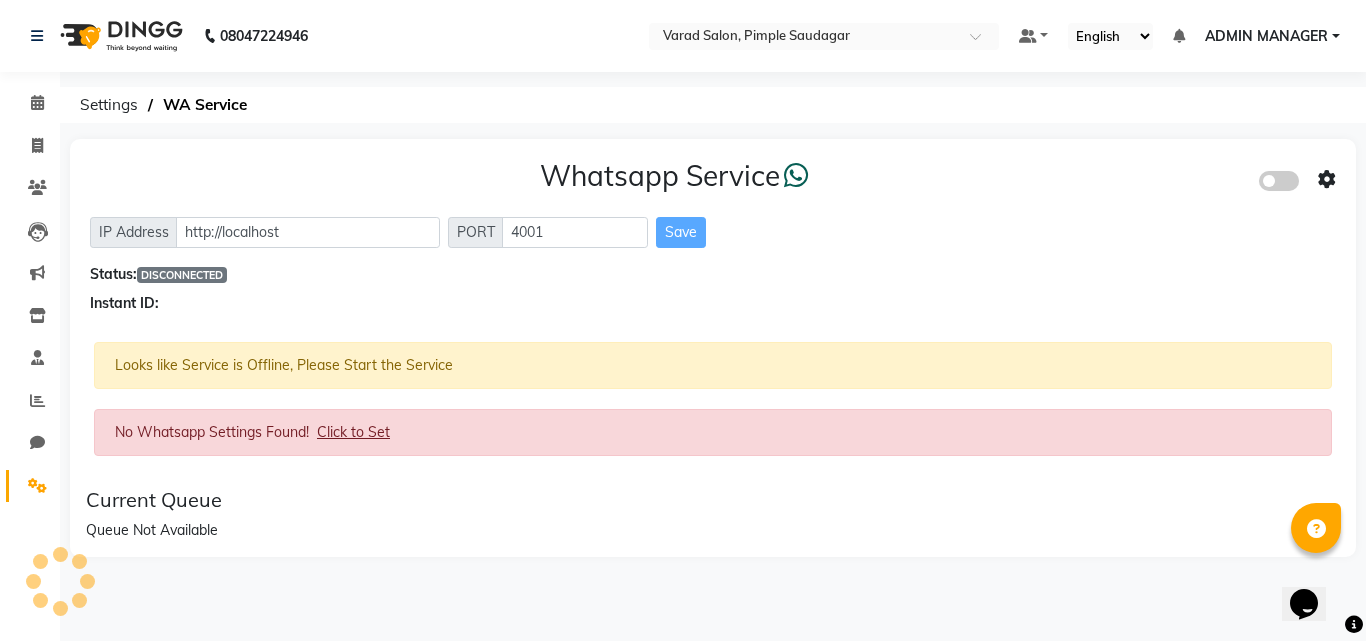 click 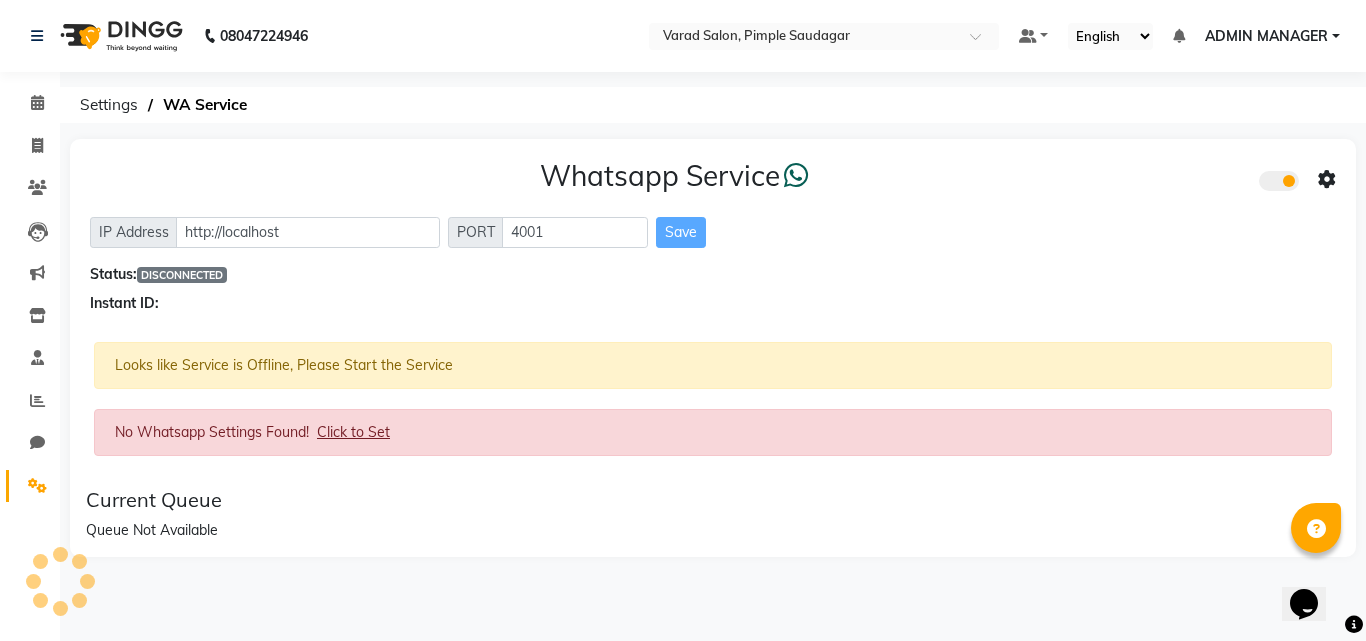 click on "Status:  DISCONNECTED" 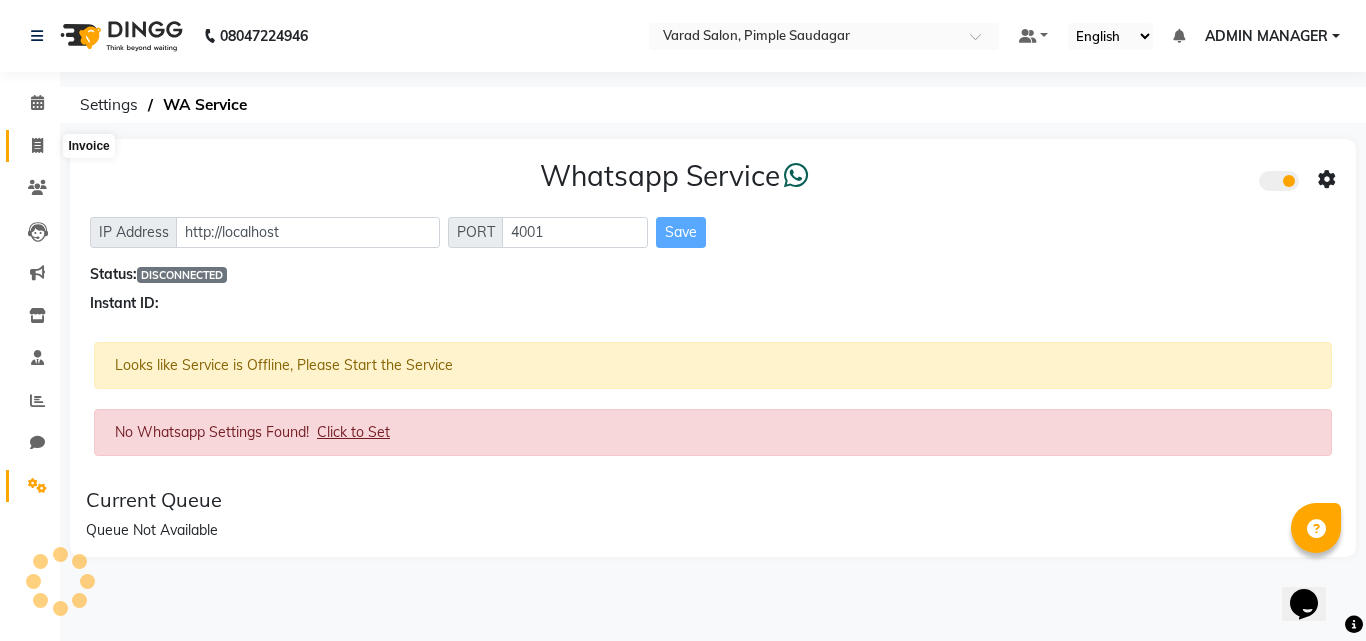 click 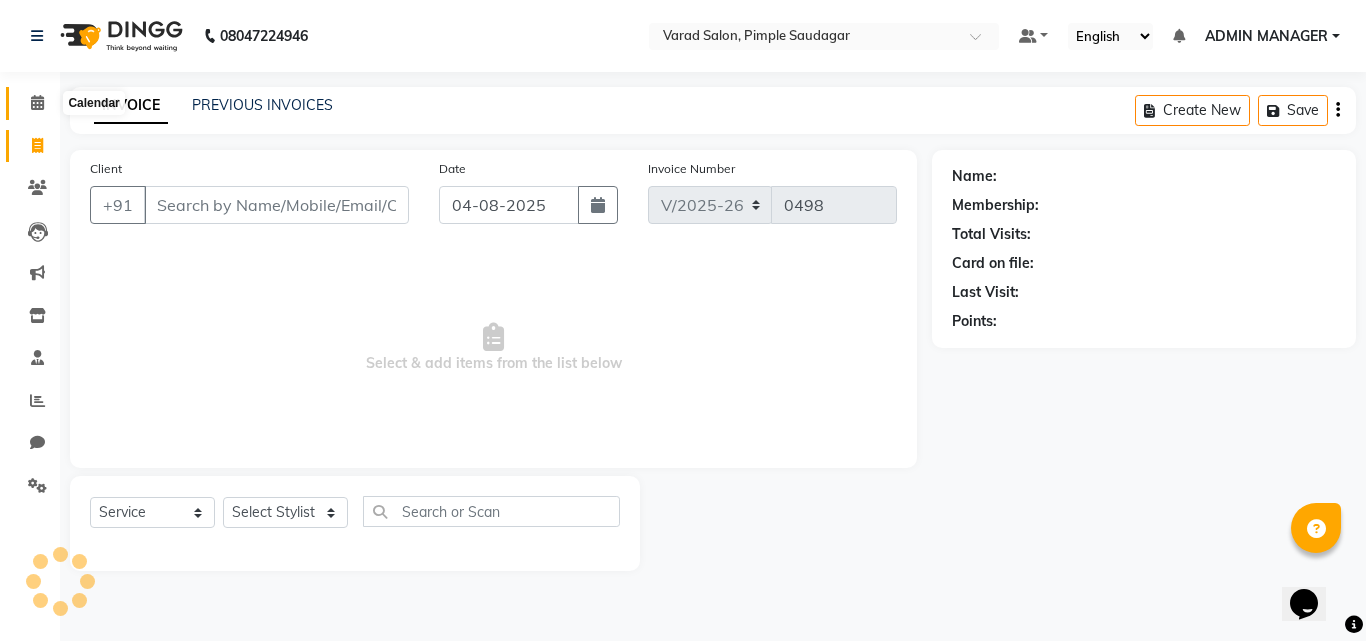 click 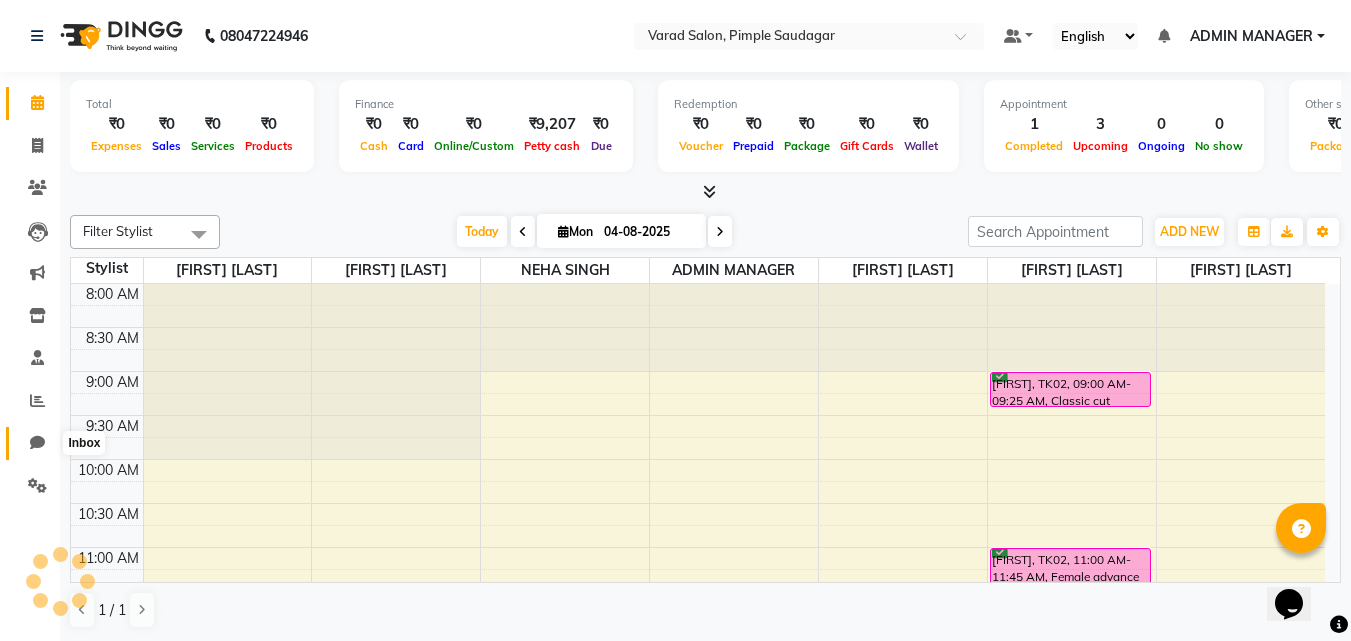 click 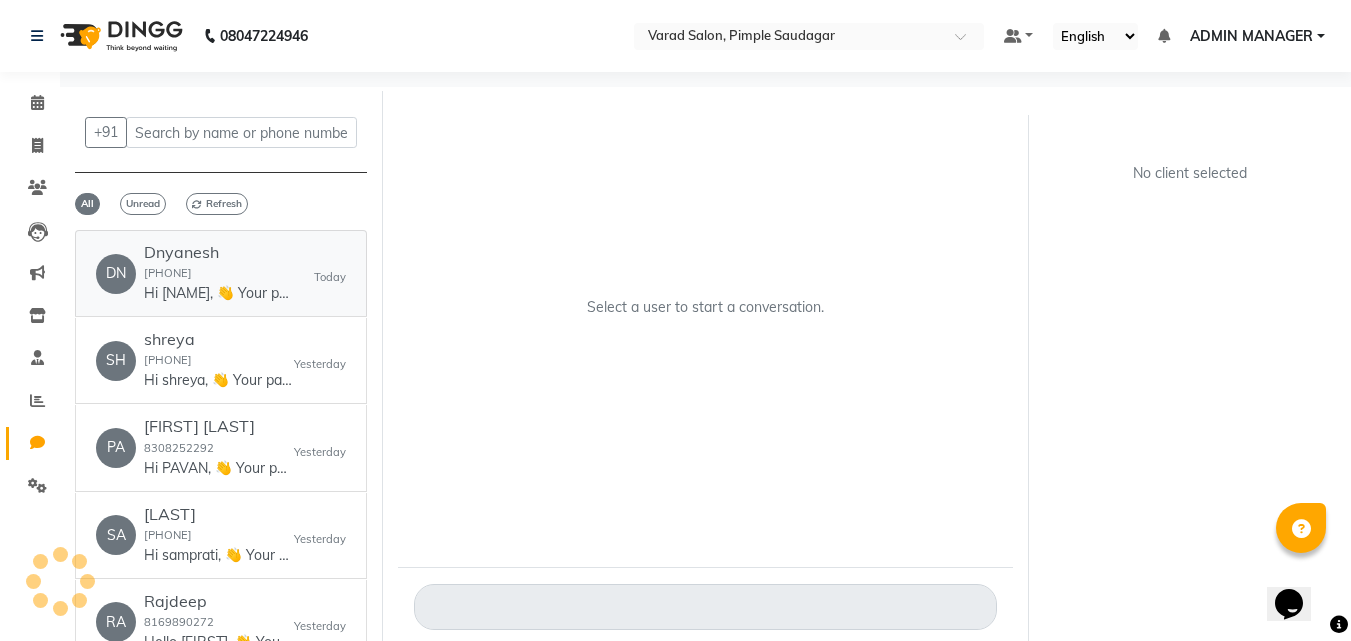 click on "[FIRST]  [FIRST] [PHONE]  Hi [FIRST], 👋
Your payment at Varad Salon is confirmed!
💰 Amount: 0
🧾 Receipt Link: ww4.in/a?c=XquiuV
We’d love to hear your feedback: ww4.in/a?c=cnmhEd
Thanks for visiting! 💖" 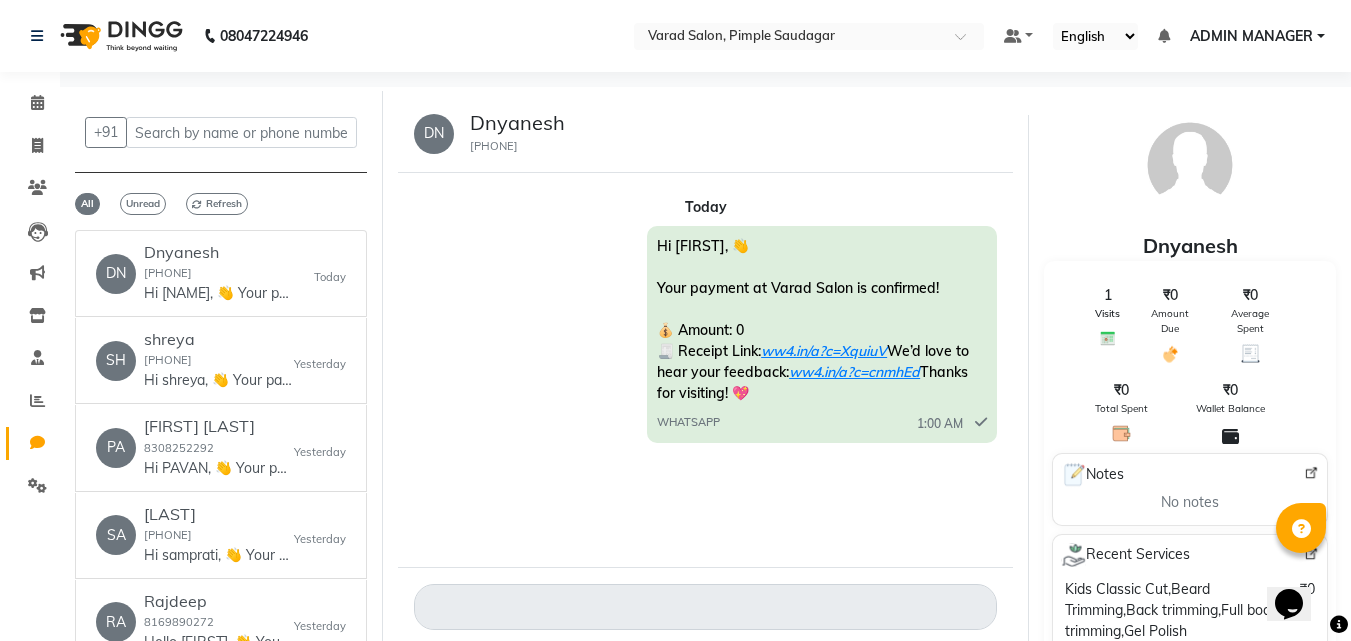 click on "Chat" 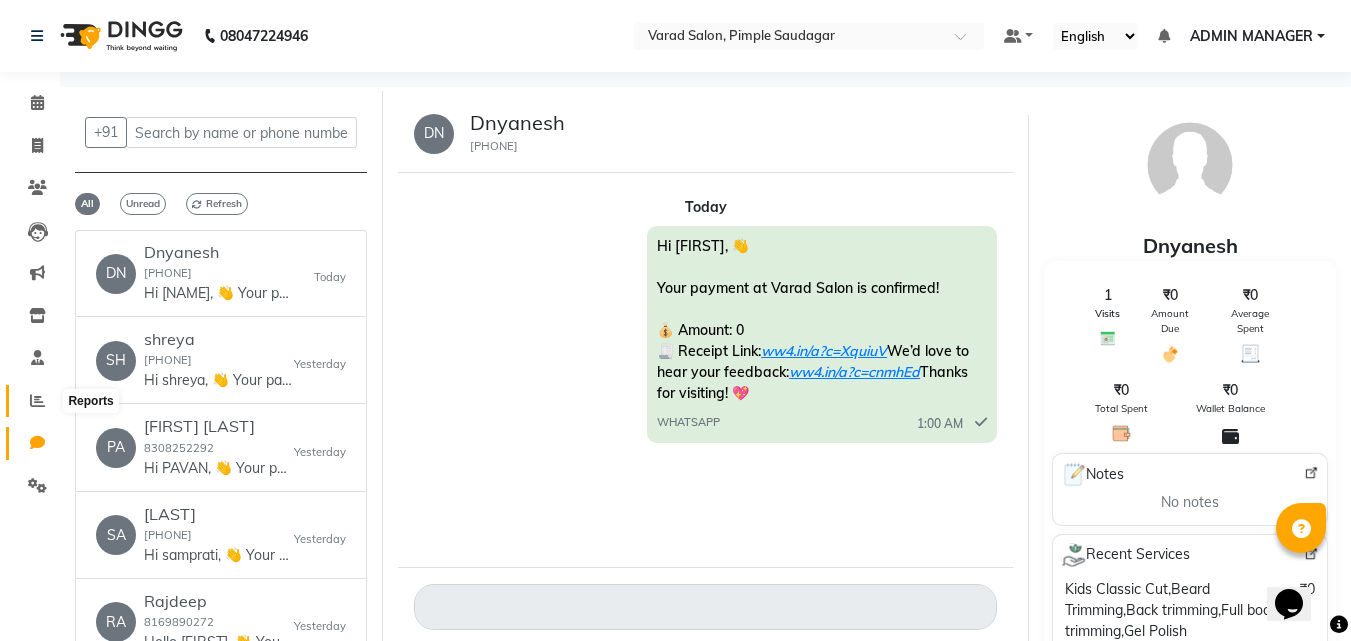 click 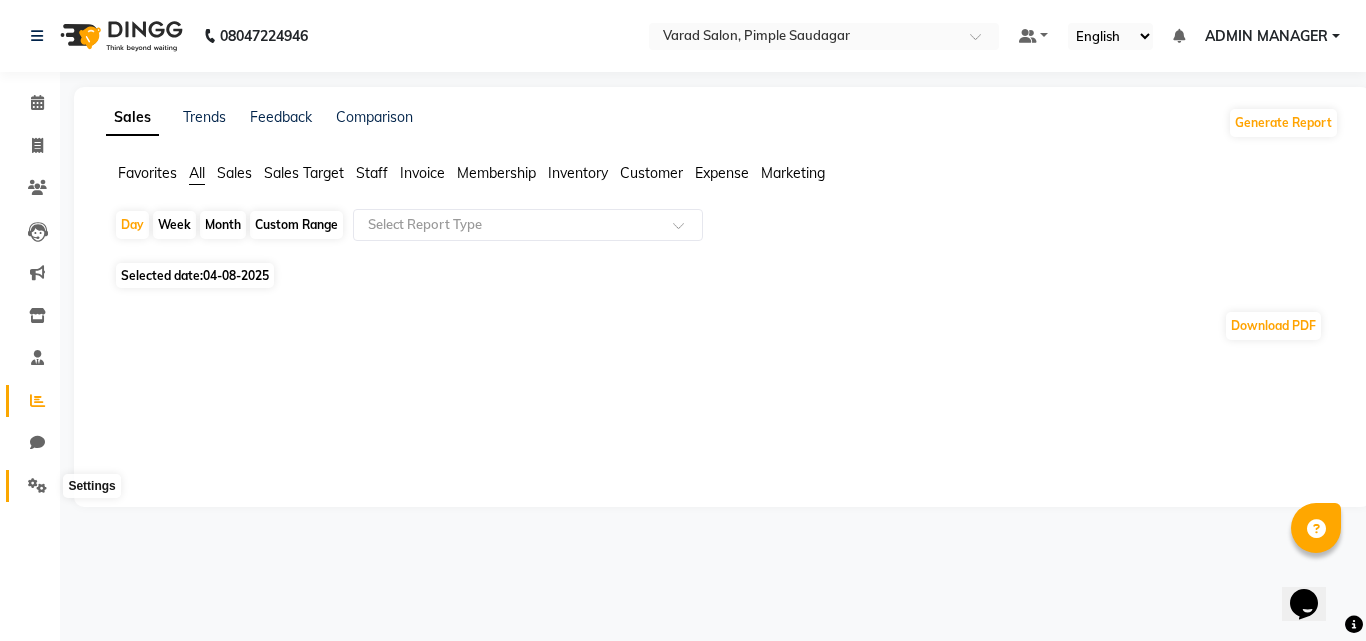 click 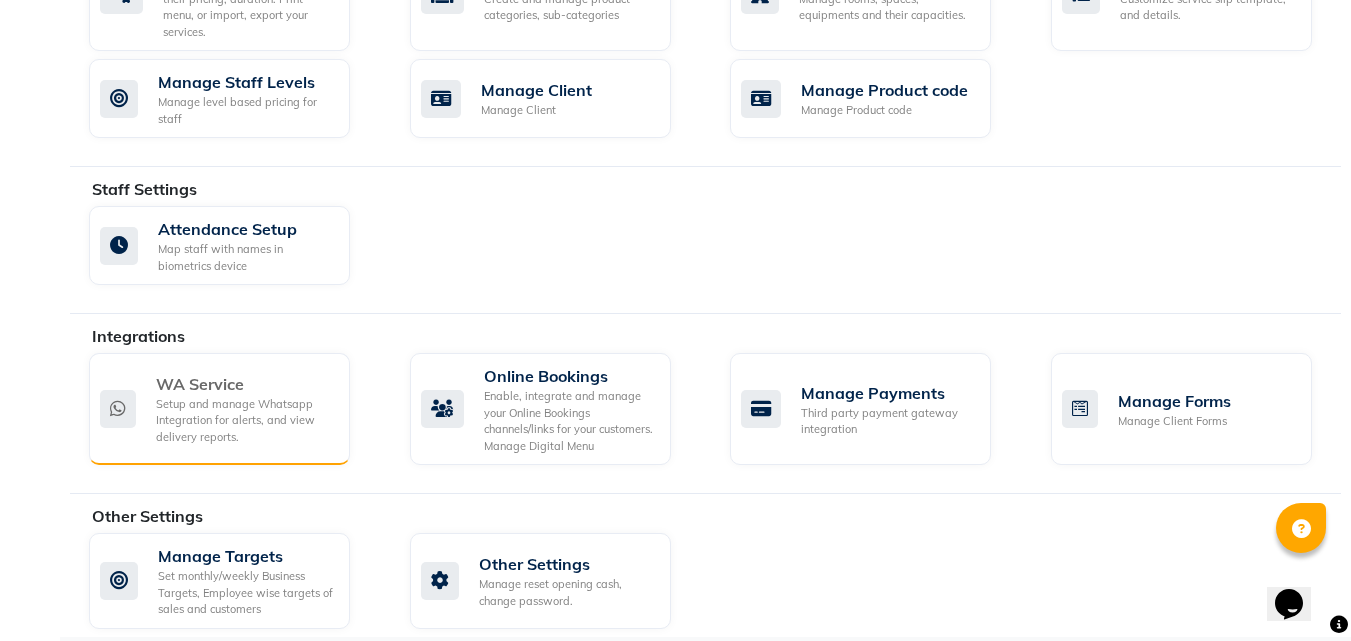 scroll, scrollTop: 862, scrollLeft: 0, axis: vertical 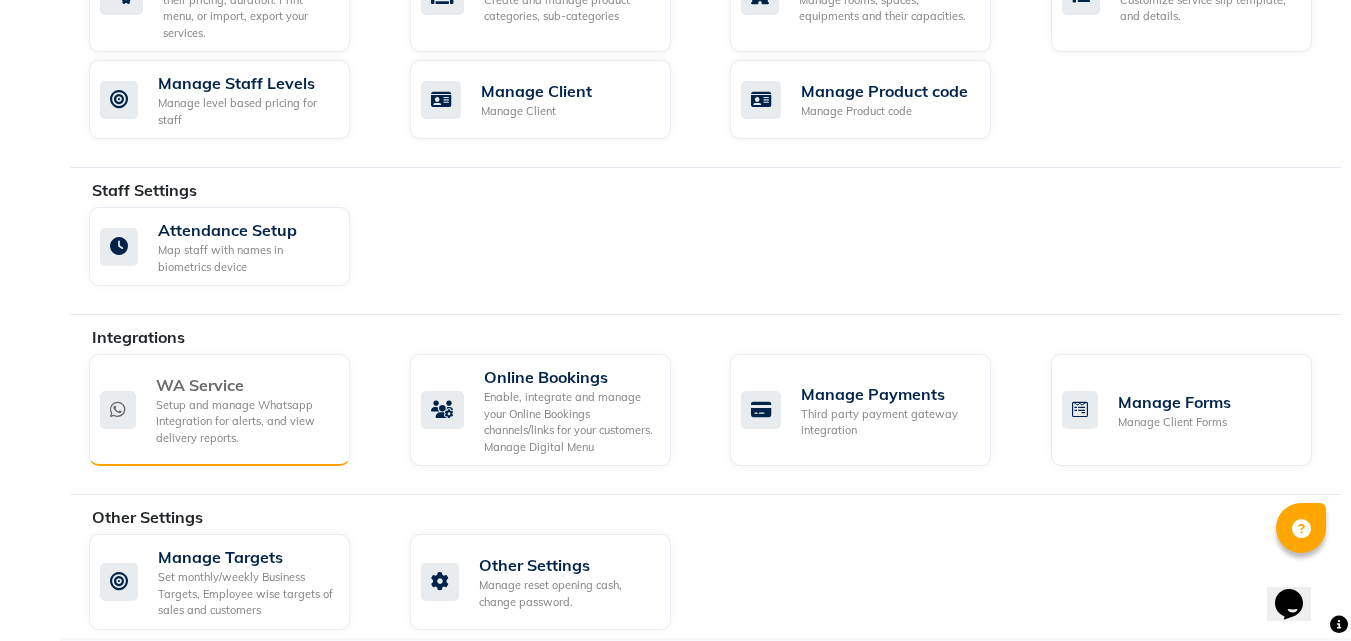 click on "Setup and manage Whatsapp Integration for alerts, and view delivery reports." 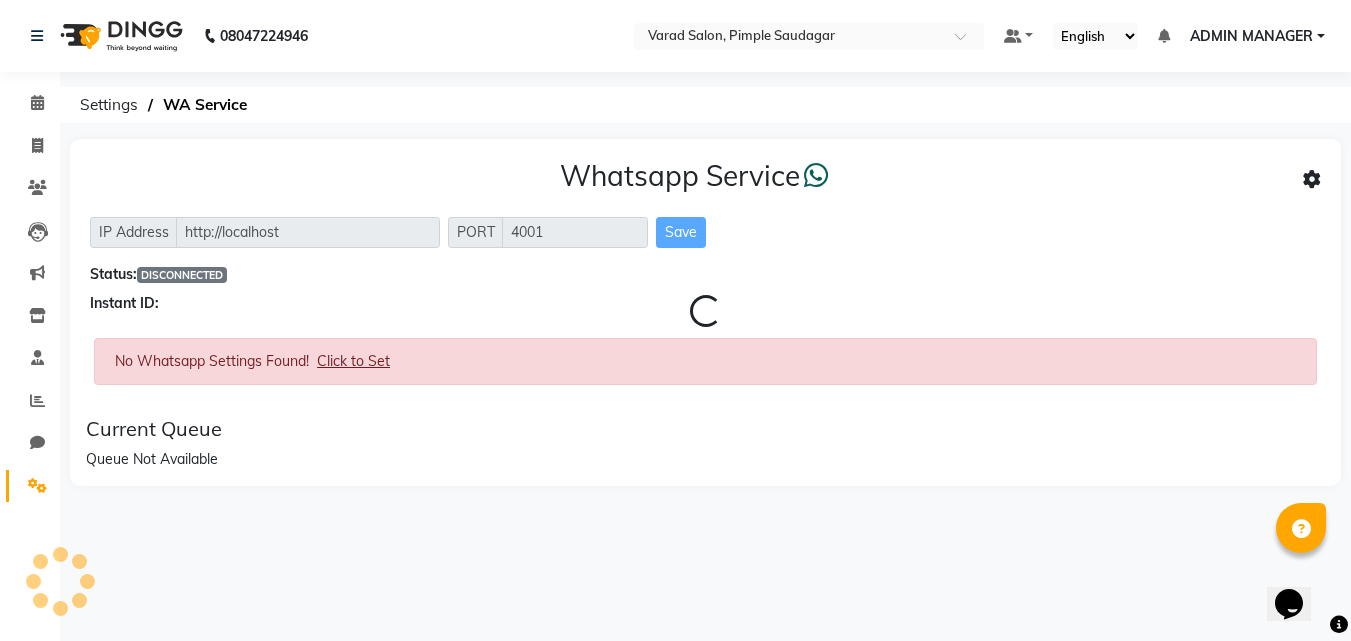 scroll, scrollTop: 0, scrollLeft: 0, axis: both 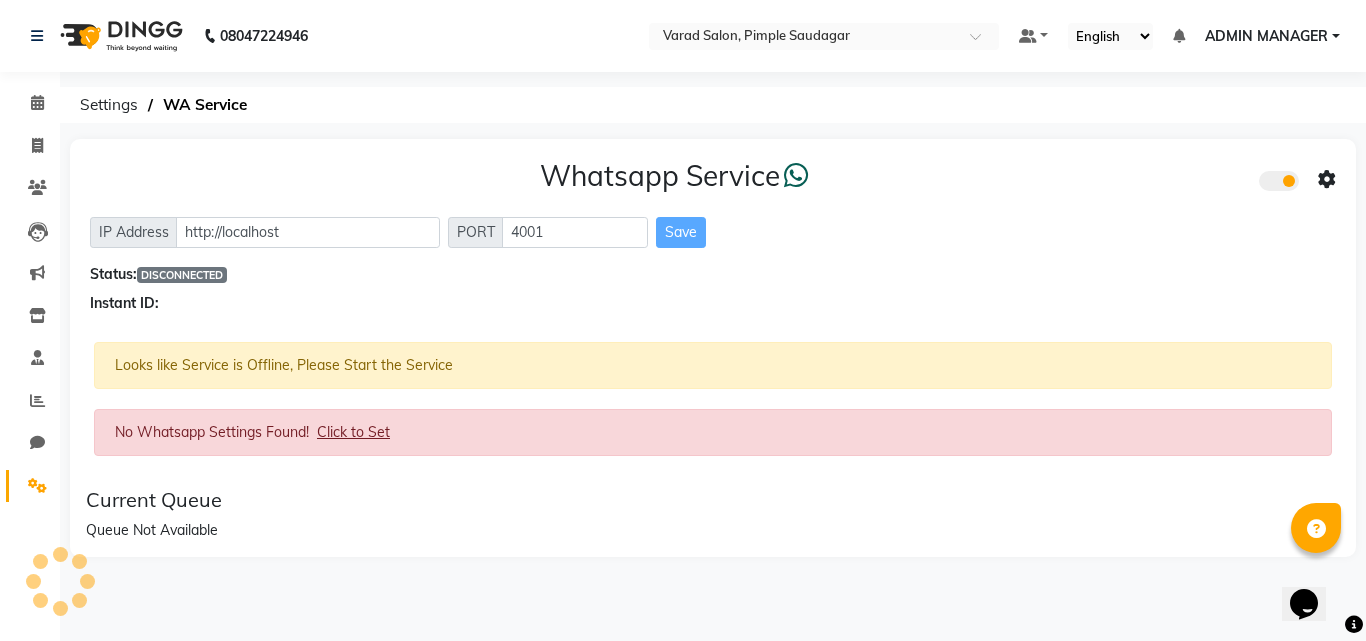 click on "Click to Set" 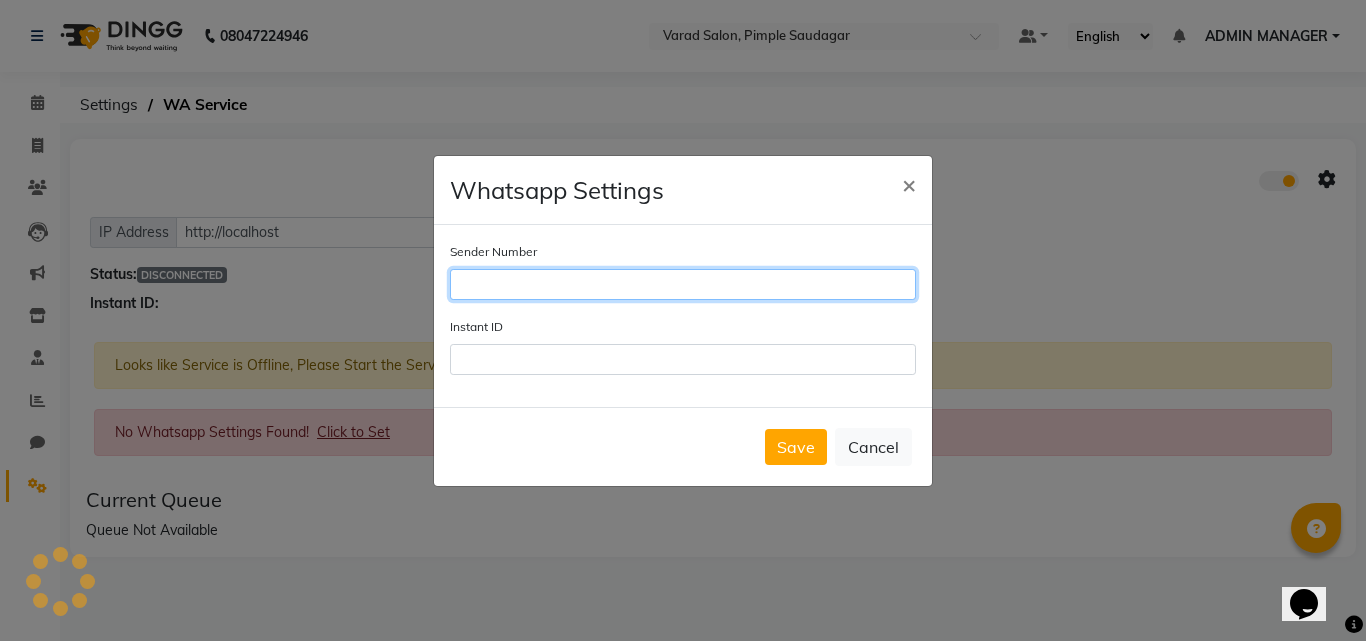click on "Sender Number" at bounding box center (683, 284) 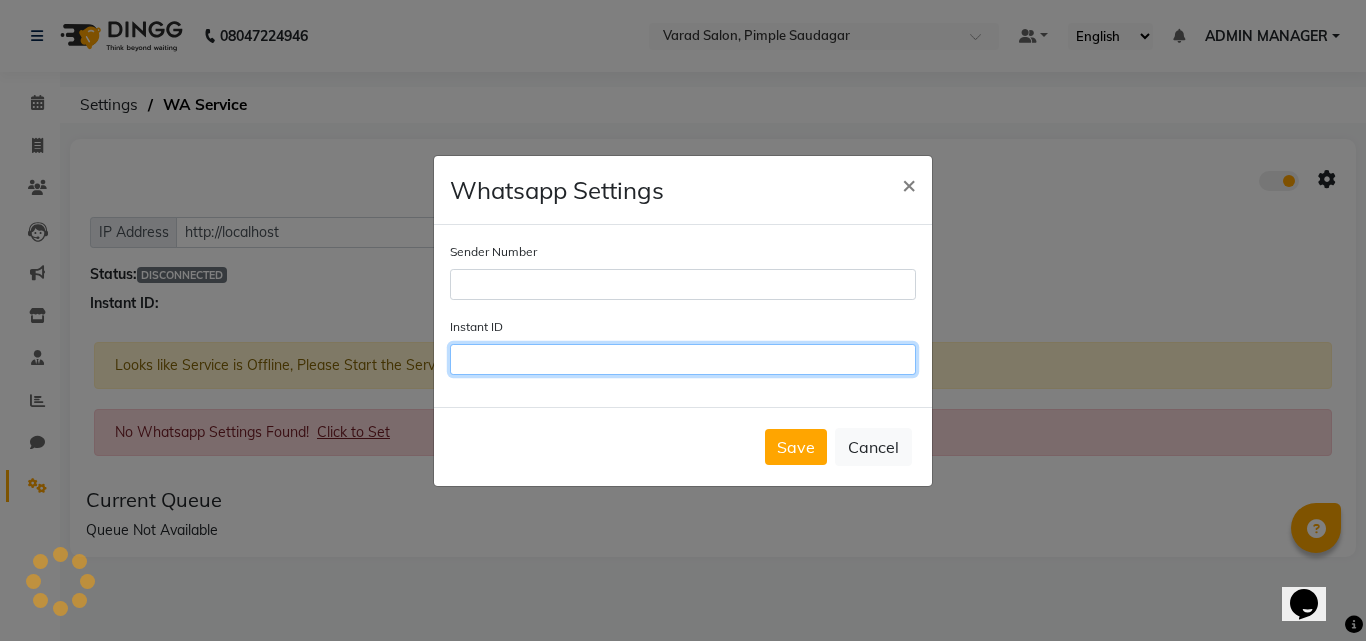click on "Instant ID" at bounding box center [683, 359] 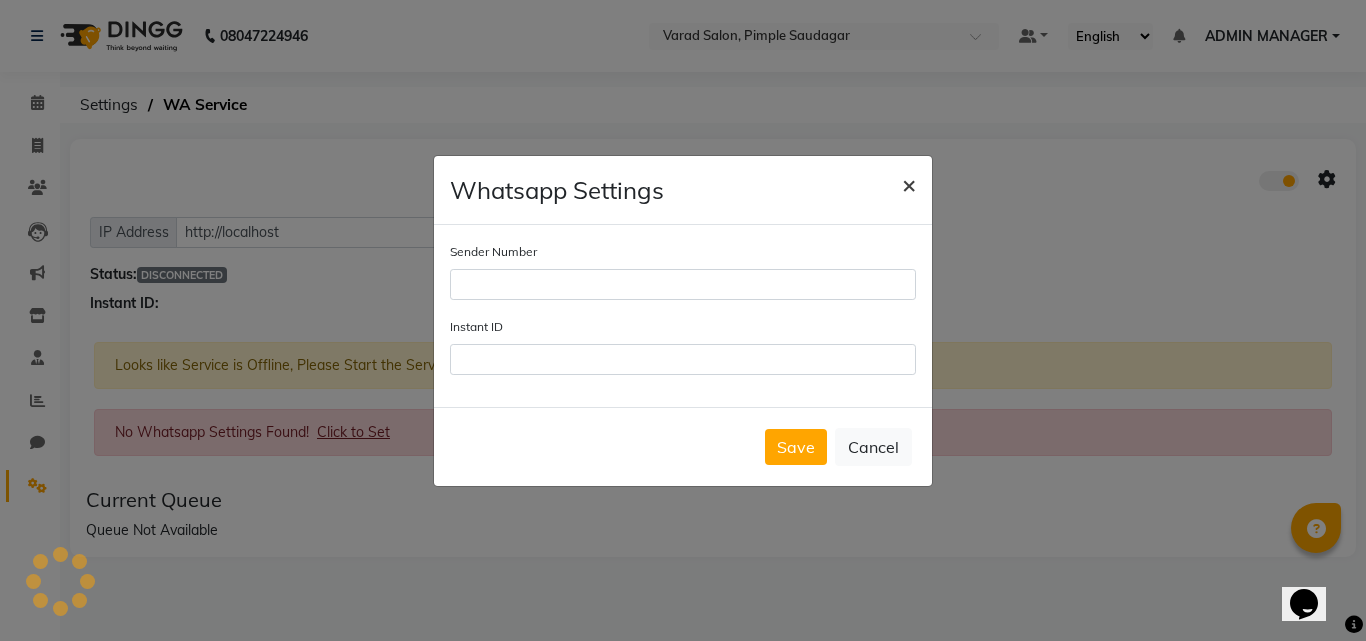 click on "×" 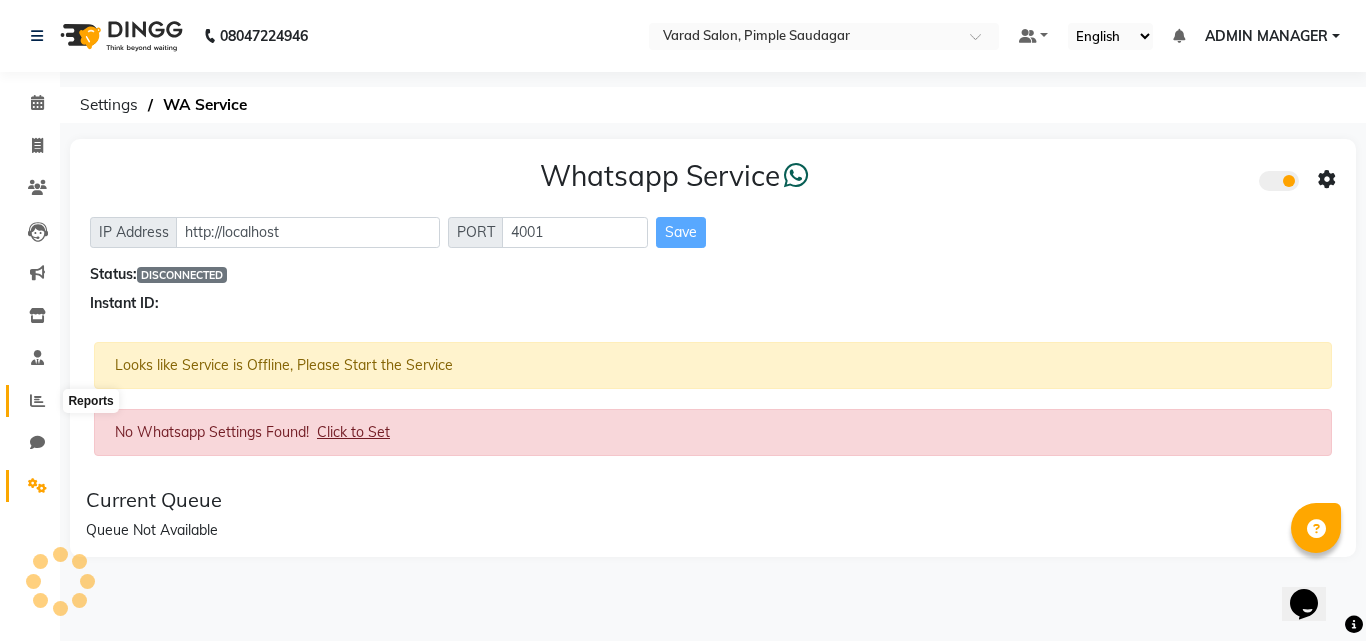 click 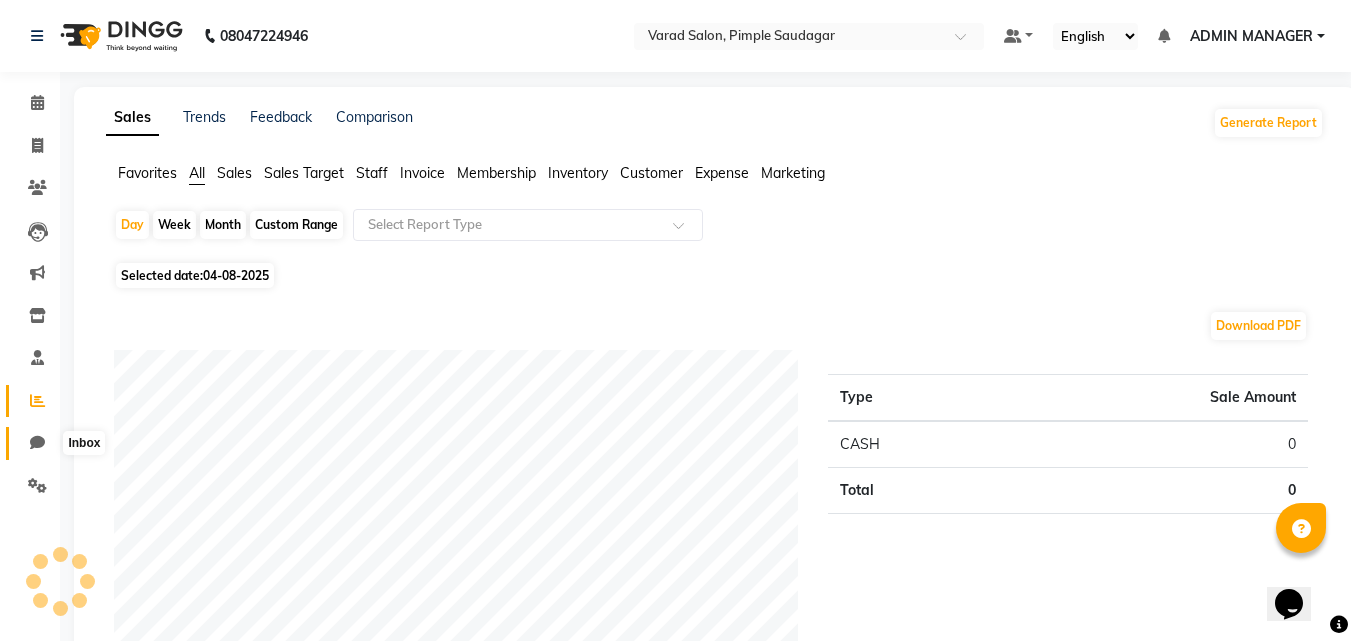 click 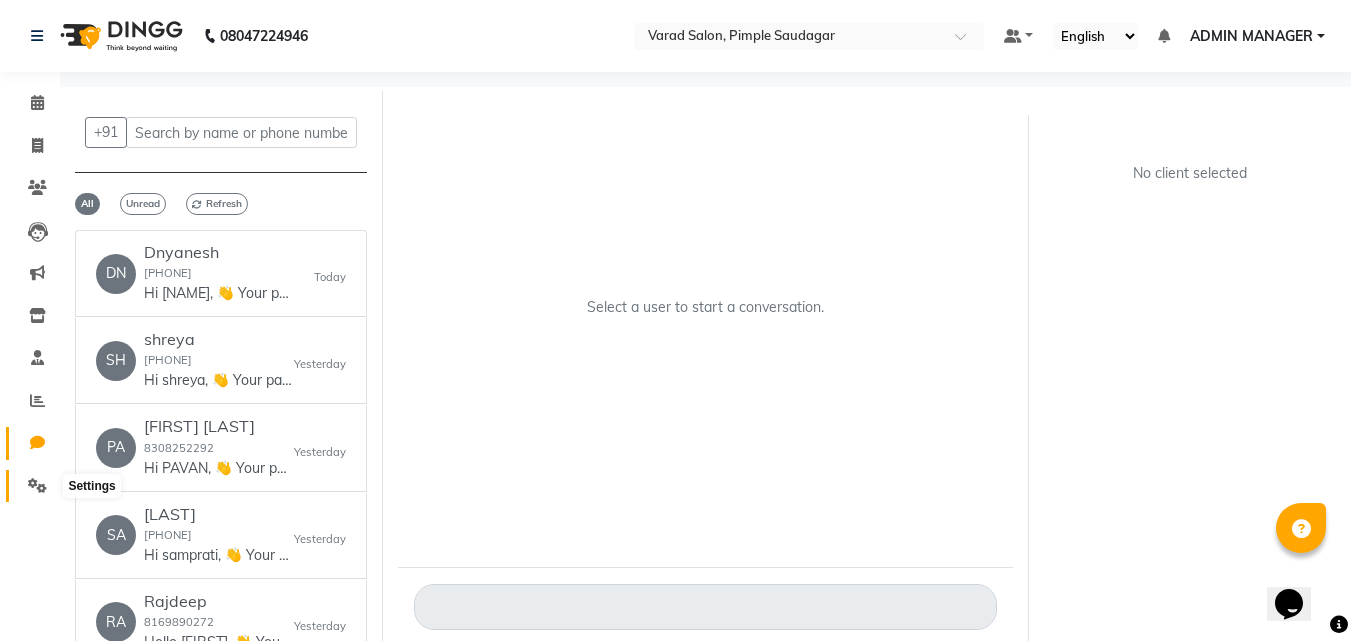 click 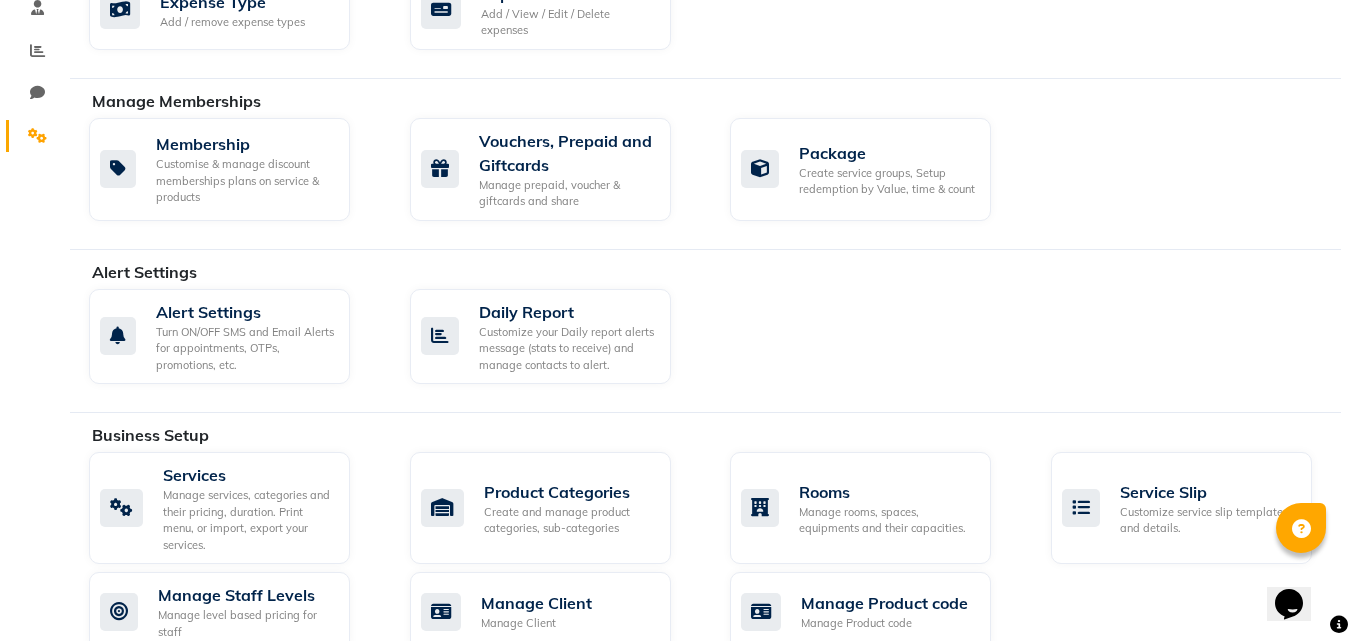 scroll, scrollTop: 0, scrollLeft: 0, axis: both 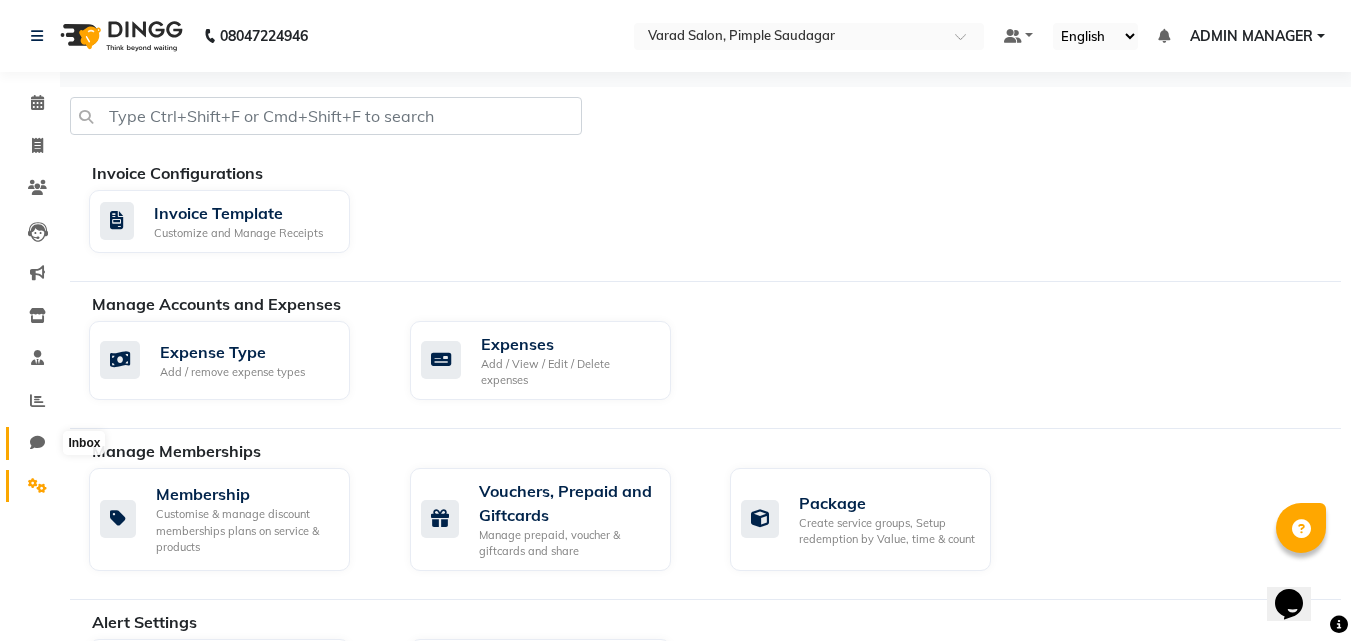 click 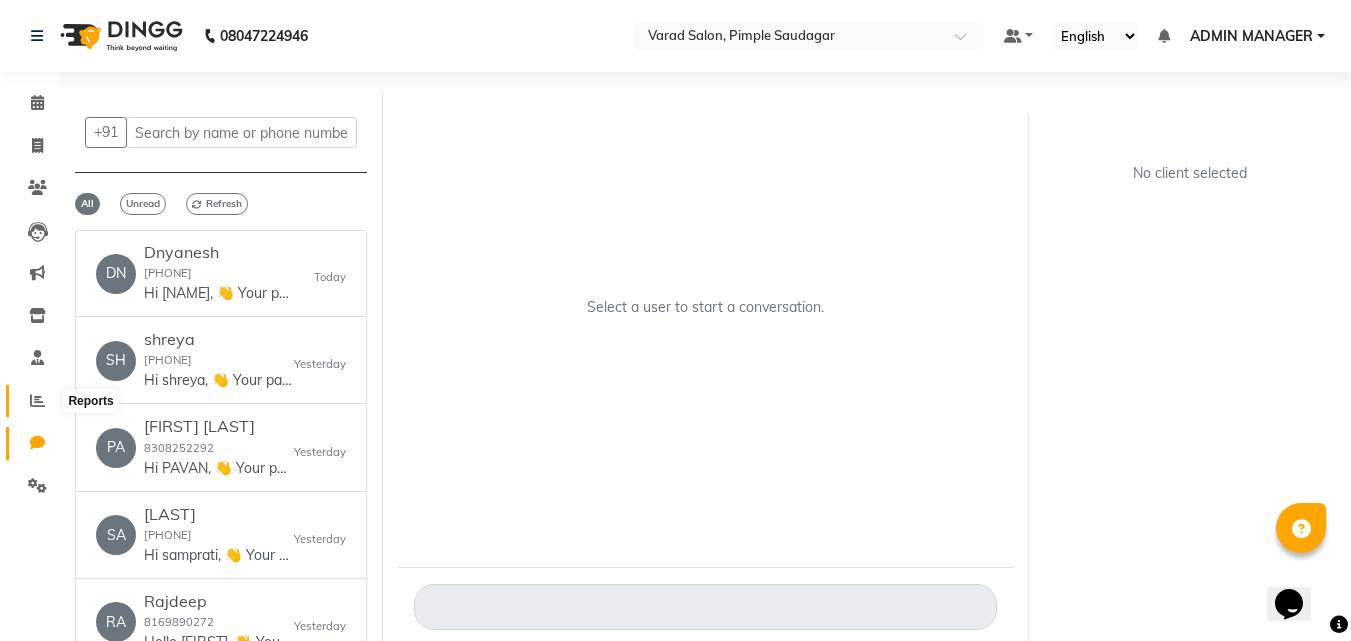click 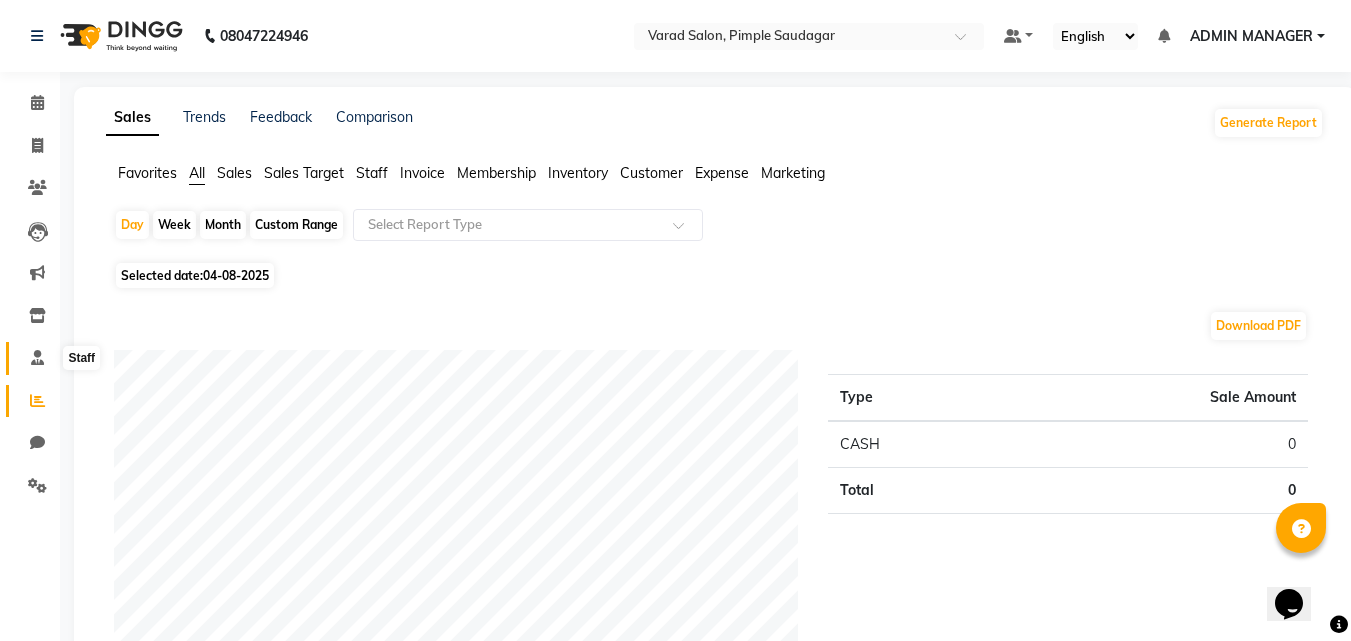 click 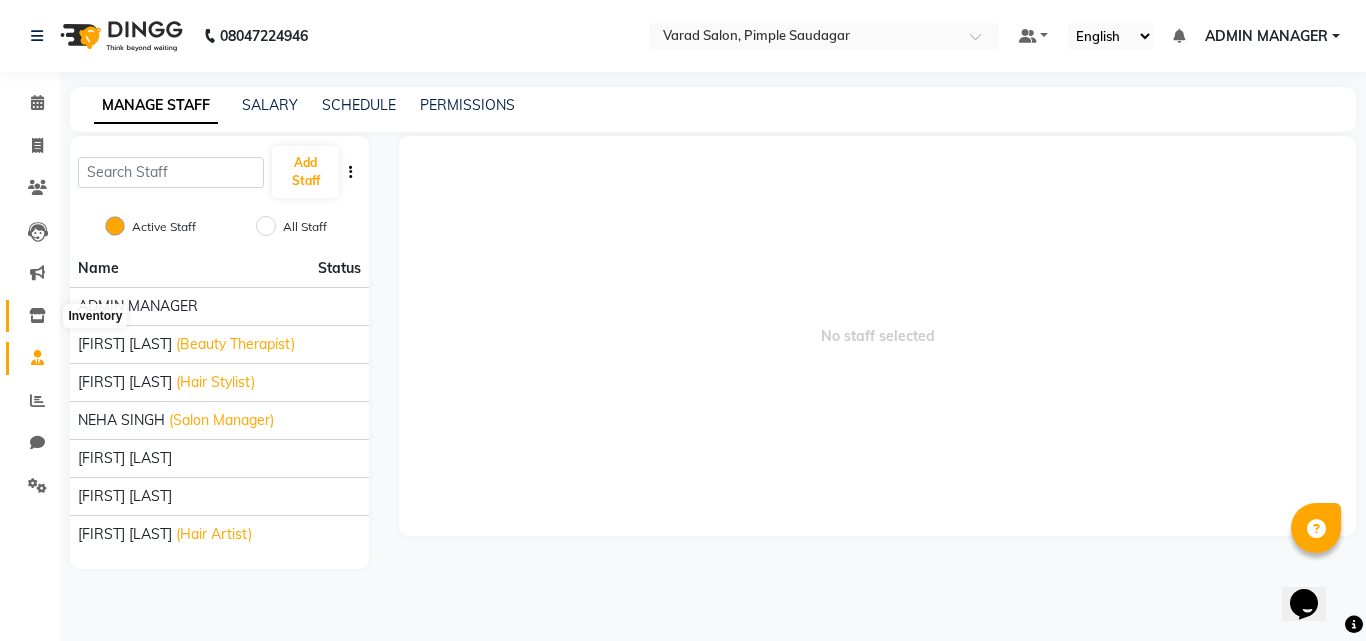 click 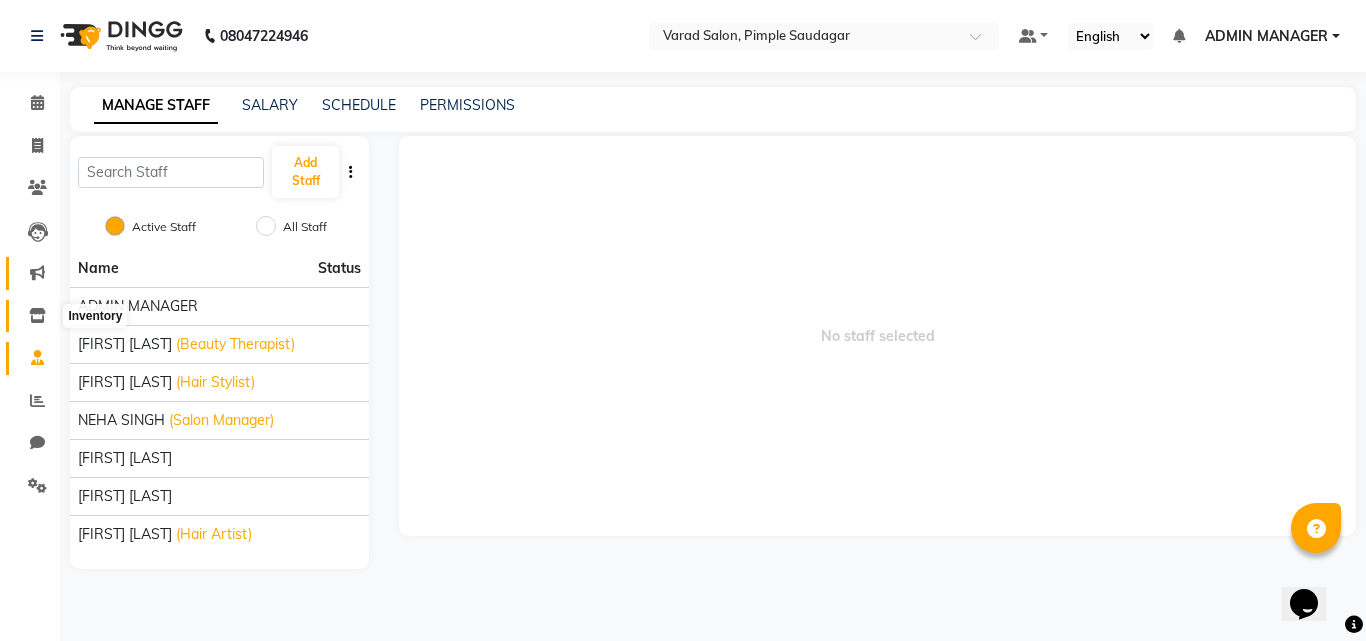 select 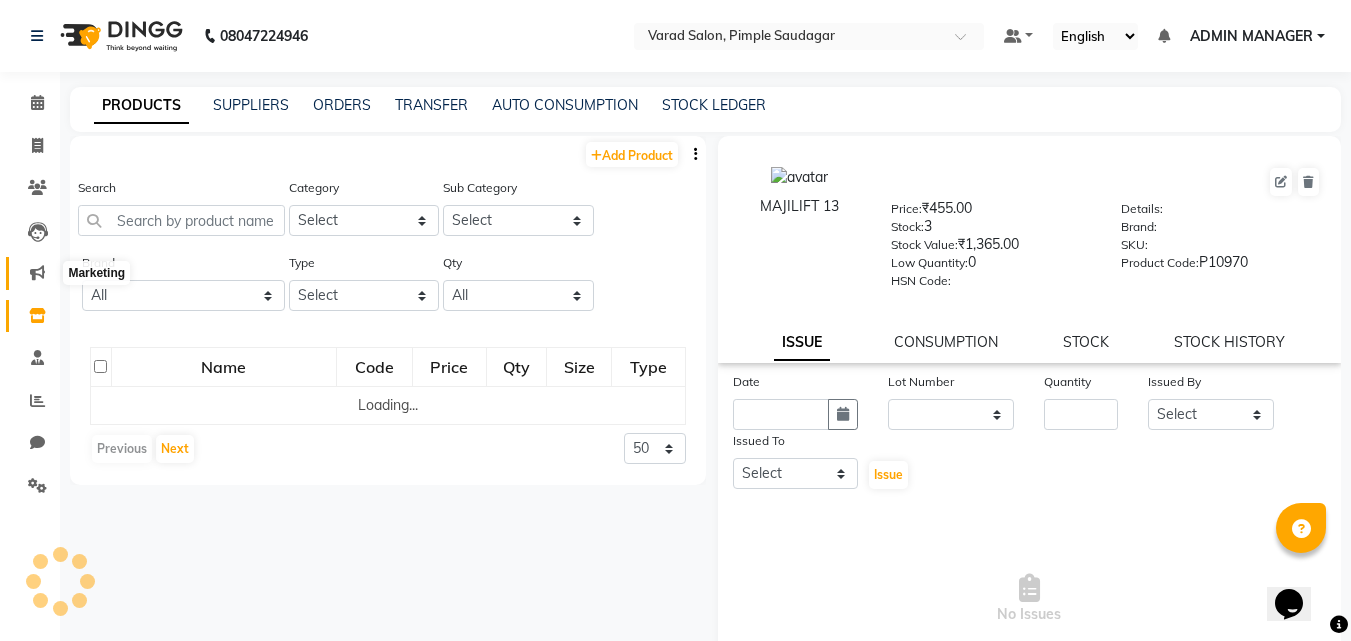 click 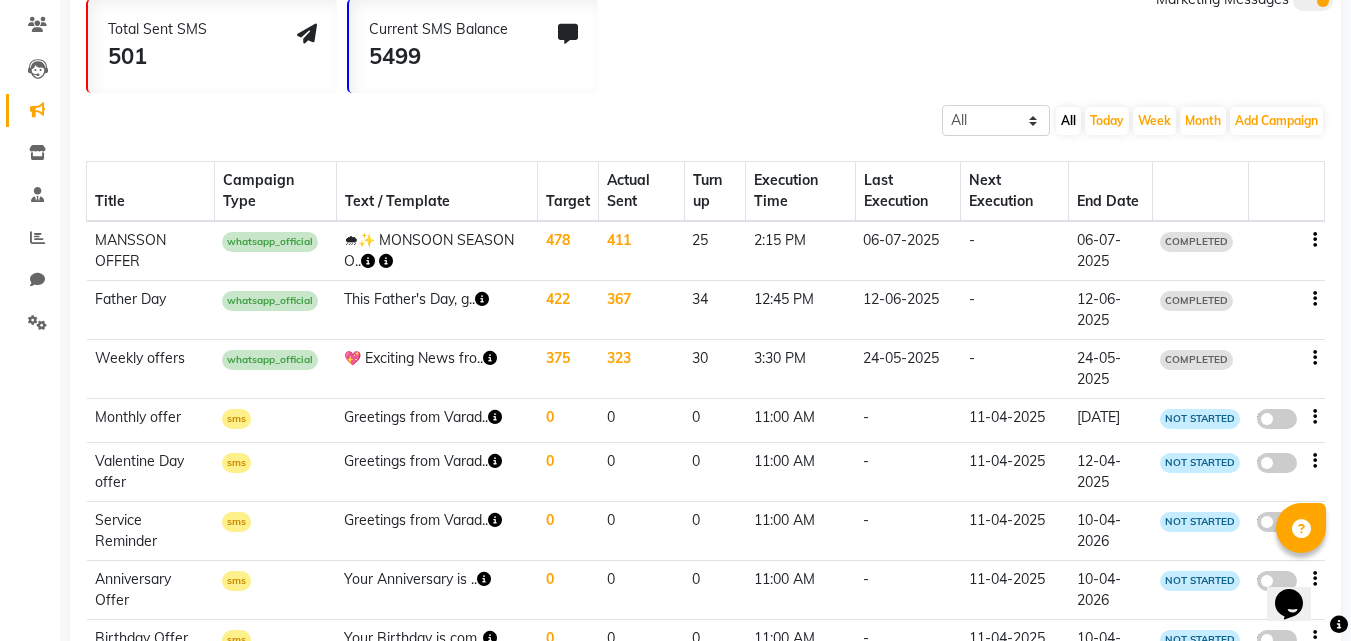 scroll, scrollTop: 0, scrollLeft: 0, axis: both 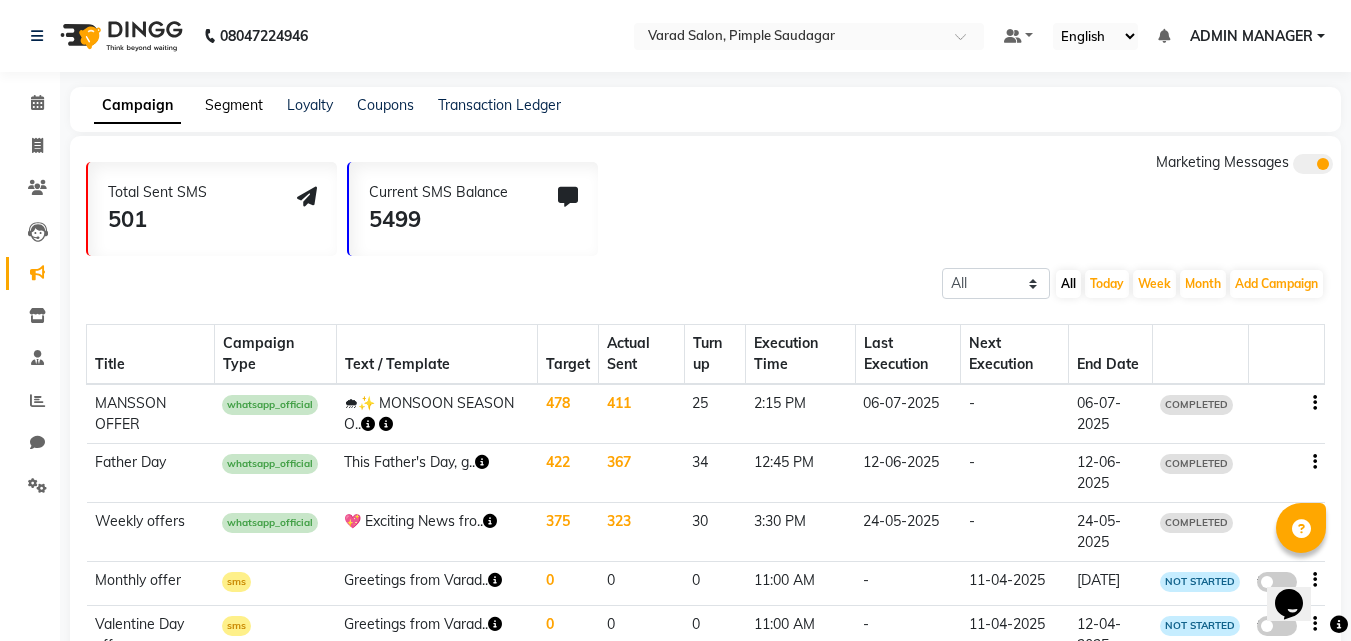 click on "Segment" 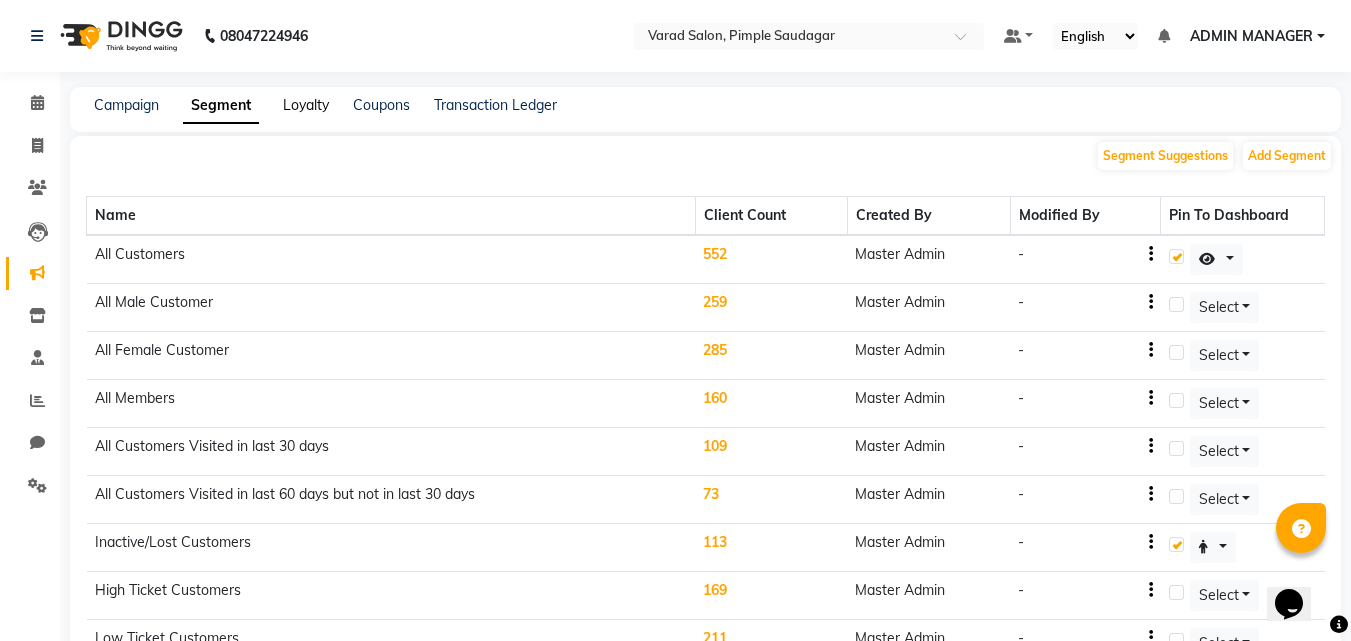 click on "Loyalty" 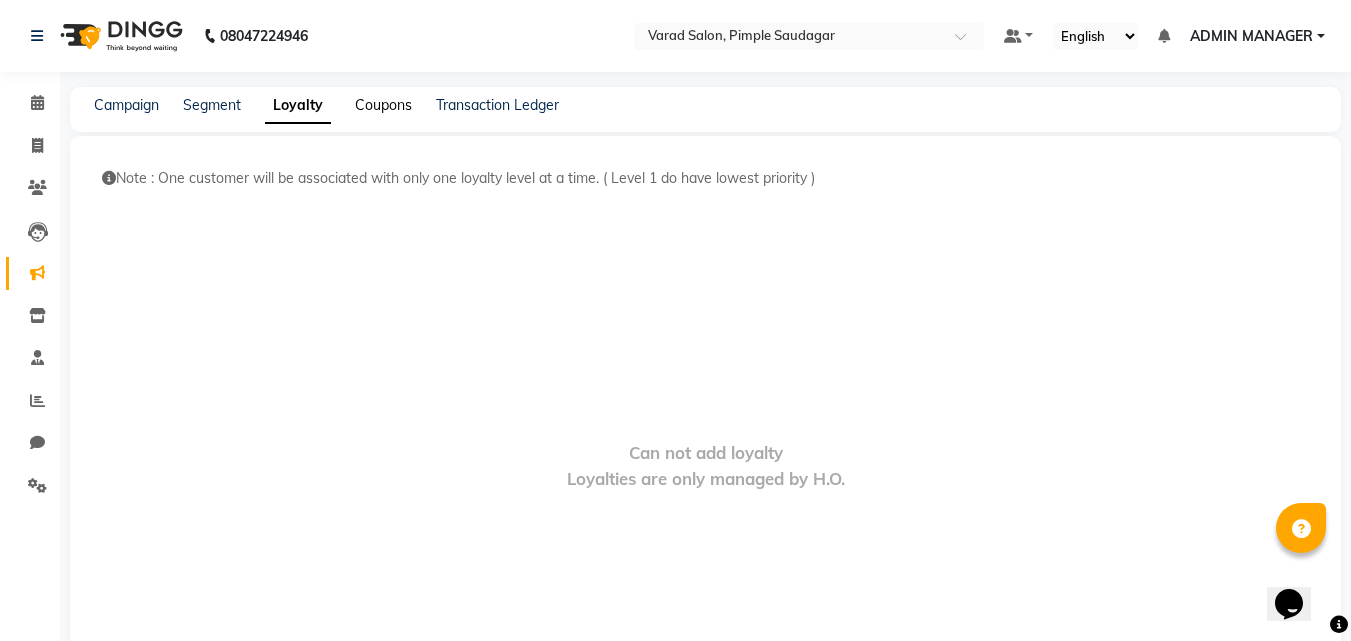 click on "Coupons" 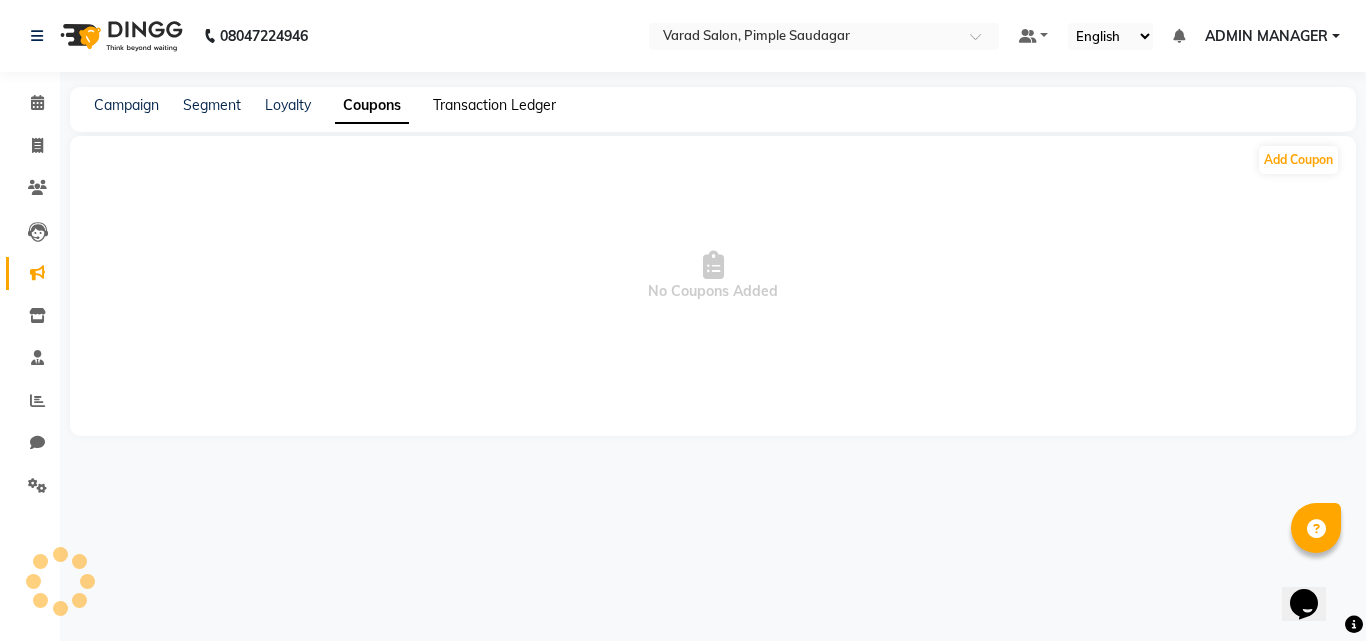 click on "Transaction Ledger" 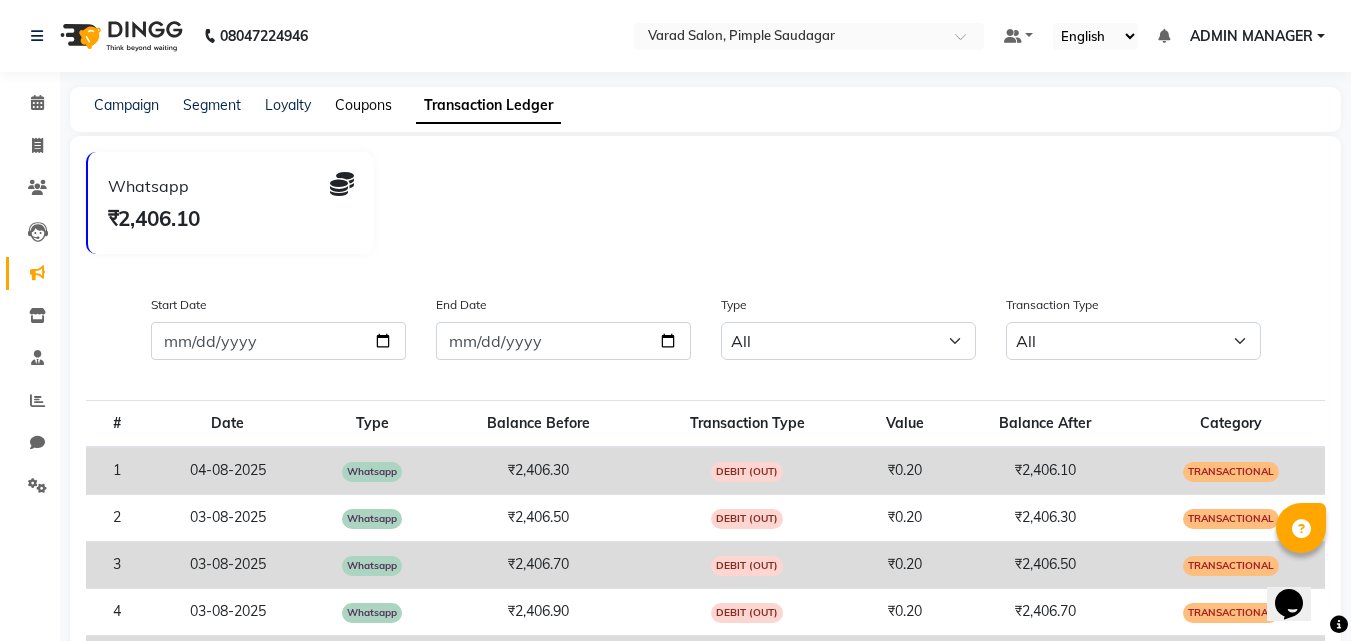 click on "Coupons" 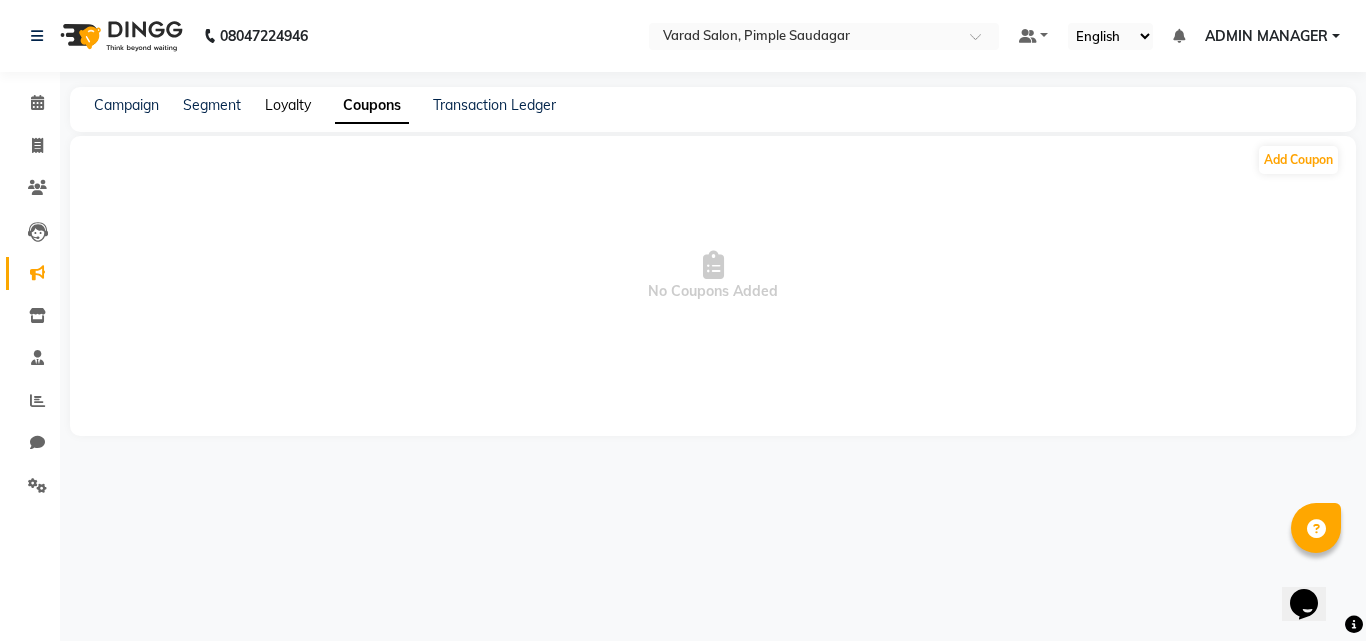 click on "Loyalty" 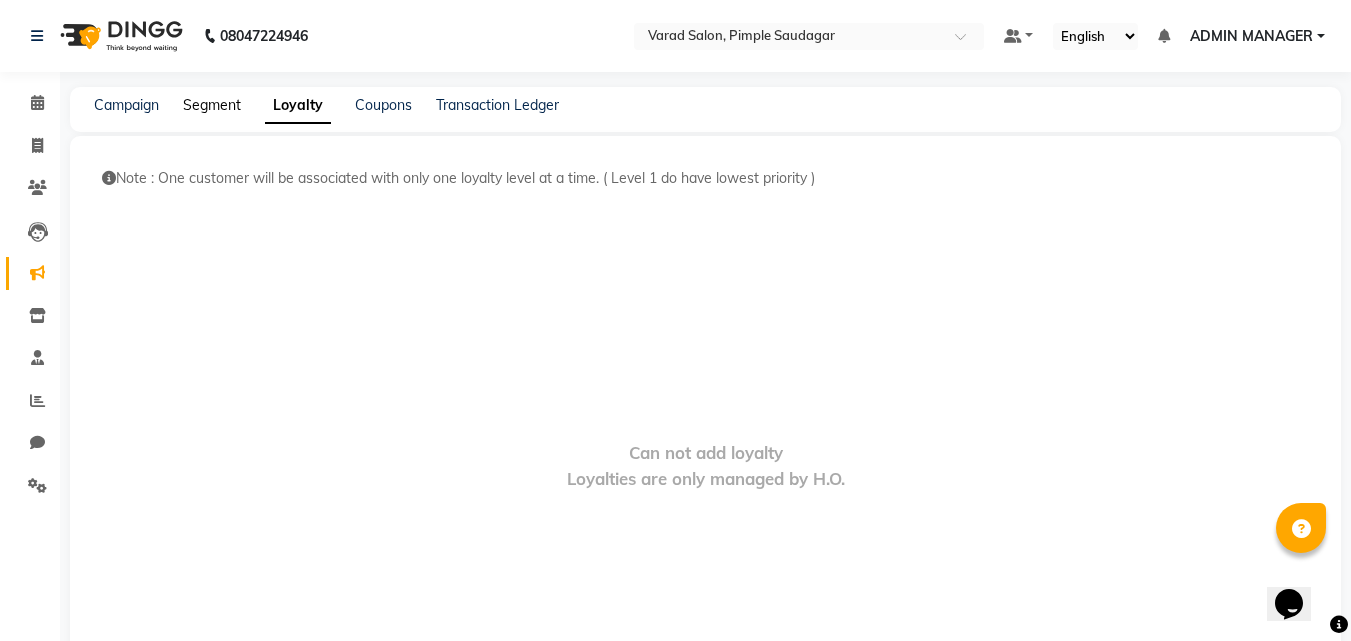 click on "Segment" 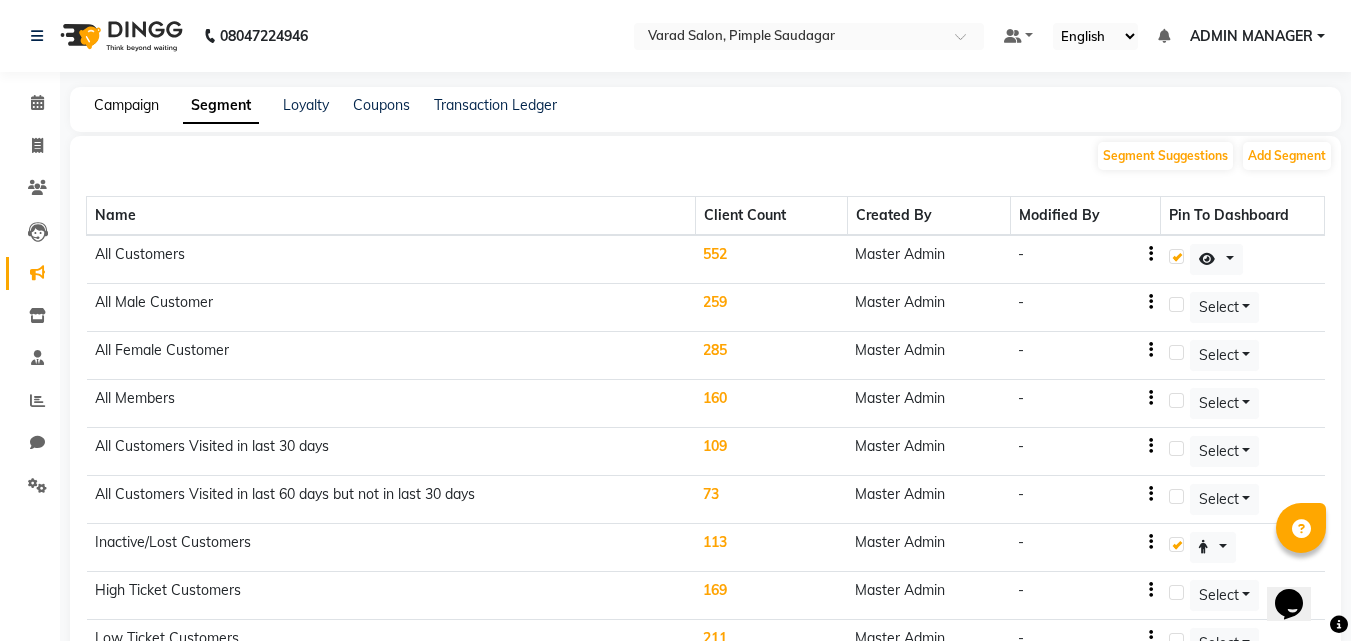 click on "Campaign" 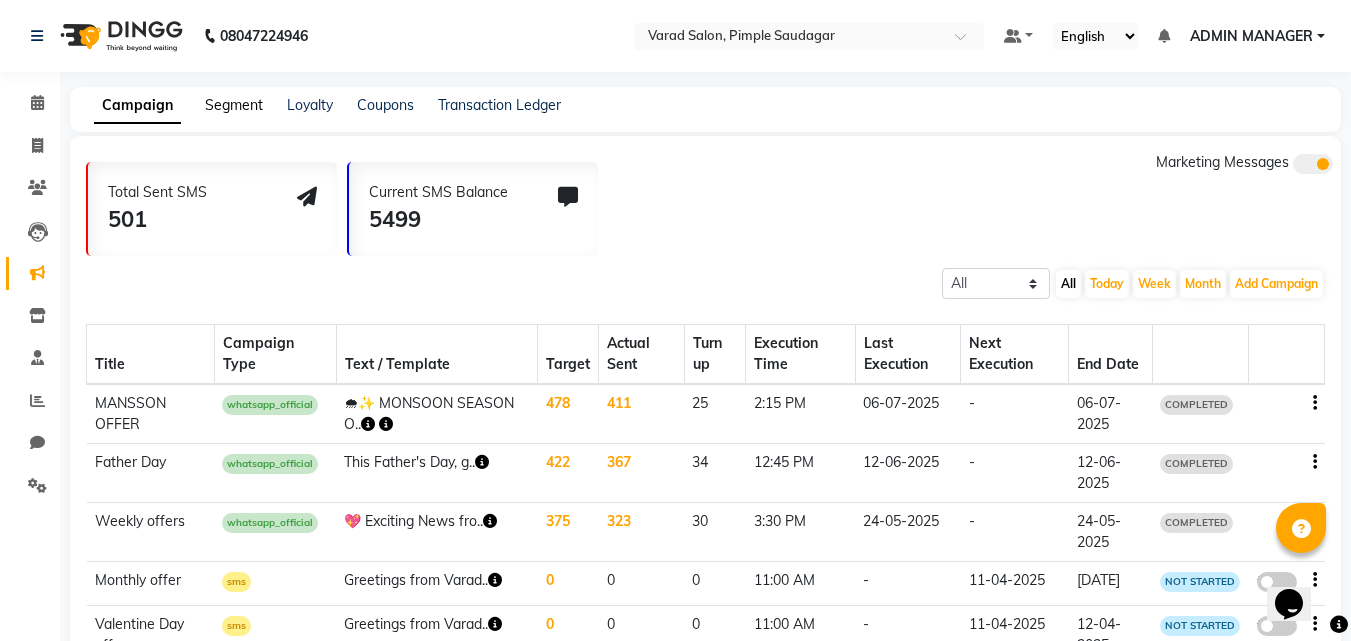click on "Segment" 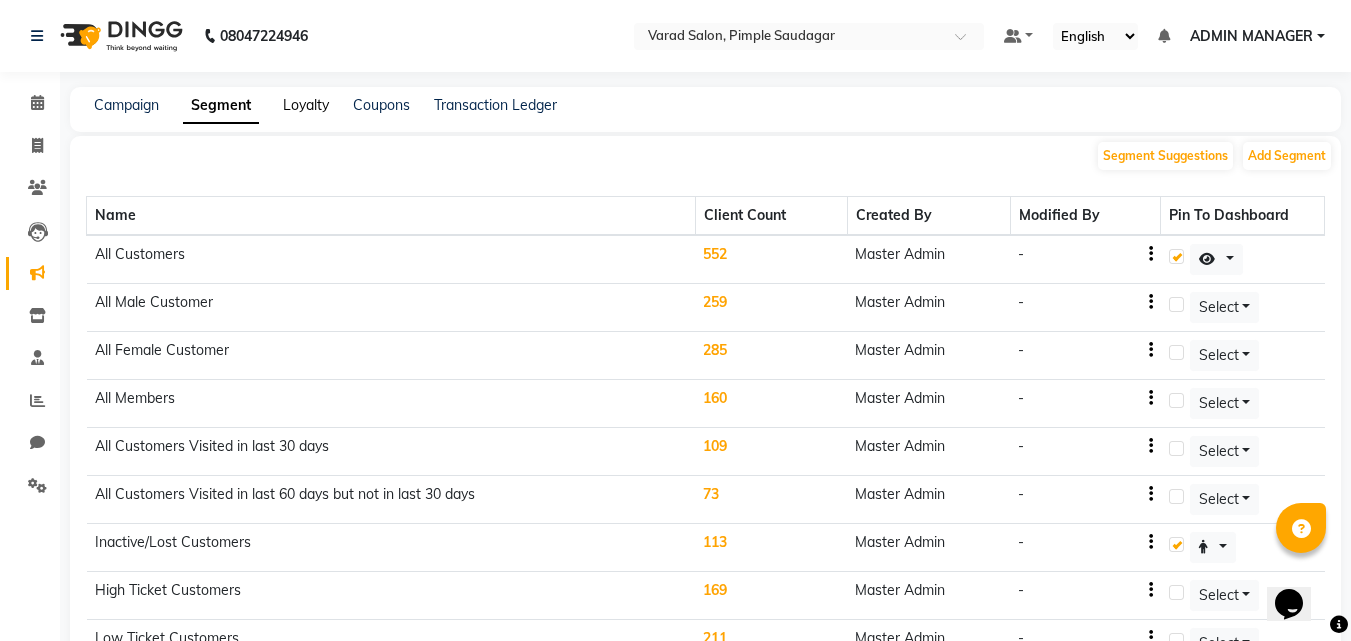 click on "Loyalty" 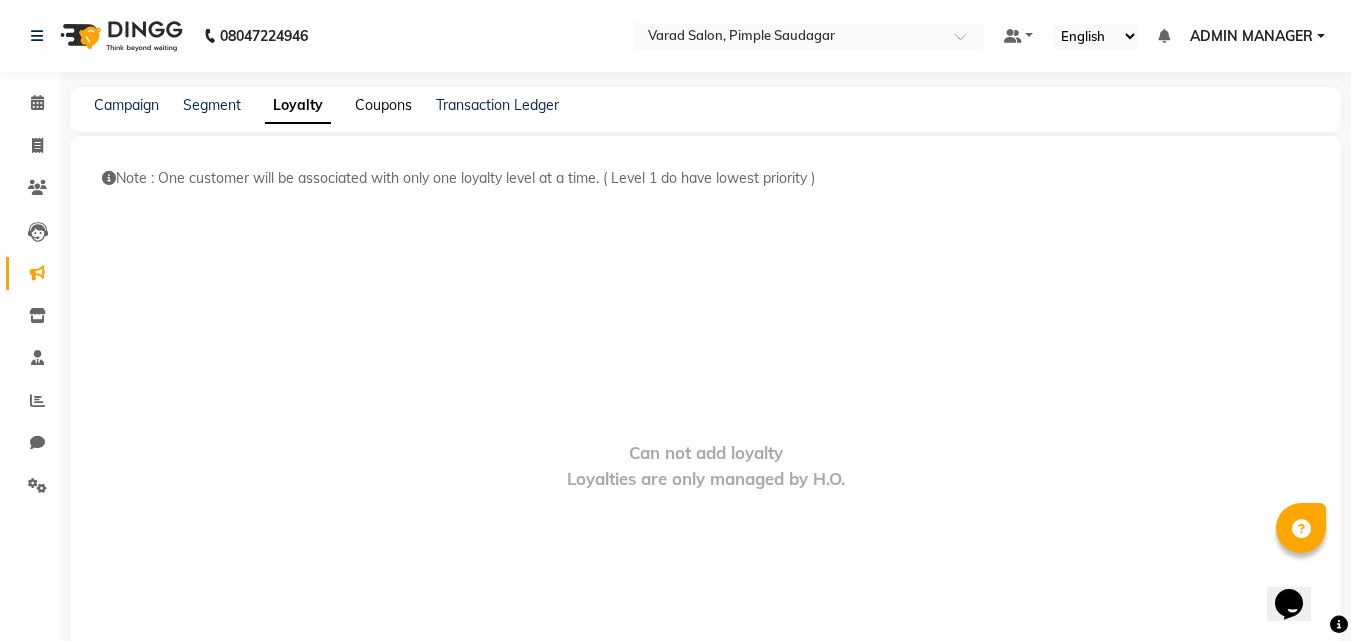 click on "Coupons" 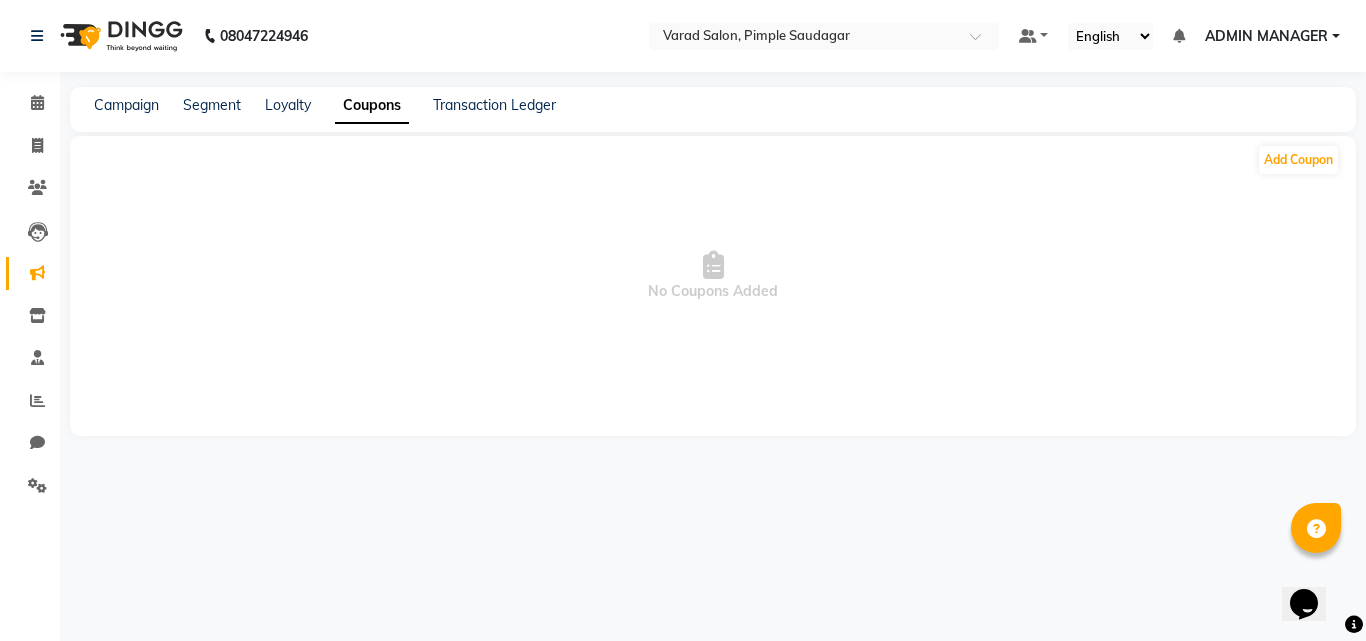 click on "Coupons" 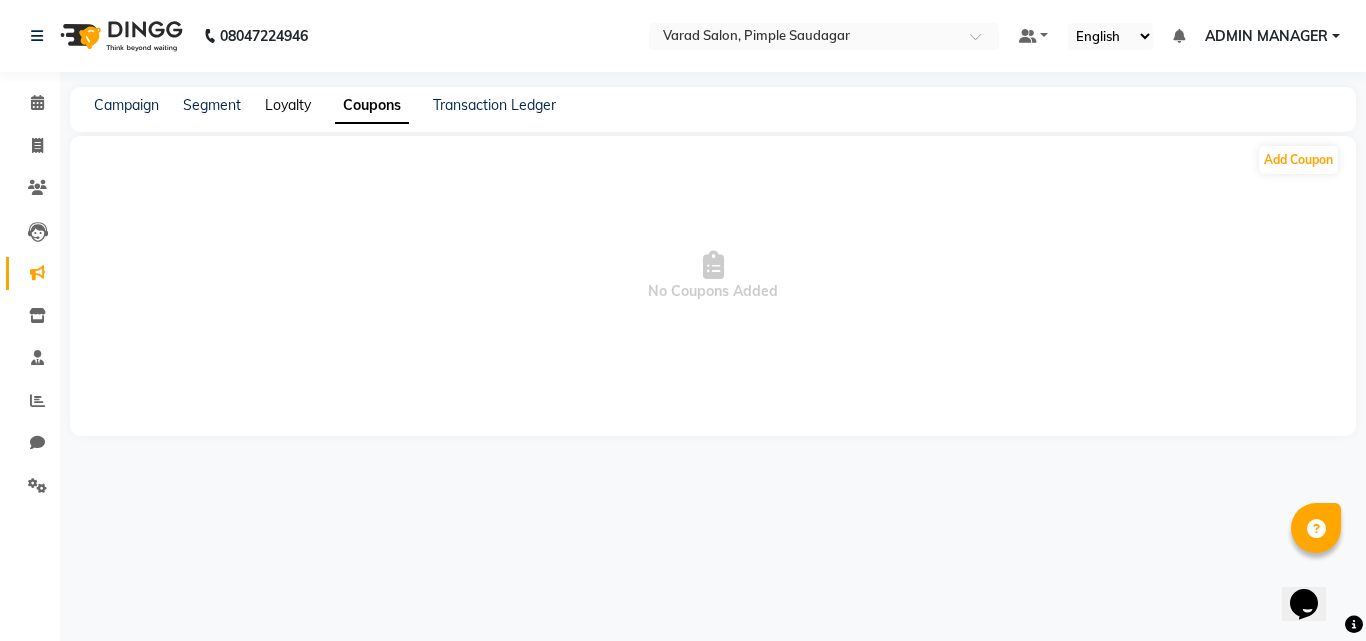 click on "Loyalty" 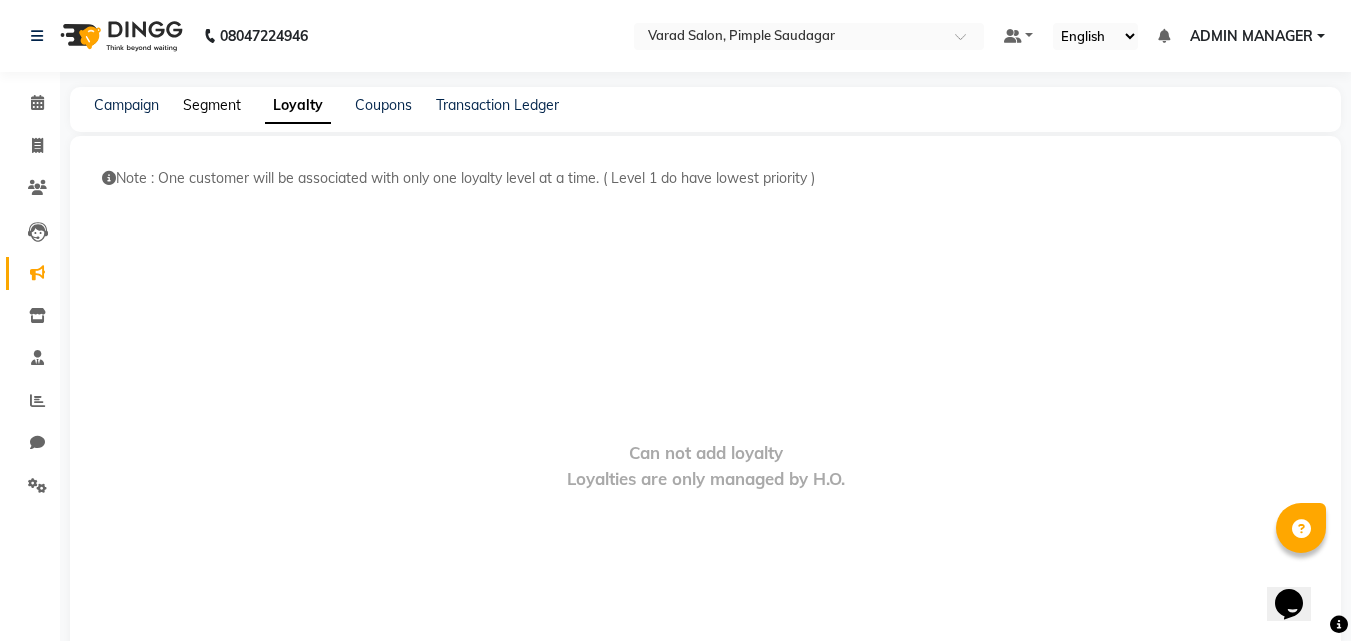 click on "Segment" 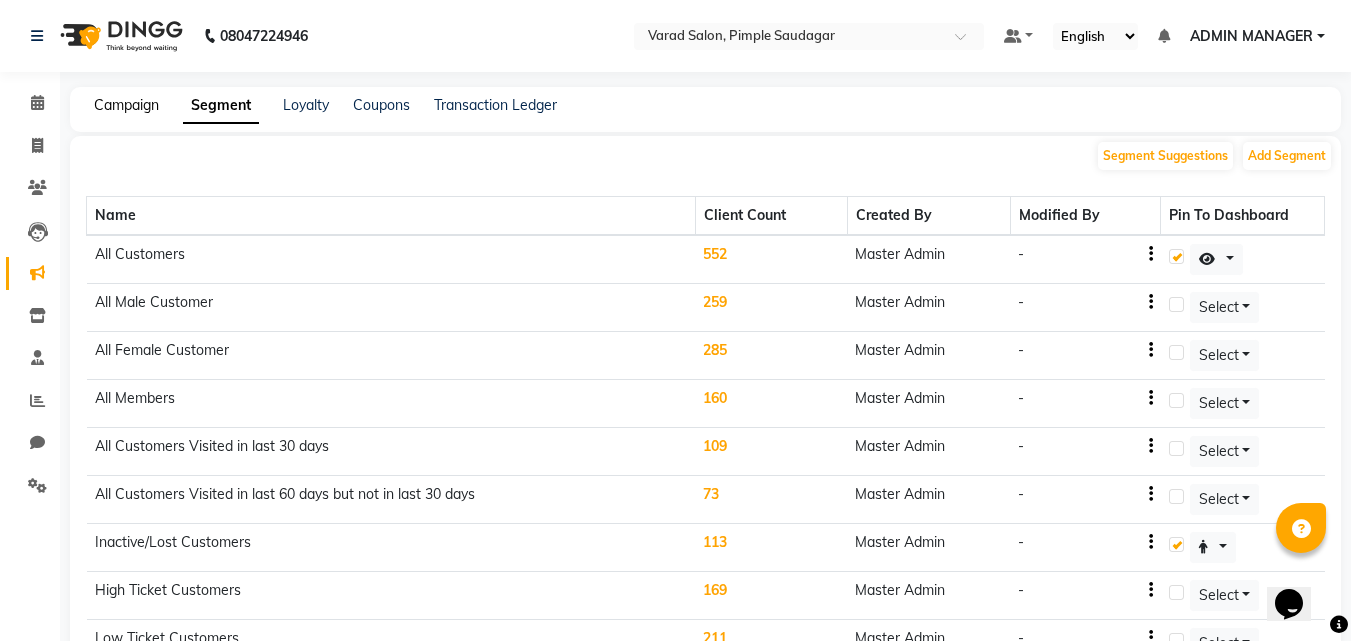 click on "Campaign" 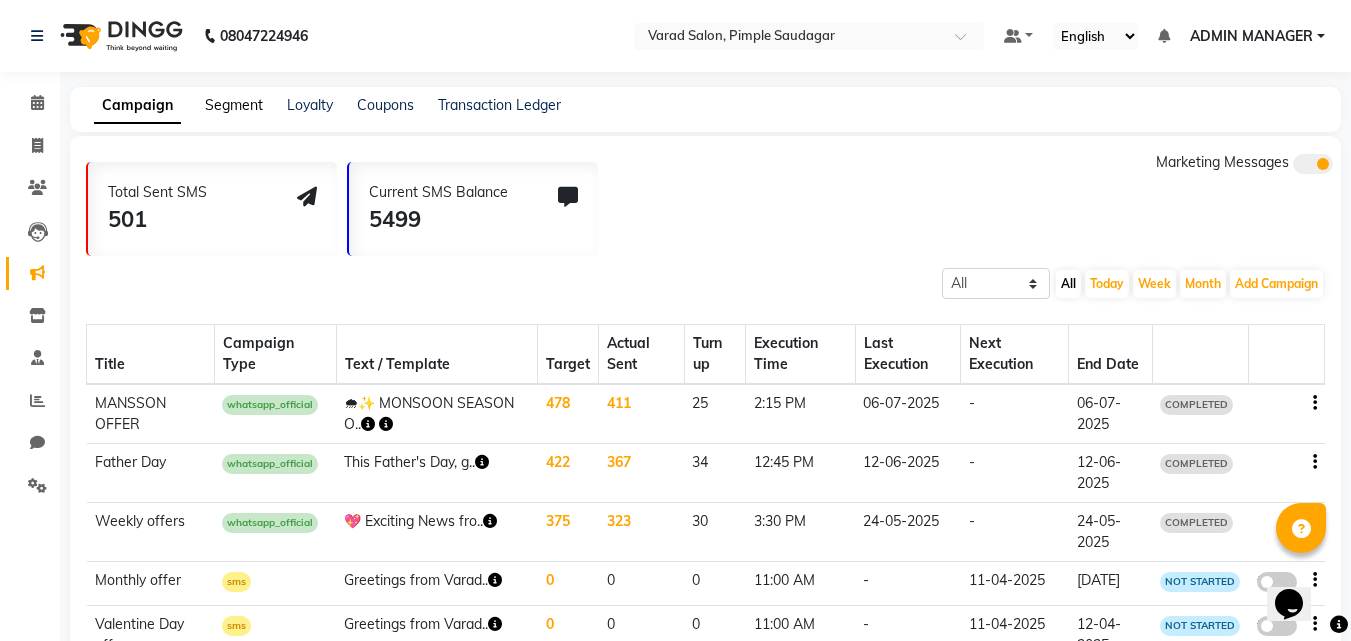 click on "Segment" 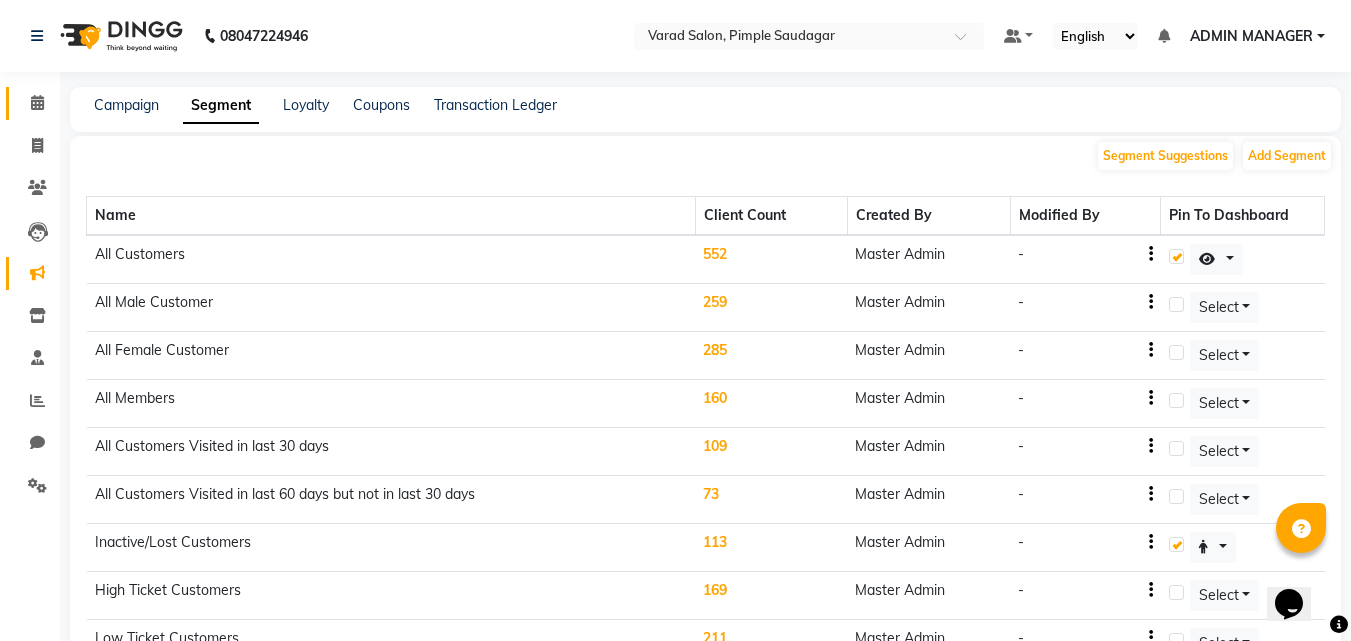 click on "Calendar" 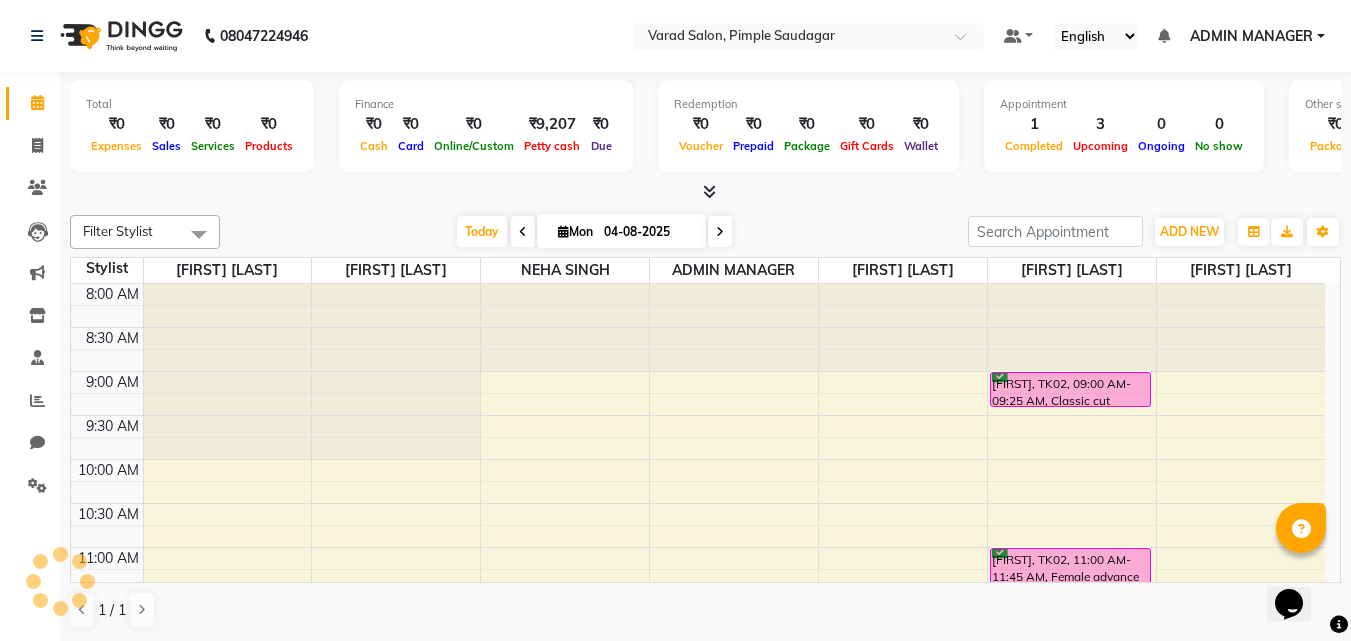 click at bounding box center (709, 191) 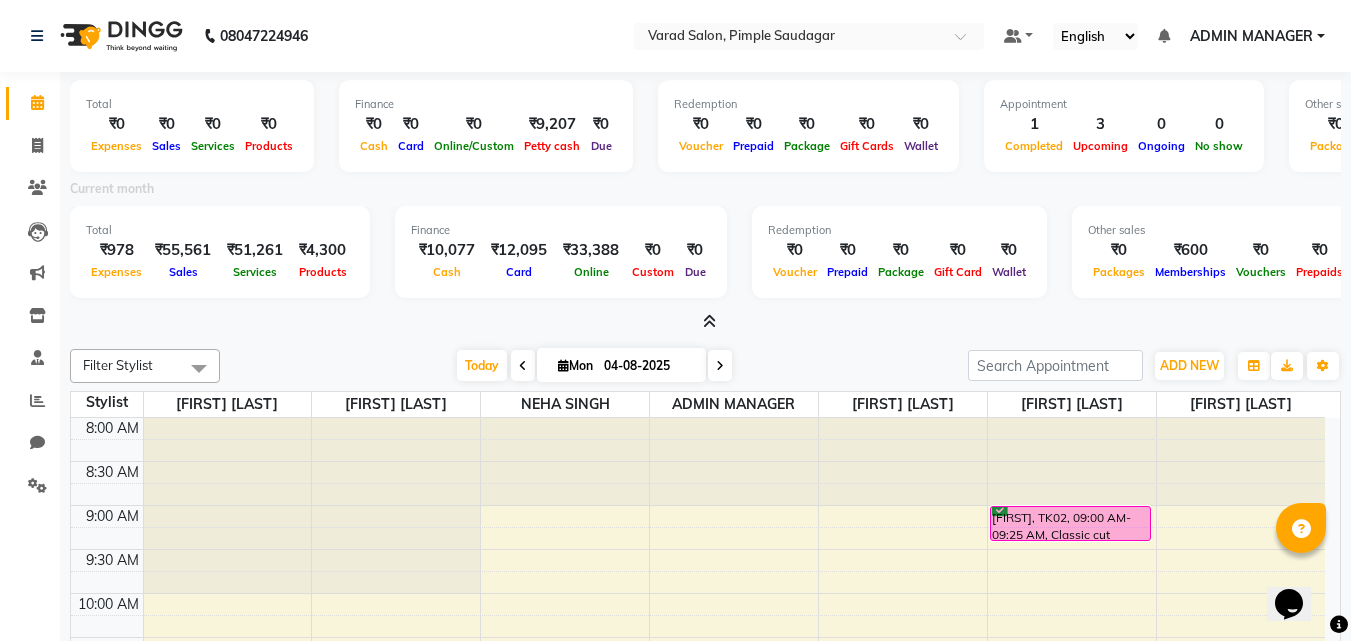 click at bounding box center [709, 321] 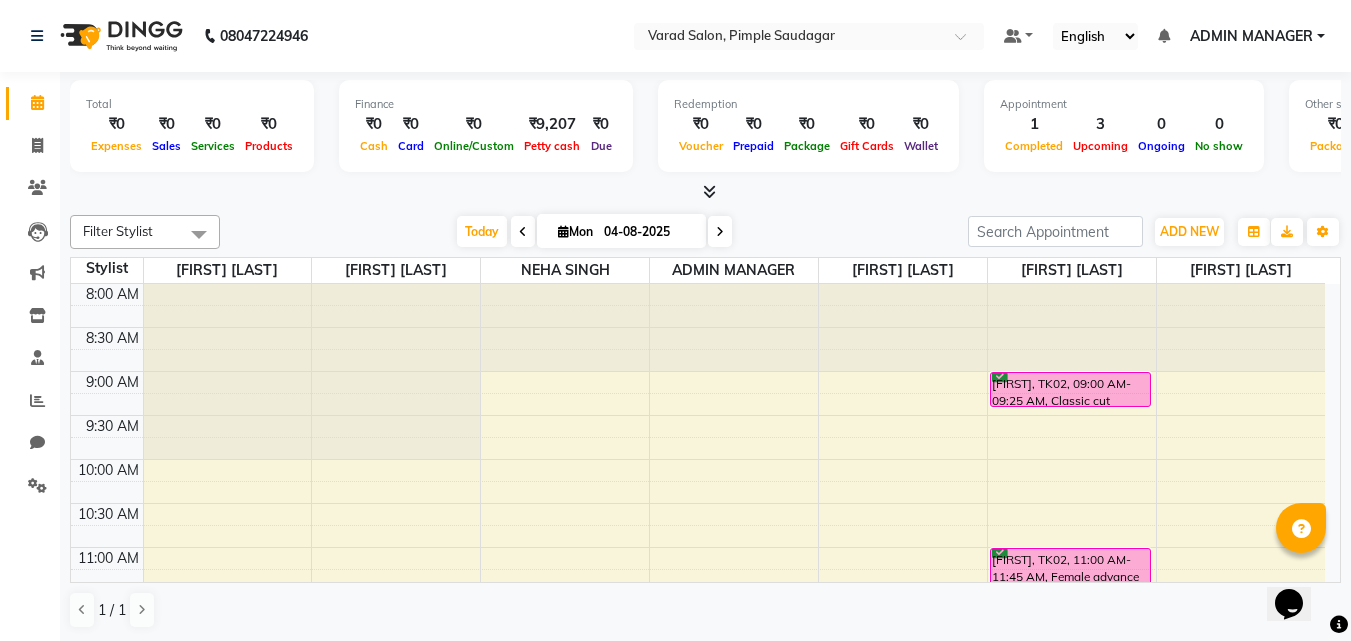 click on "Select Location × Varad Salon, Pimple Saudagar Default Panel My Panel English ENGLISH Español العربية मराठी हिंदी ગુજરાતી தமிழ் 中文 Notifications nothing to show ADMIN MANAGER Manage Profile Change Password Sign out  Version:3.16.0" 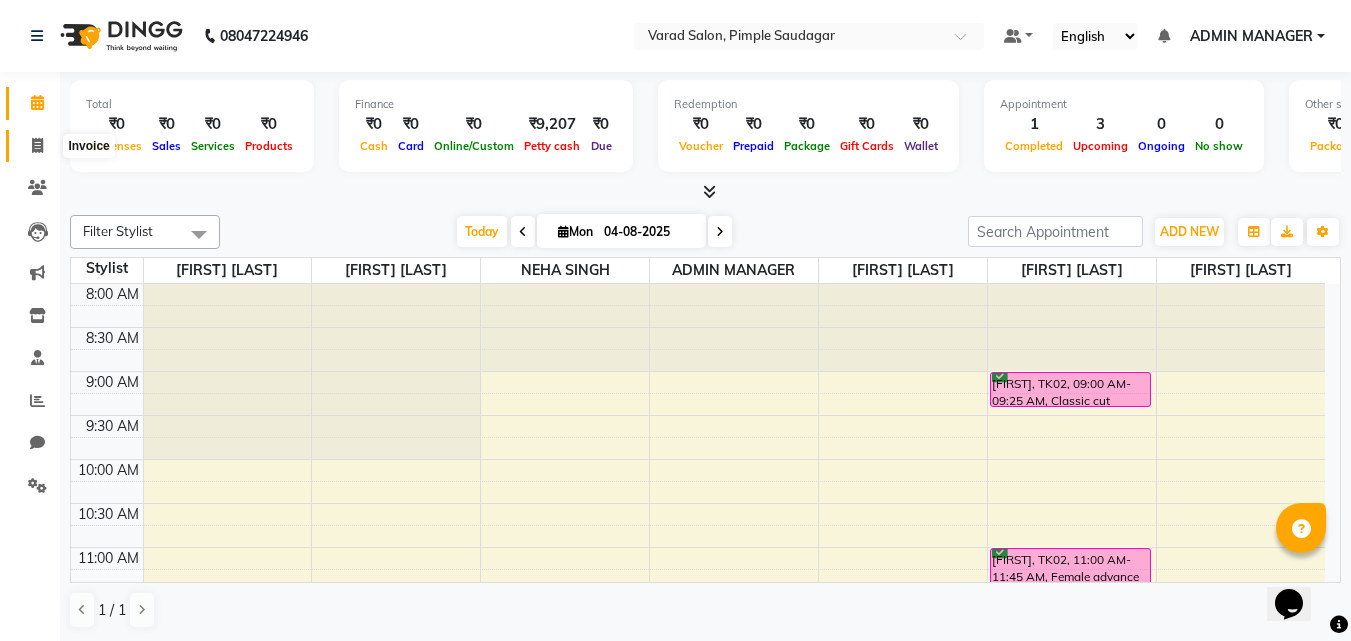 click 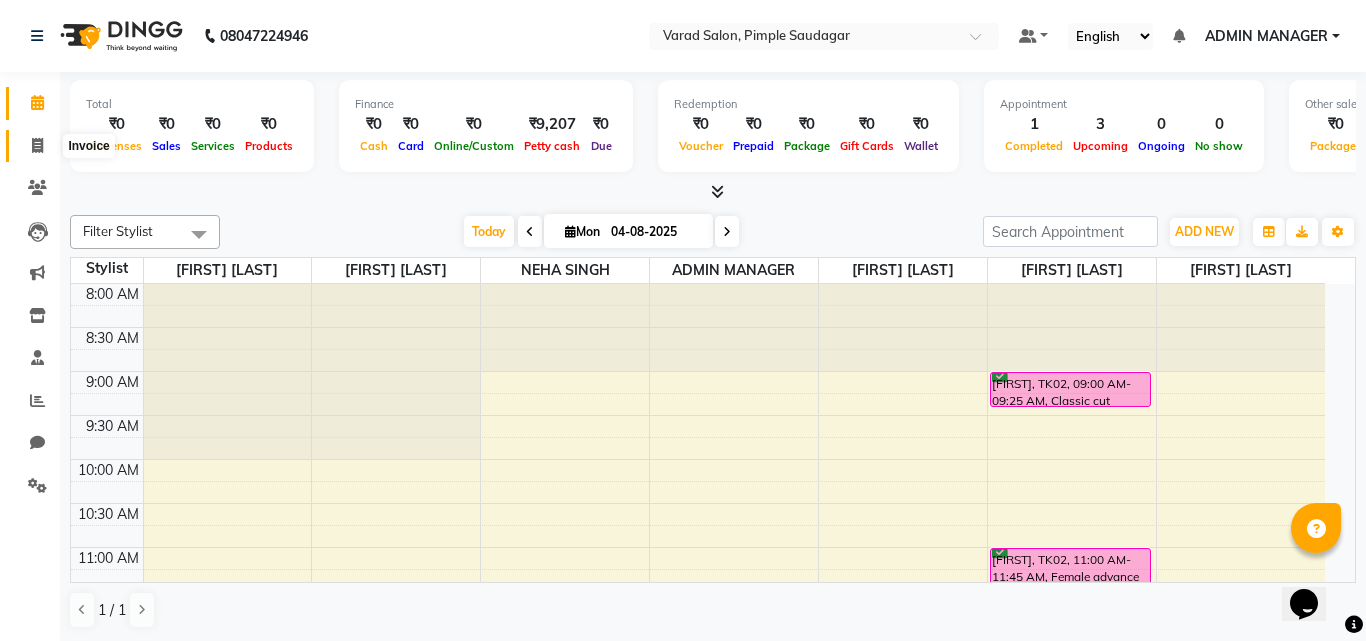 select on "7816" 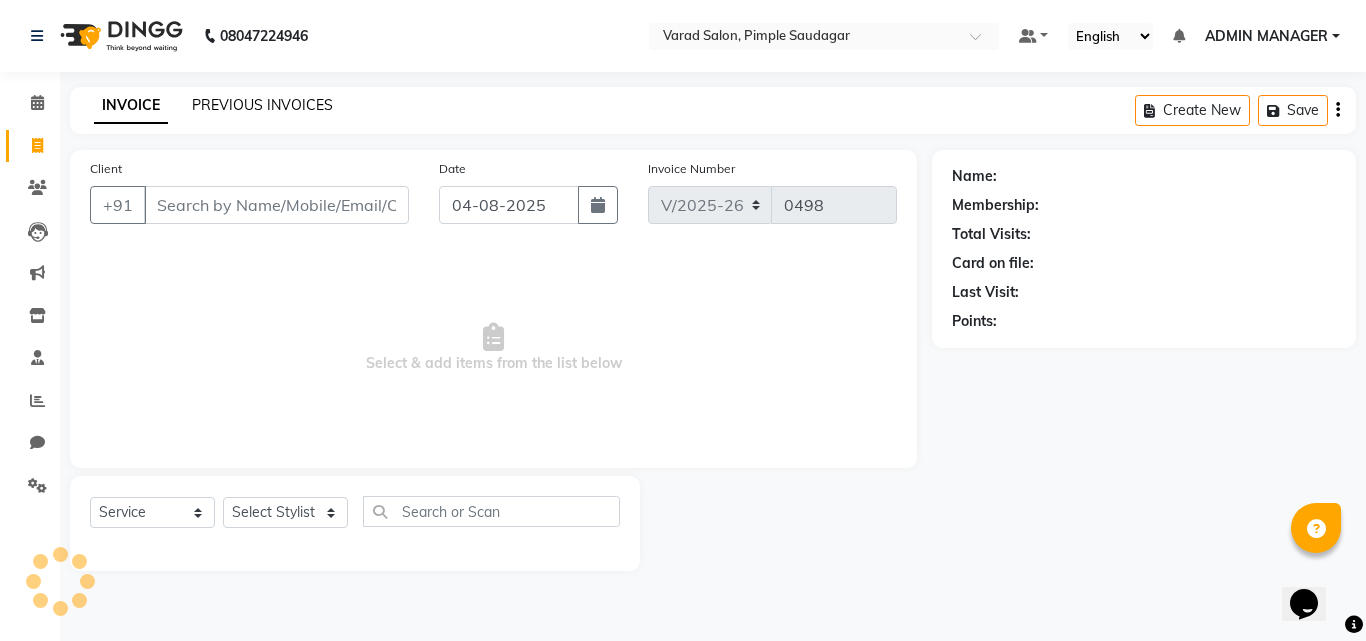click on "PREVIOUS INVOICES" 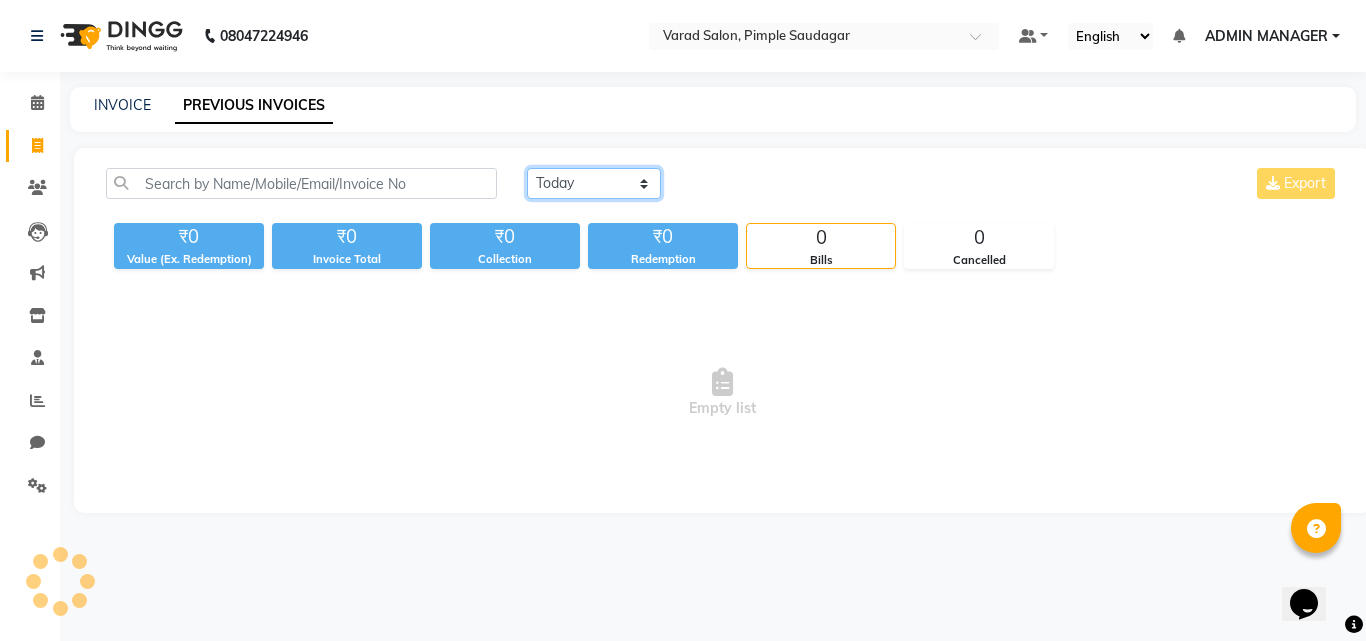 click on "Today Yesterday Custom Range" 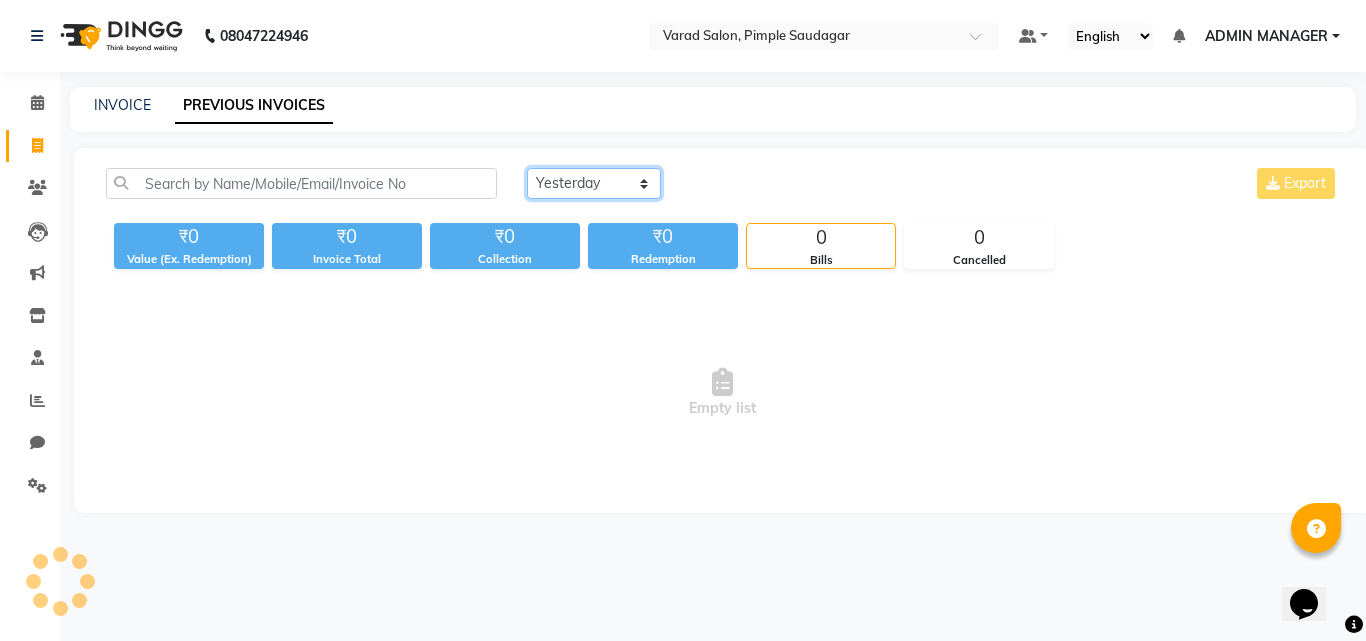 click on "Today Yesterday Custom Range" 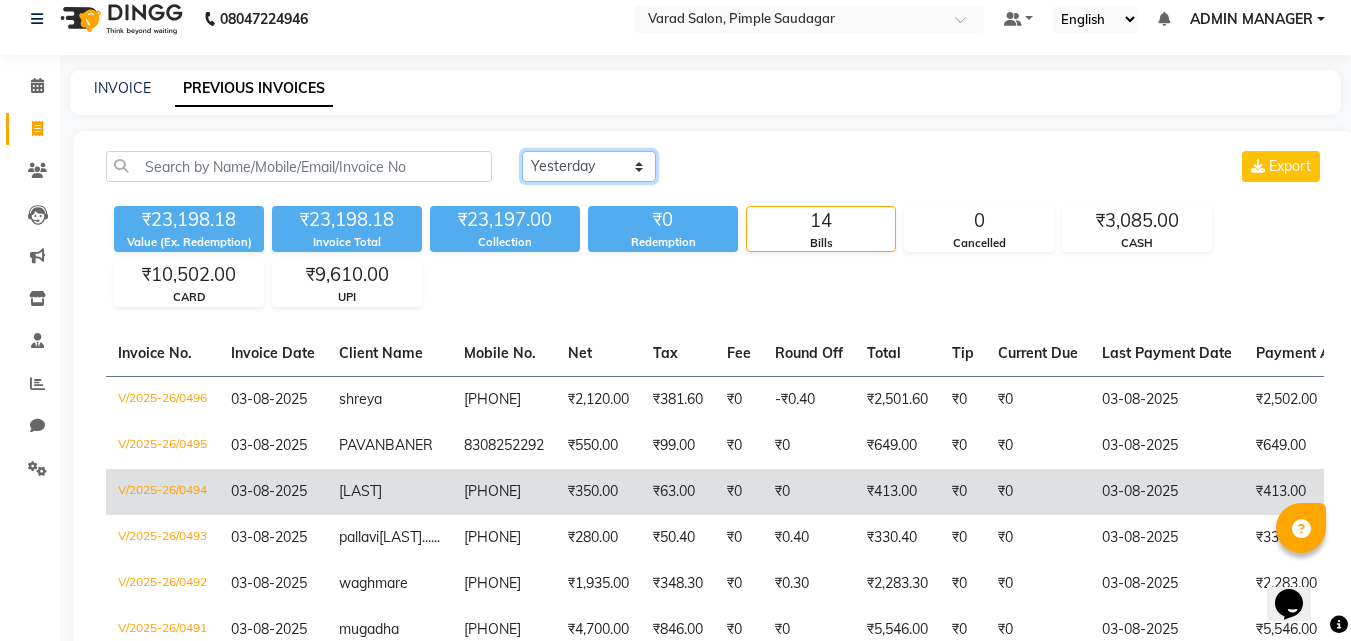 scroll, scrollTop: 0, scrollLeft: 0, axis: both 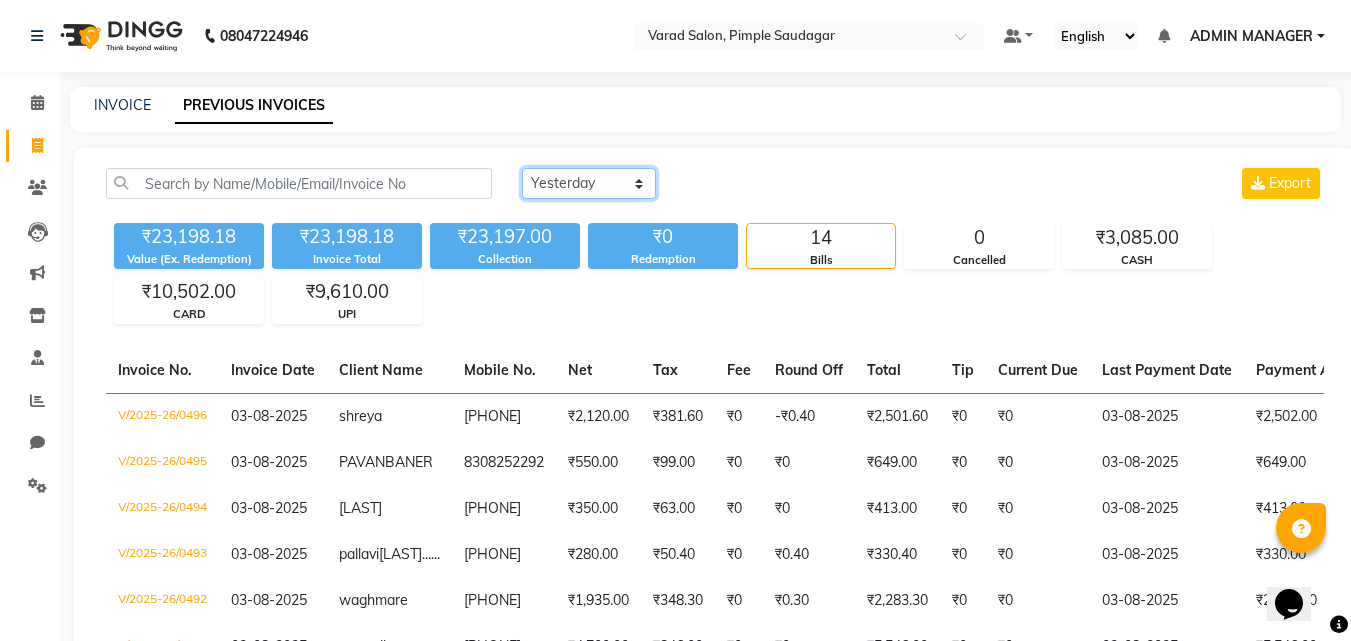 click on "Today Yesterday Custom Range" 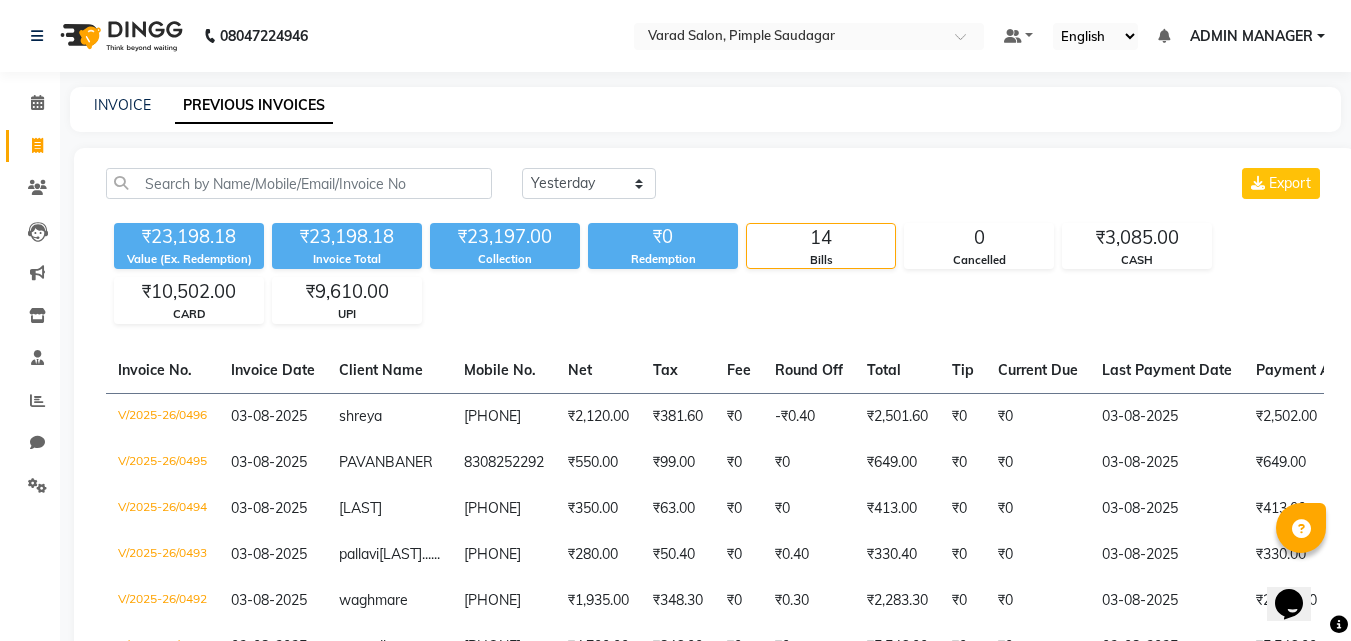 drag, startPoint x: 615, startPoint y: 313, endPoint x: 503, endPoint y: 269, distance: 120.33287 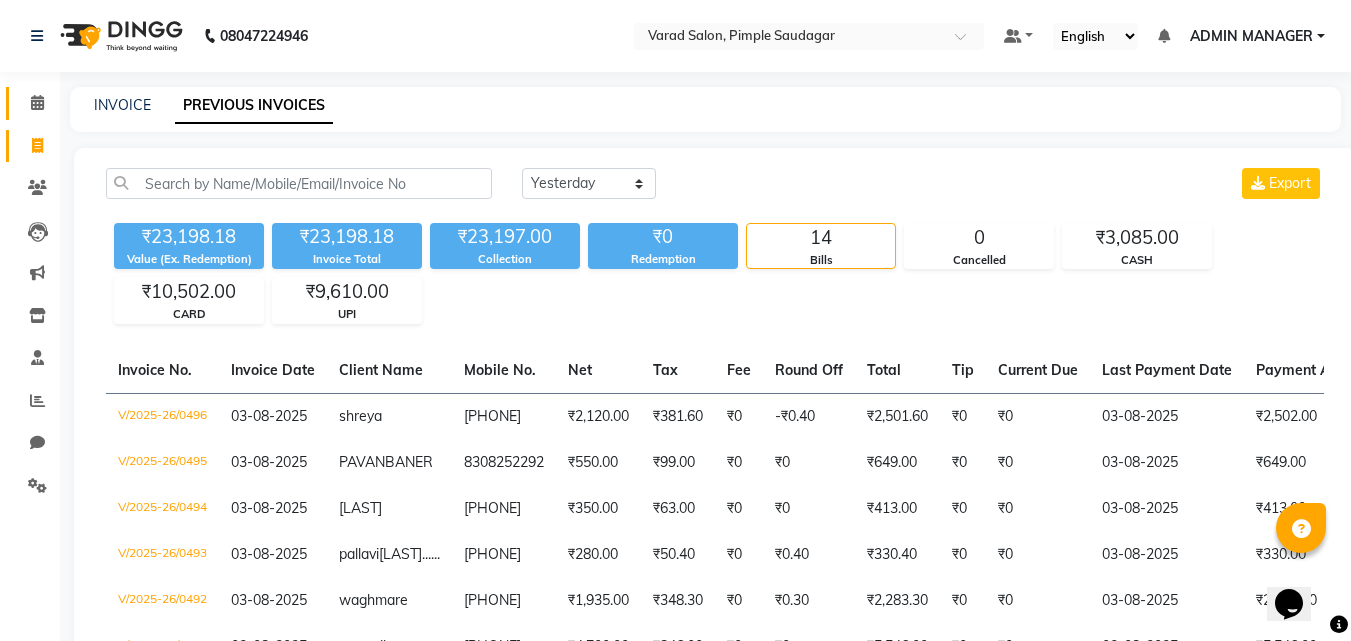 click on "Calendar" 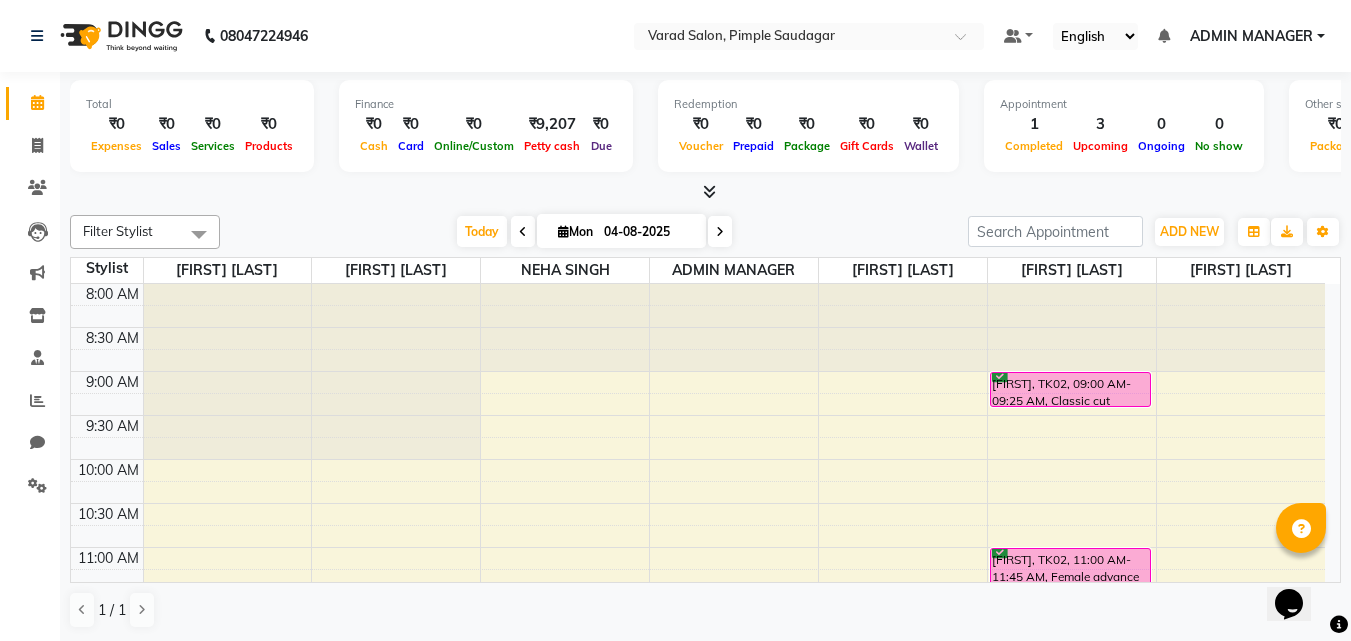 click at bounding box center (709, 191) 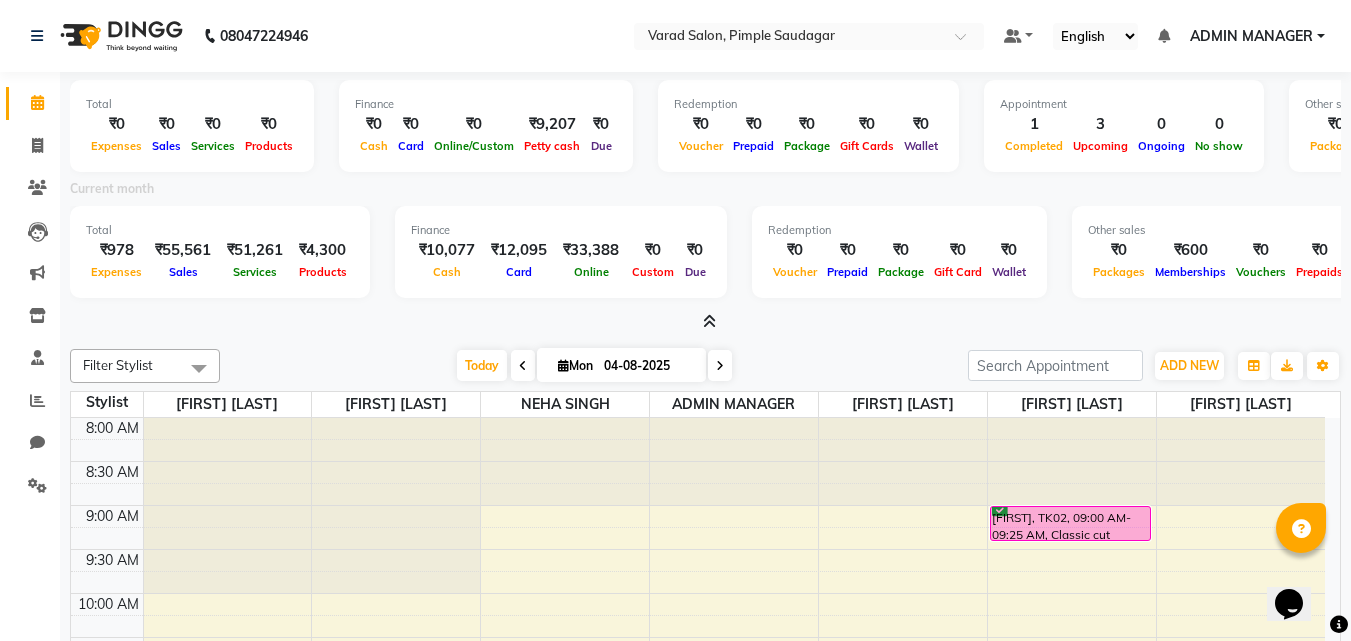 click at bounding box center (705, 322) 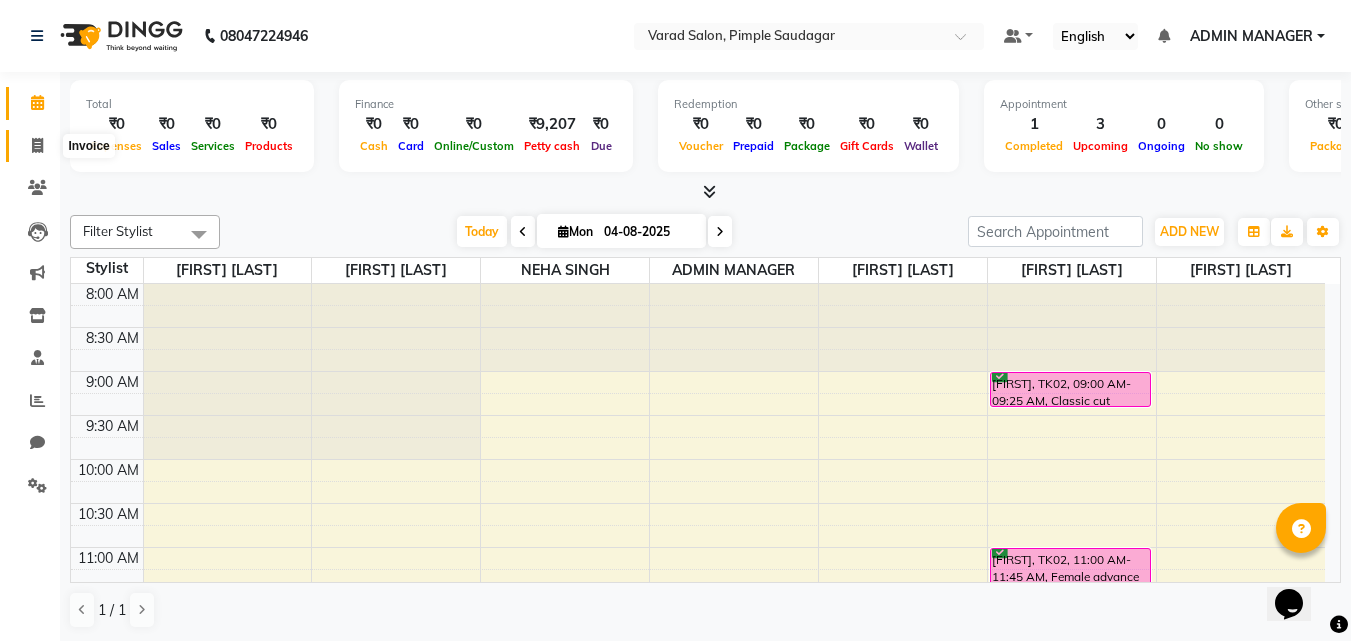 click 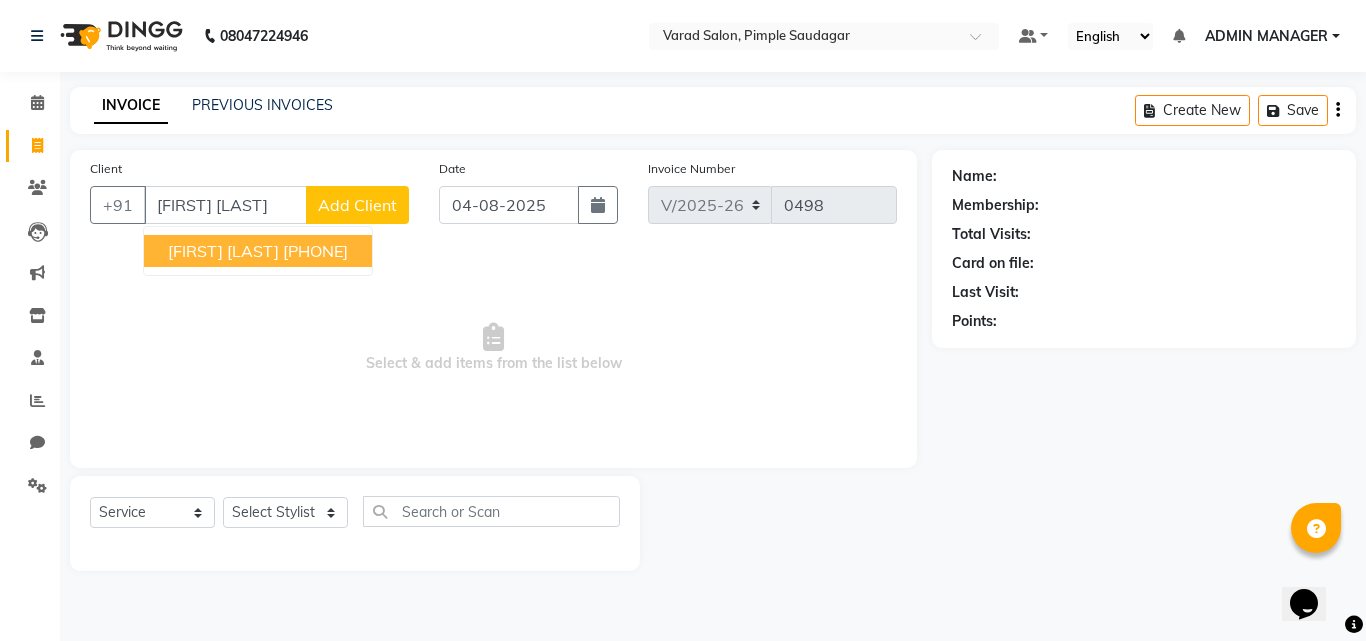 click on "[PHONE]" at bounding box center (315, 251) 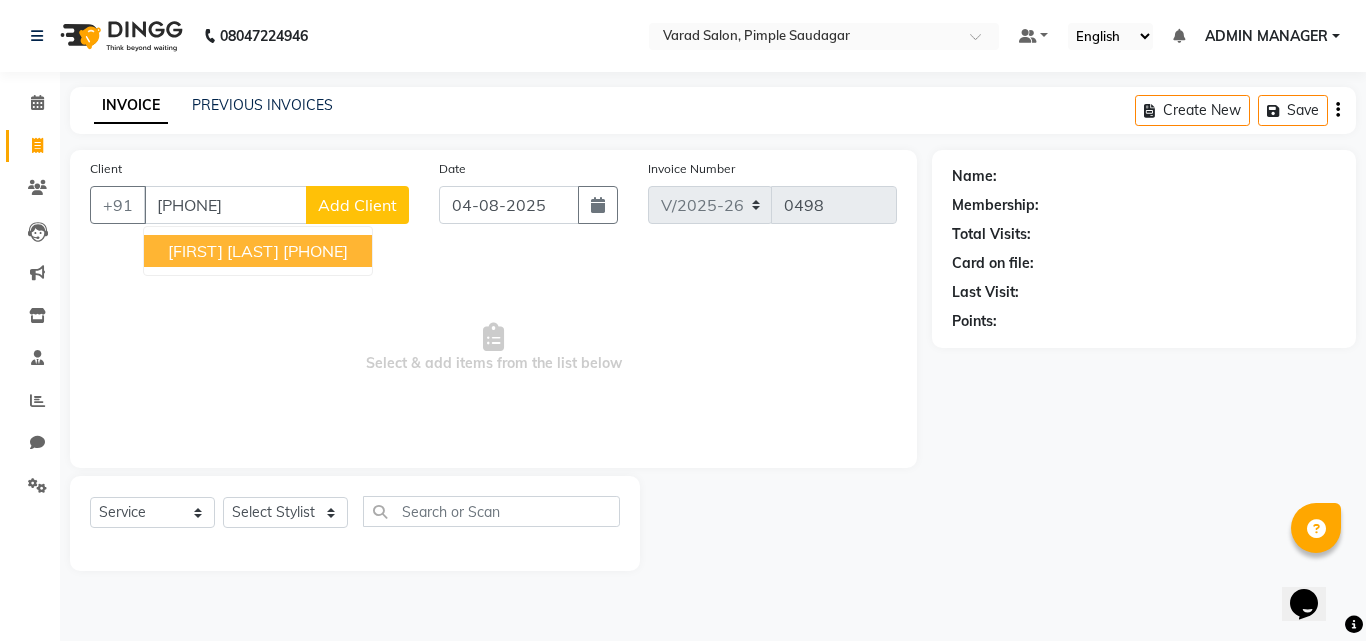 type on "[PHONE]" 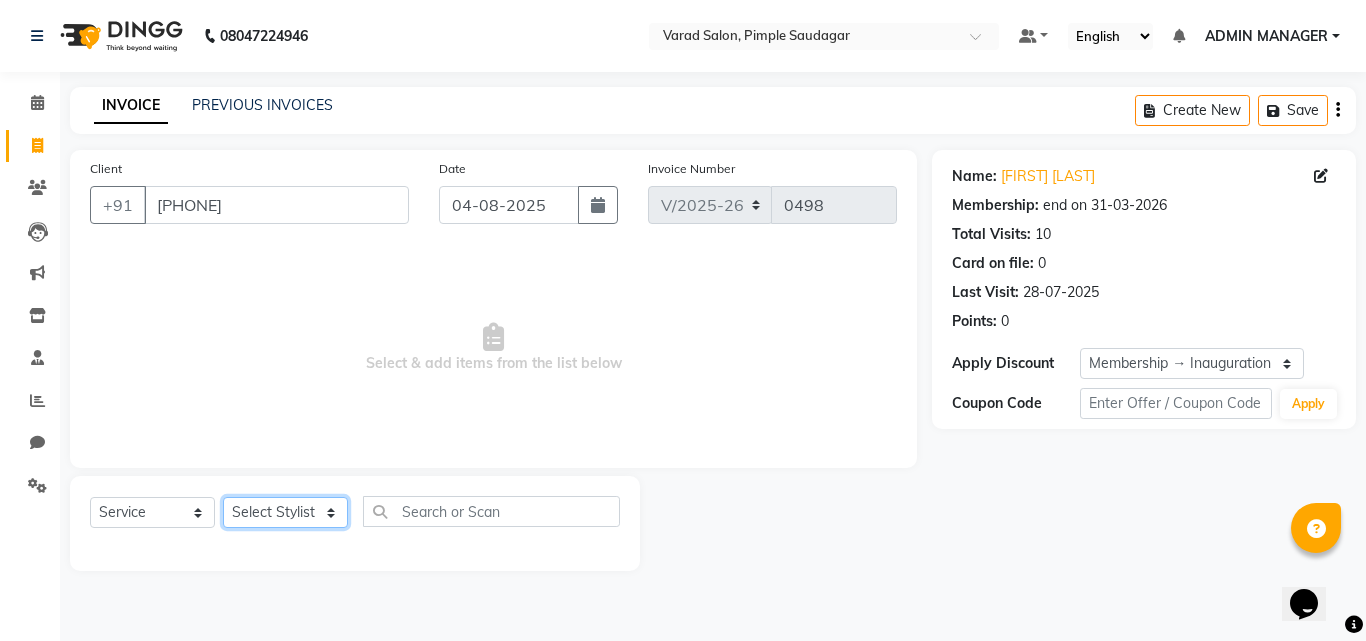 click on "Select Stylist ADMIN MANAGER Ankita Chavan Govind Kamble NEHA SINGH Rajesh Raut Ruksana shikh tejas bhul" 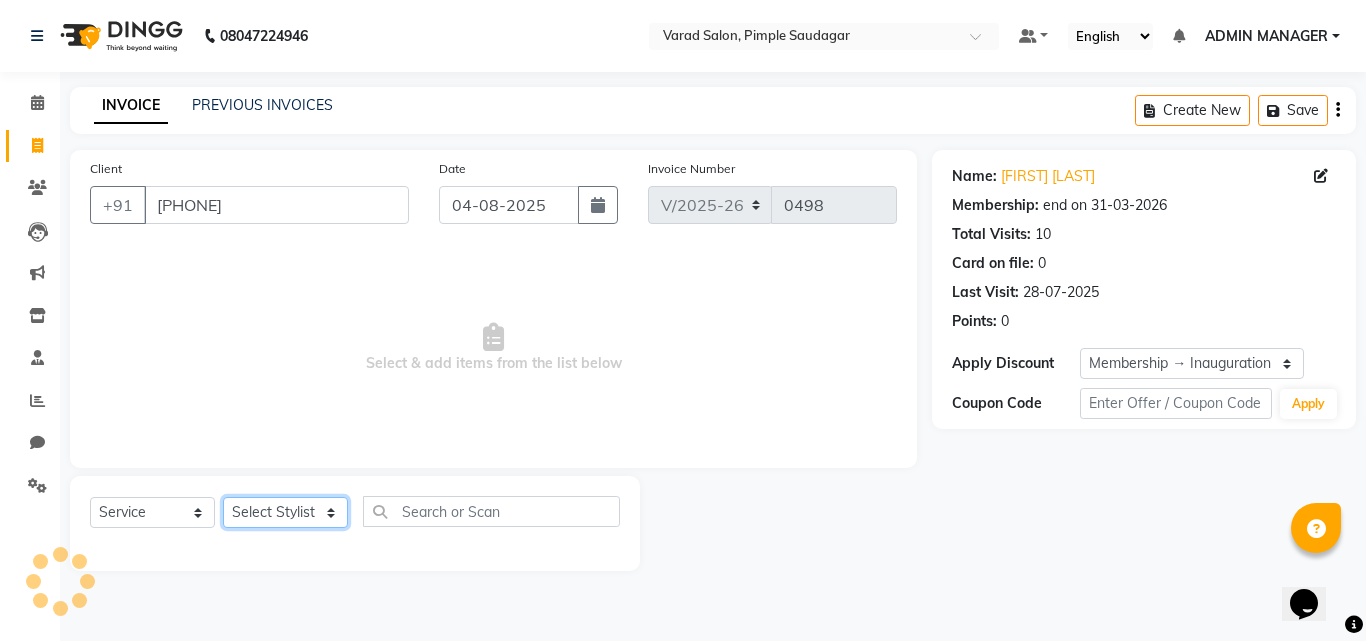select on "62811" 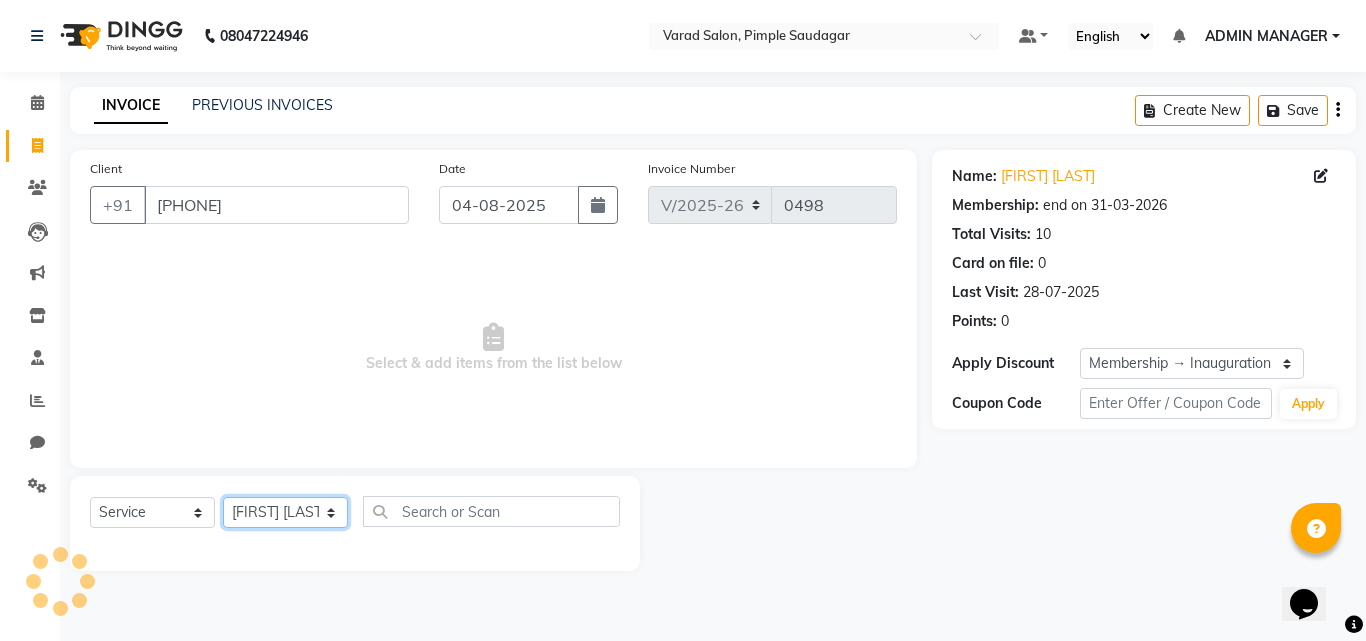 click on "Select Stylist ADMIN MANAGER Ankita Chavan Govind Kamble NEHA SINGH Rajesh Raut Ruksana shikh tejas bhul" 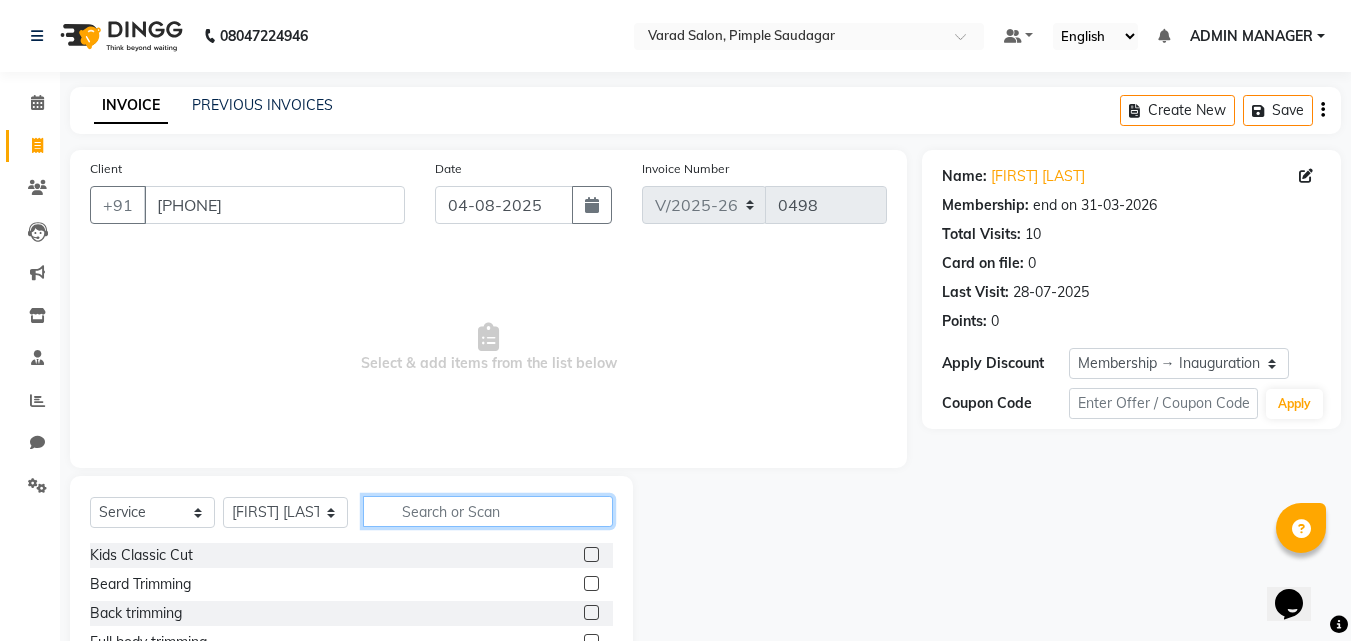 click 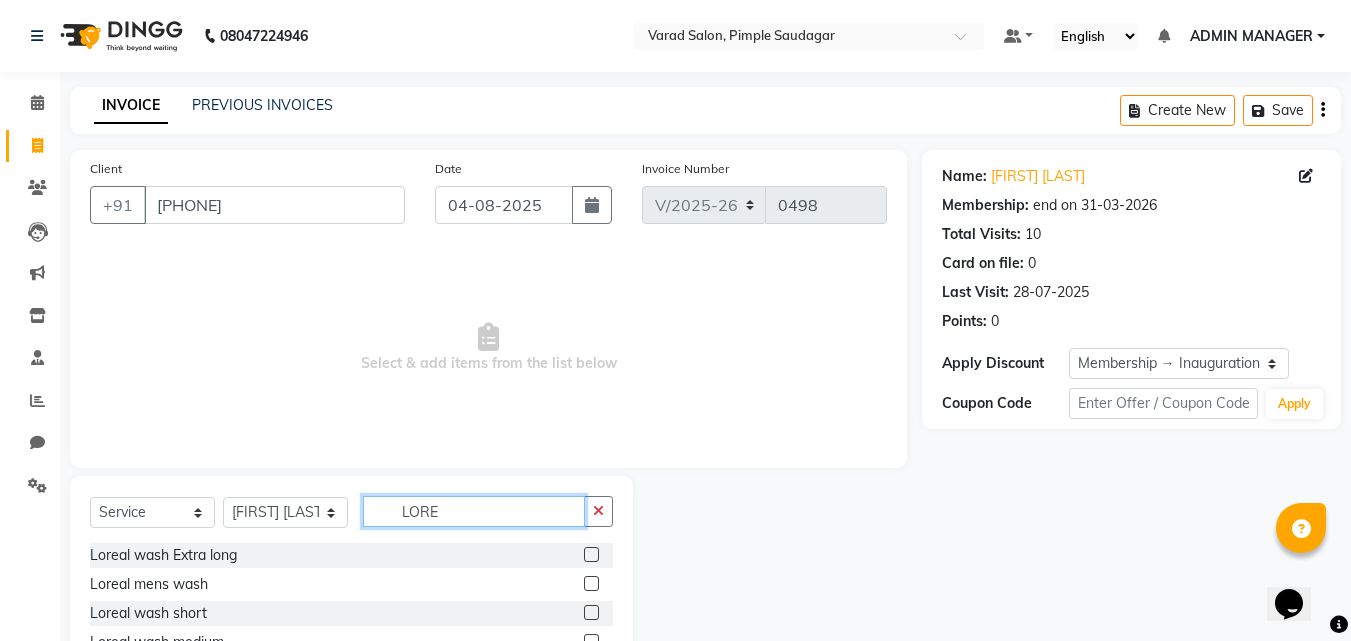 scroll, scrollTop: 105, scrollLeft: 0, axis: vertical 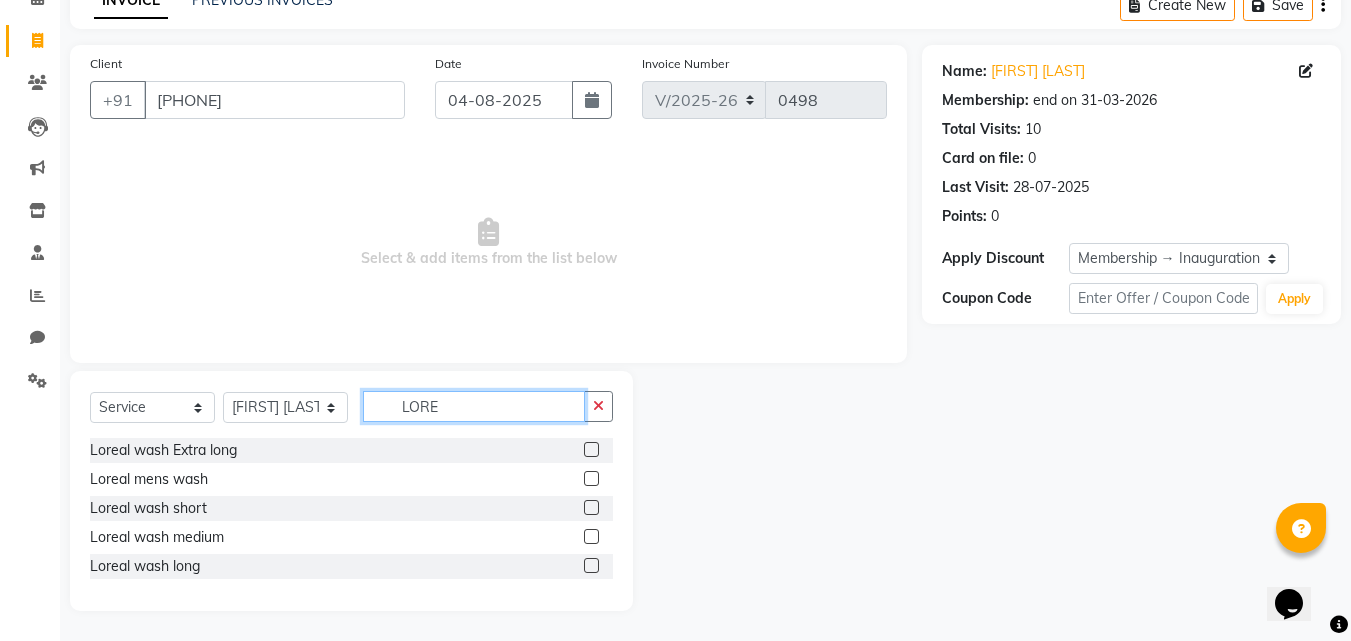 type on "LORE" 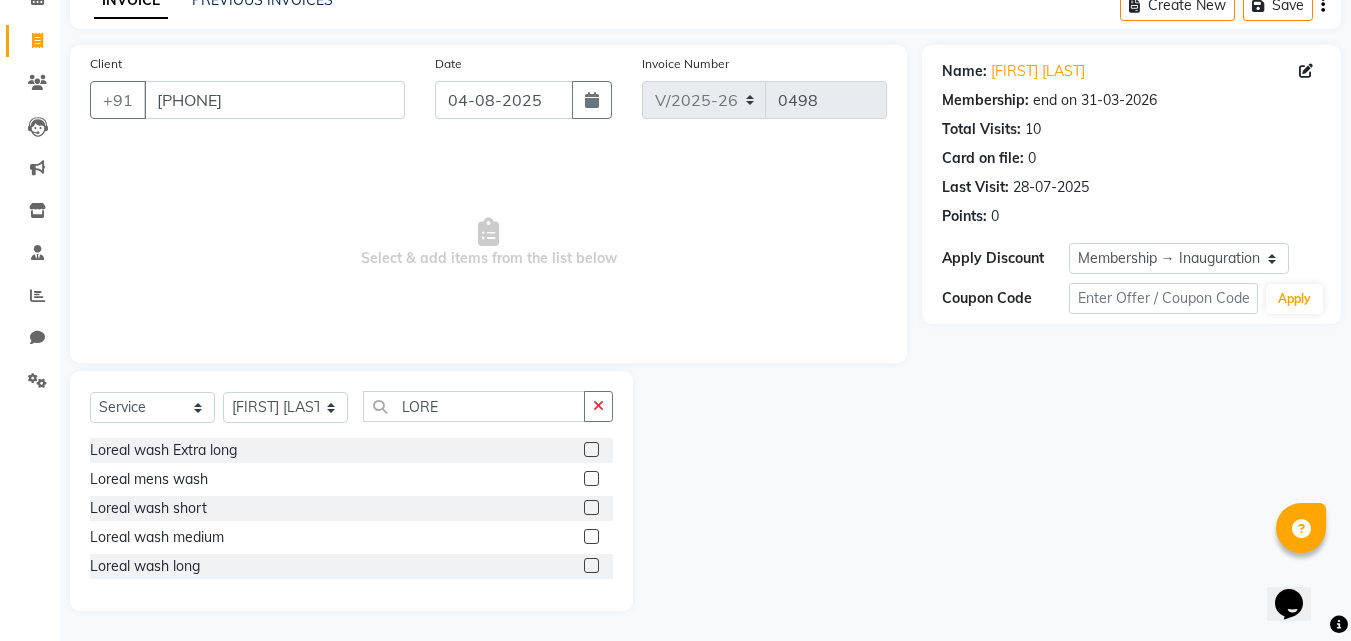 drag, startPoint x: 593, startPoint y: 532, endPoint x: 488, endPoint y: 474, distance: 119.954155 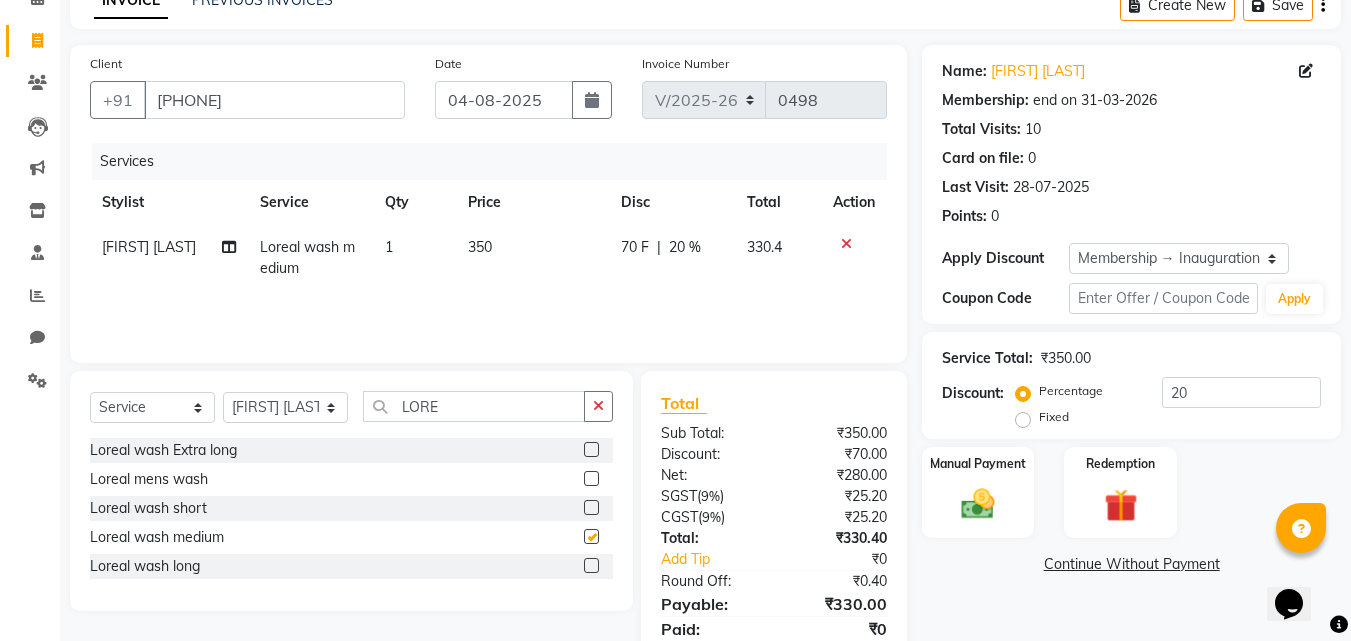 checkbox on "false" 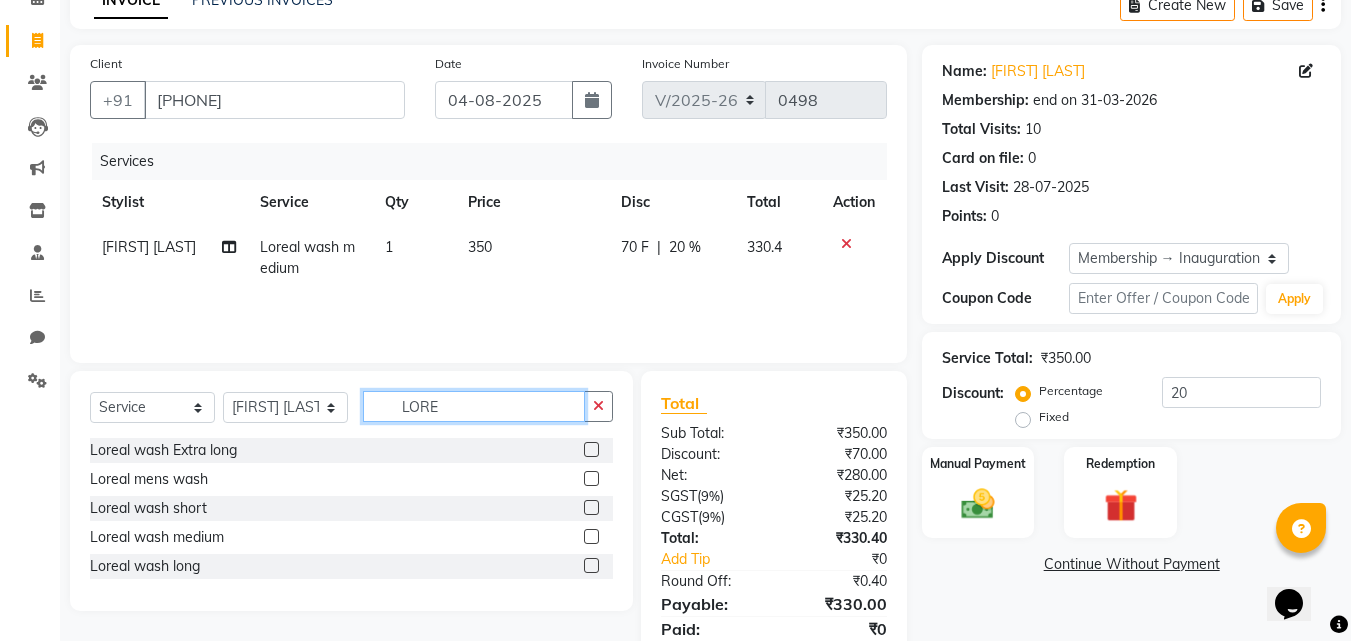 click on "LORE" 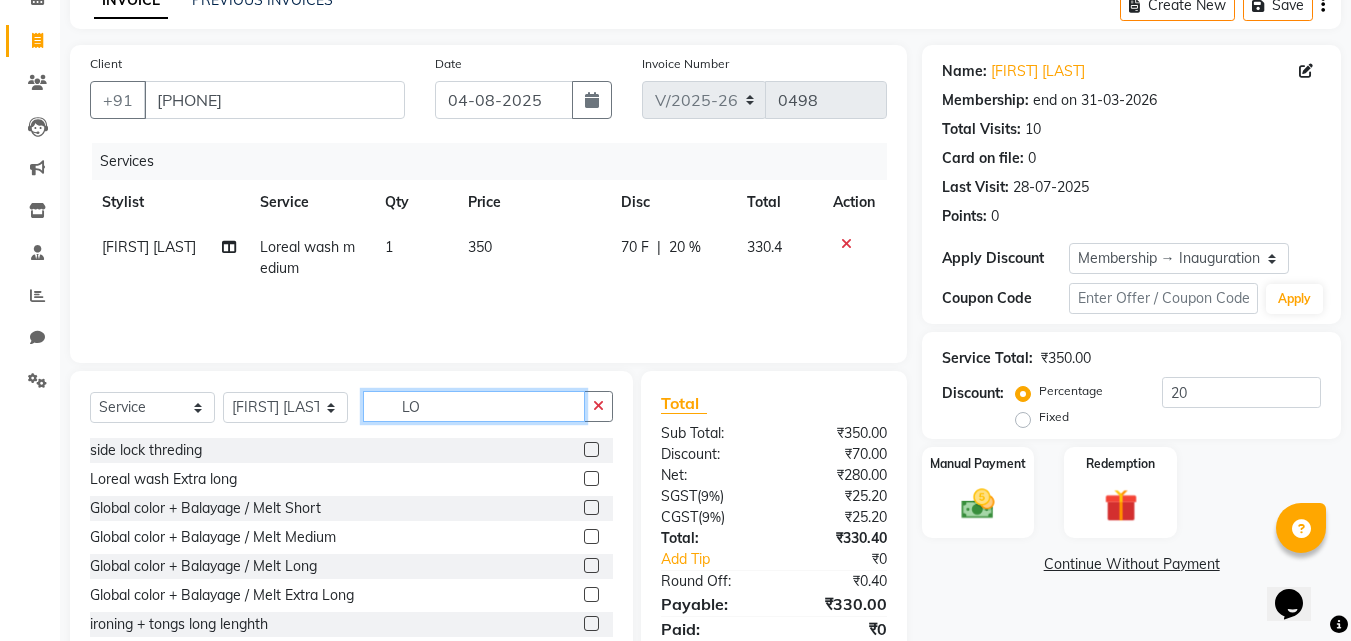 type on "L" 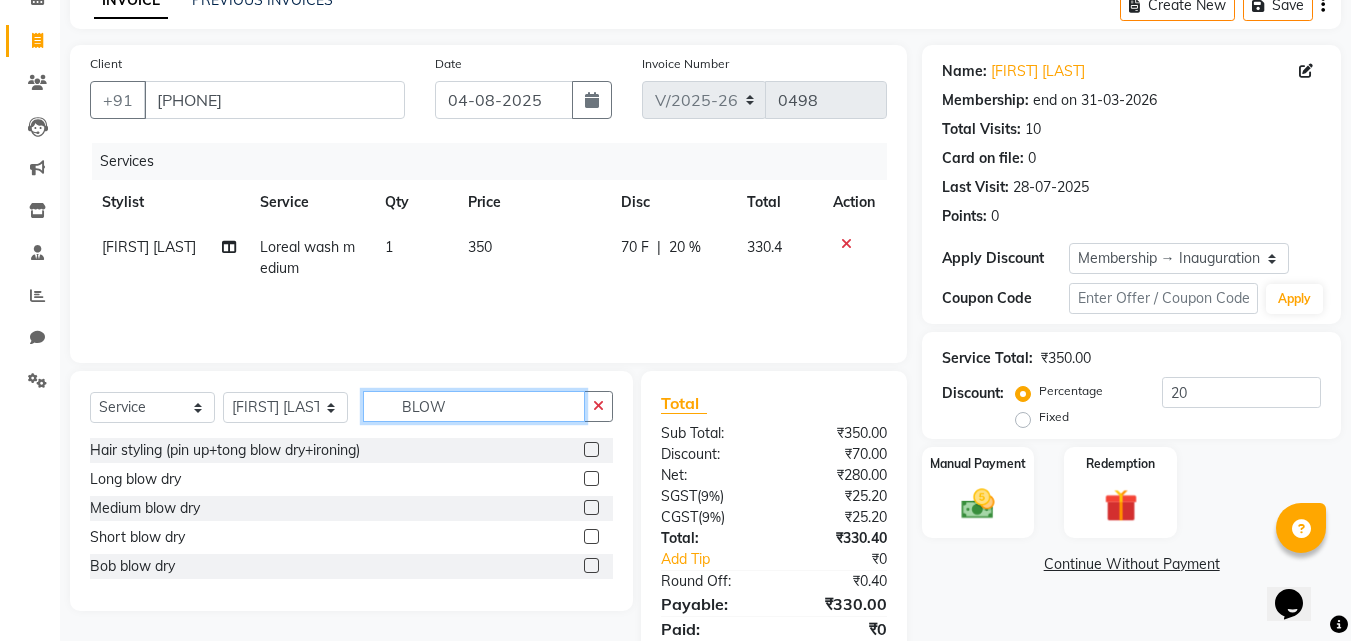 type on "BLOW" 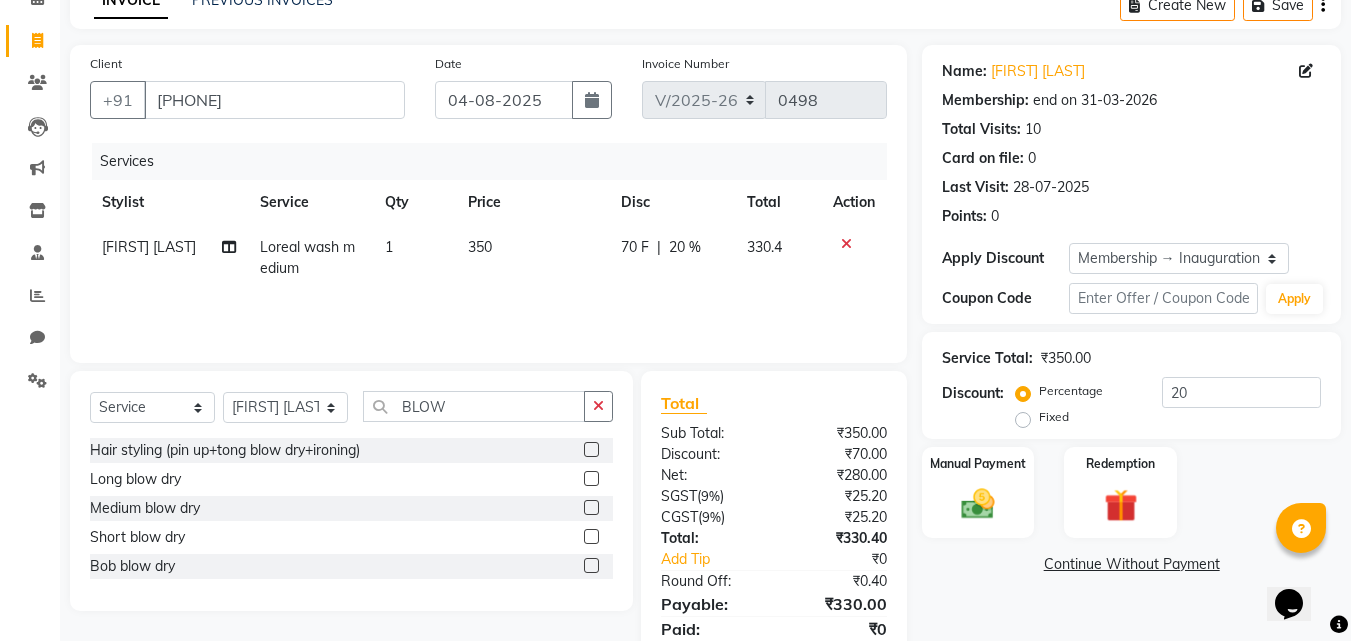 click 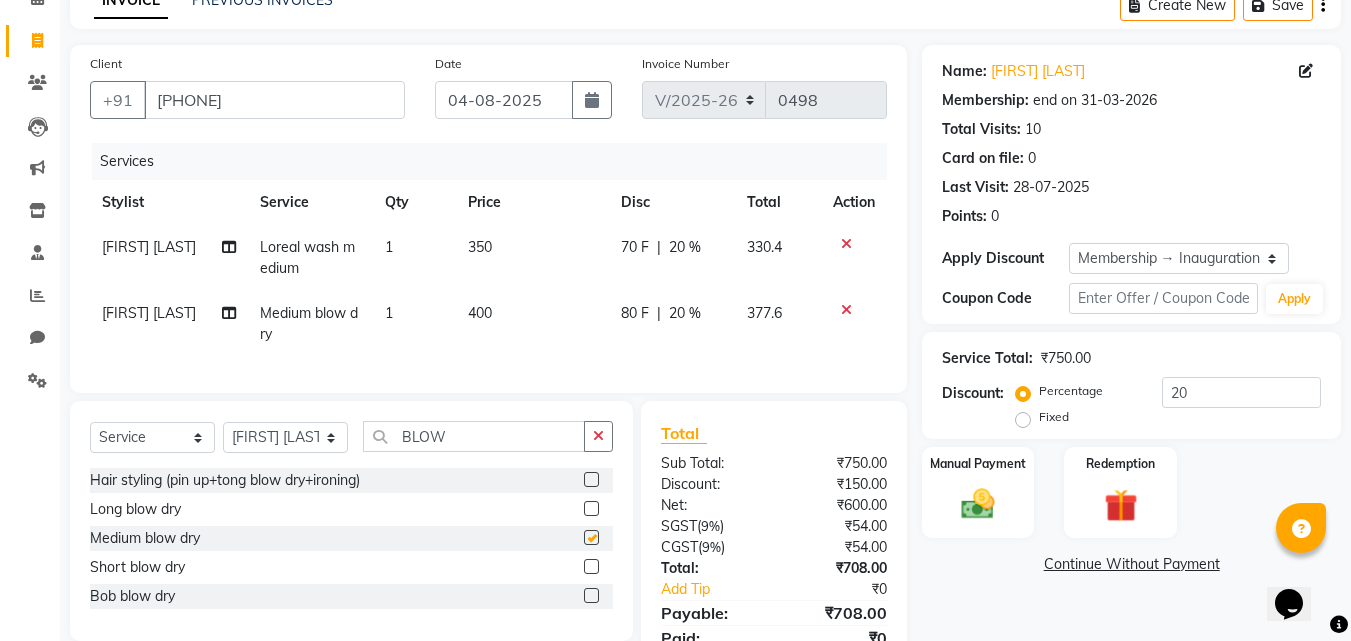 checkbox on "false" 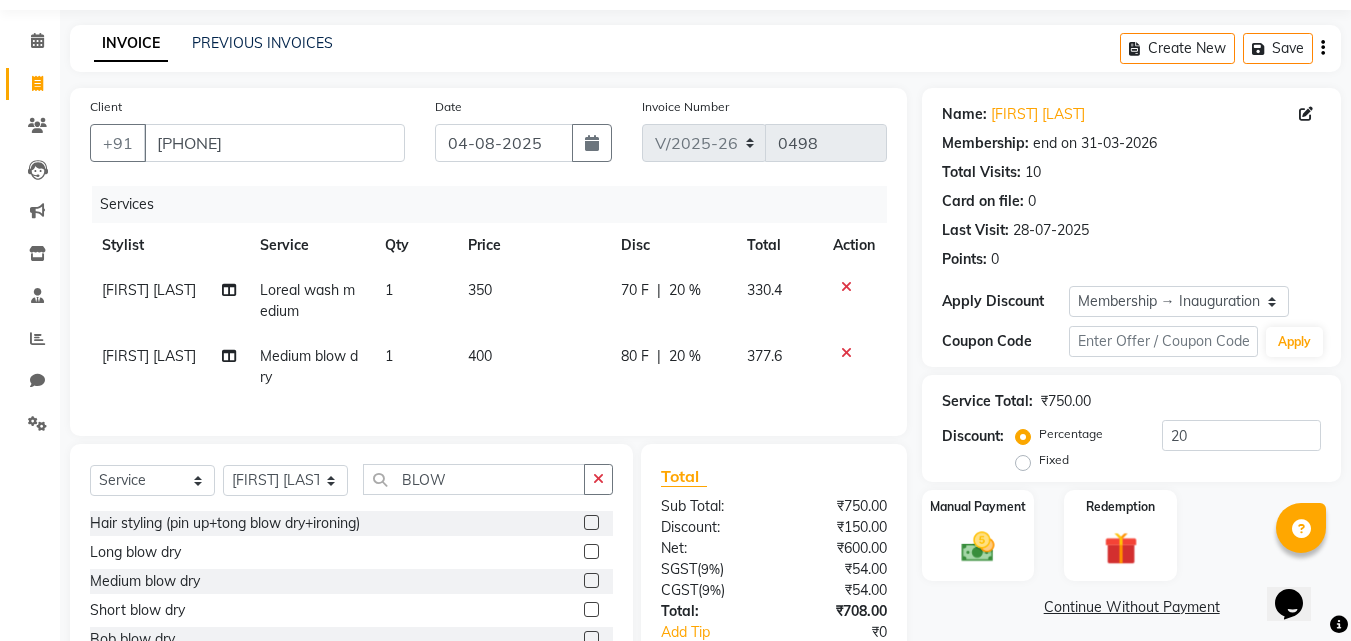 scroll, scrollTop: 0, scrollLeft: 0, axis: both 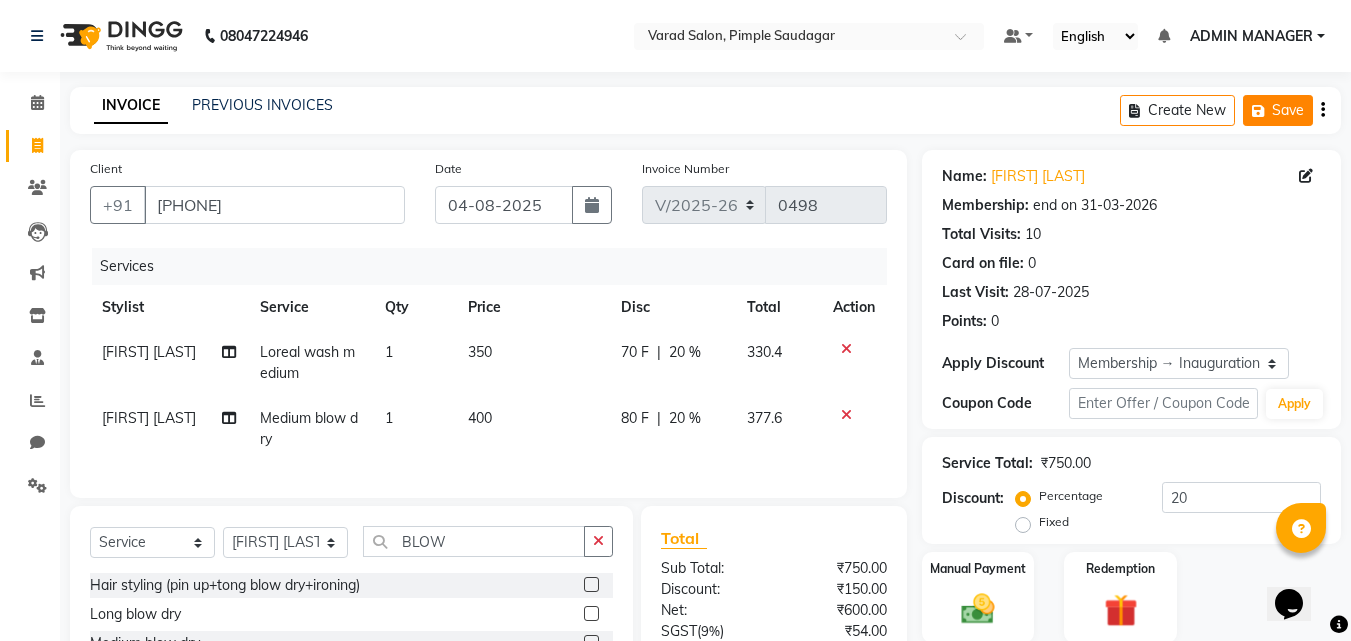 click 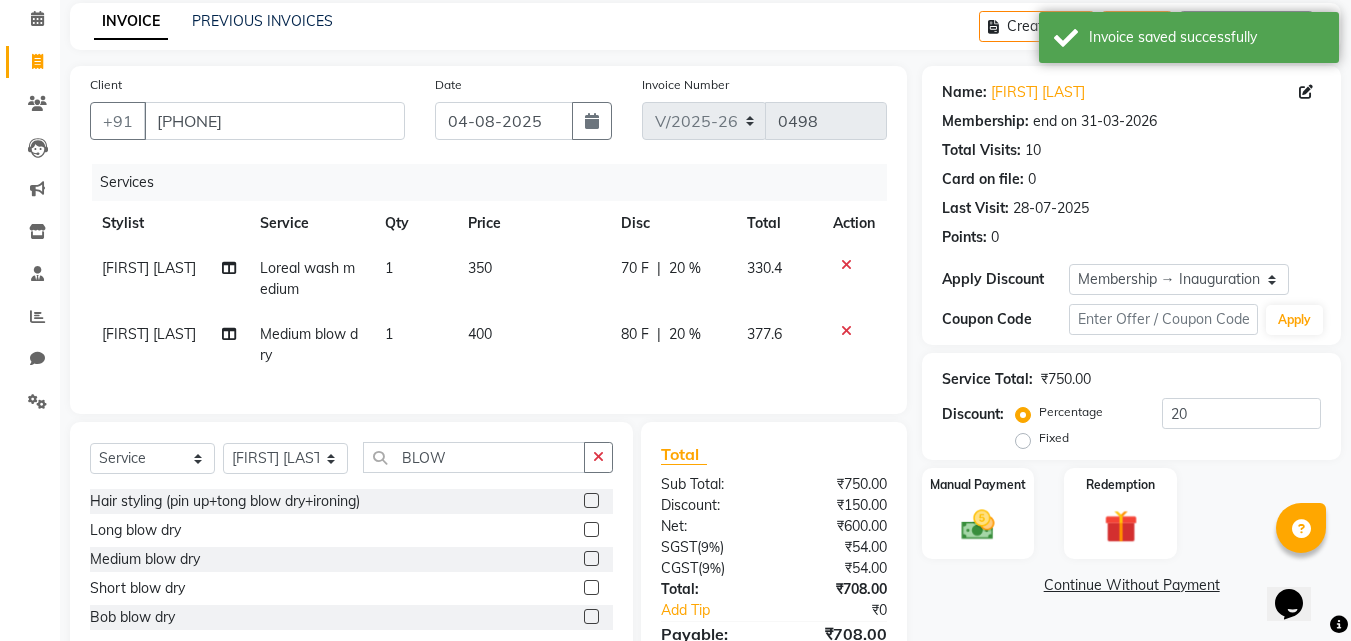 scroll, scrollTop: 0, scrollLeft: 0, axis: both 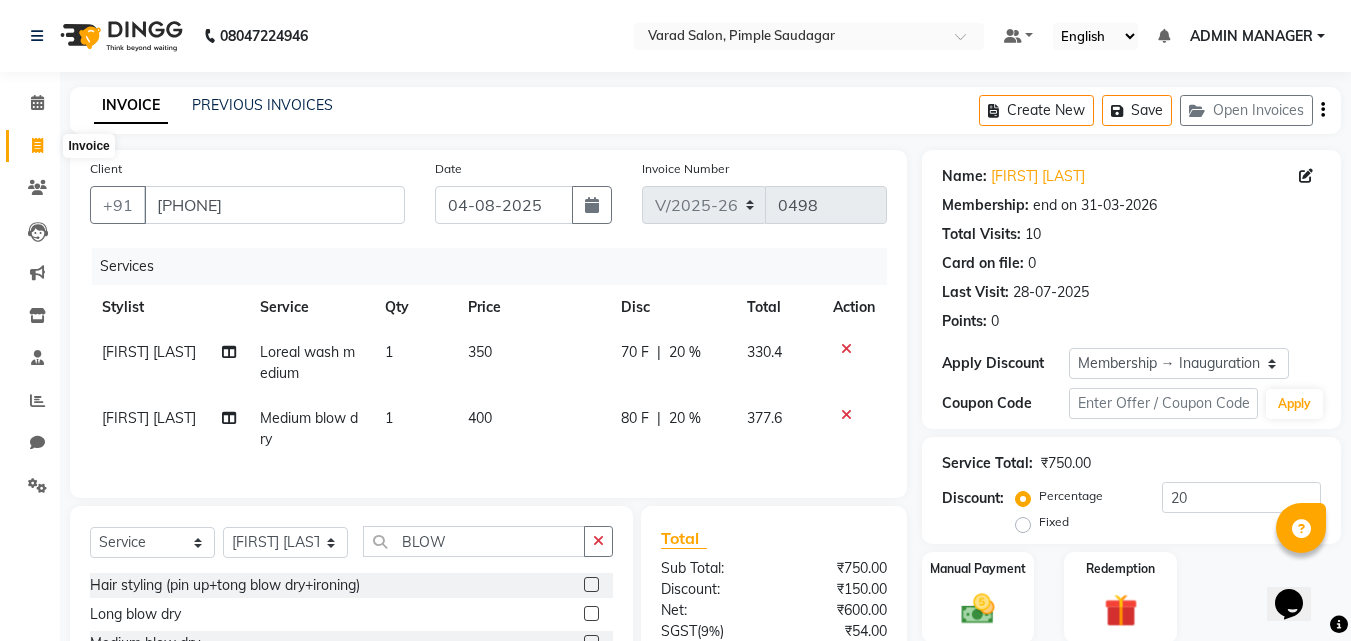 click 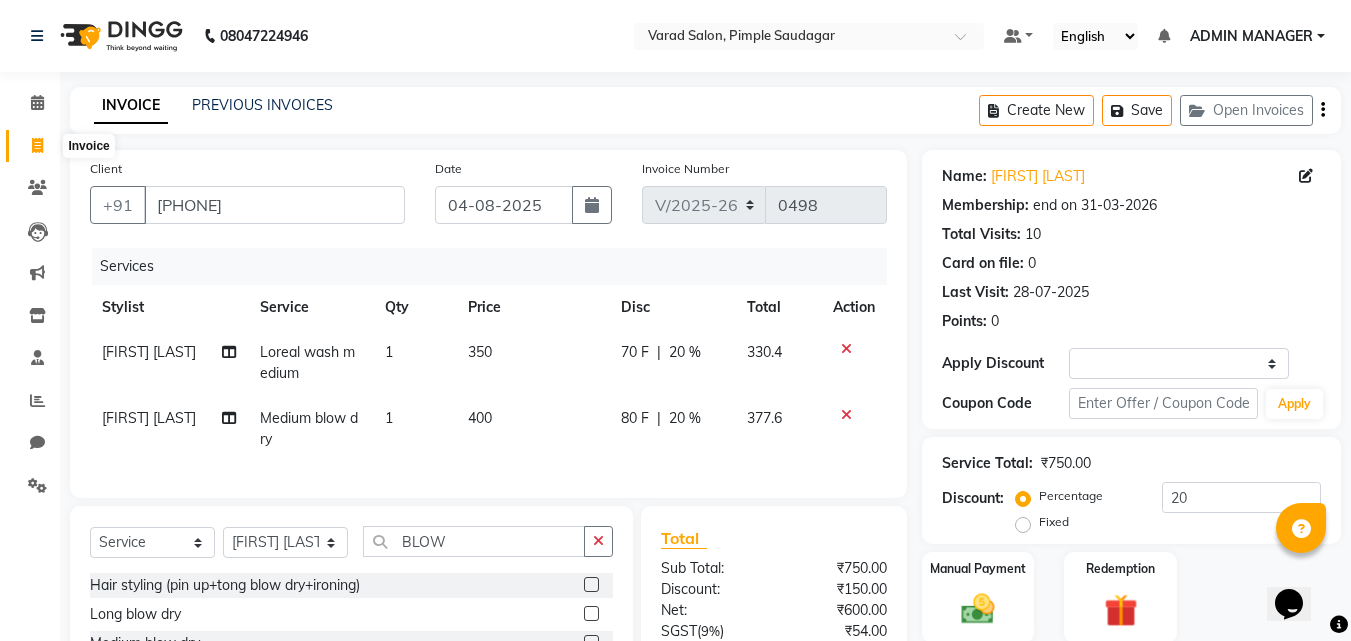 select on "7816" 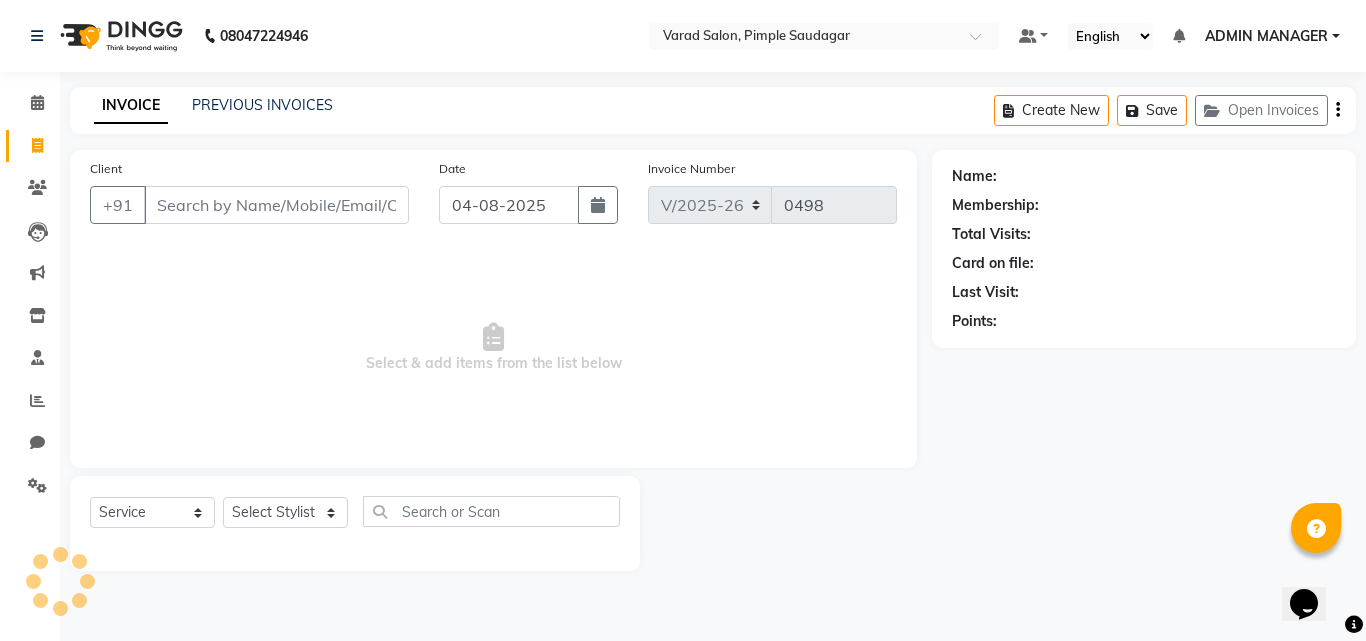 click on "Client" at bounding box center [276, 205] 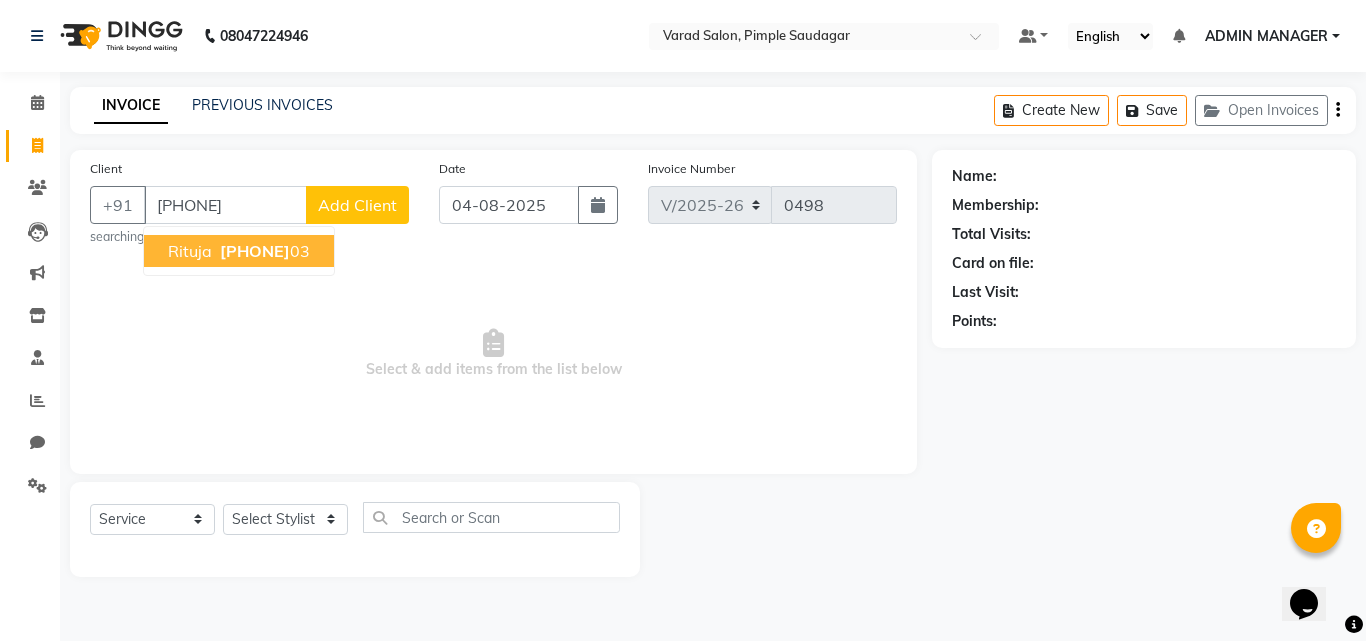 type on "[PHONE]" 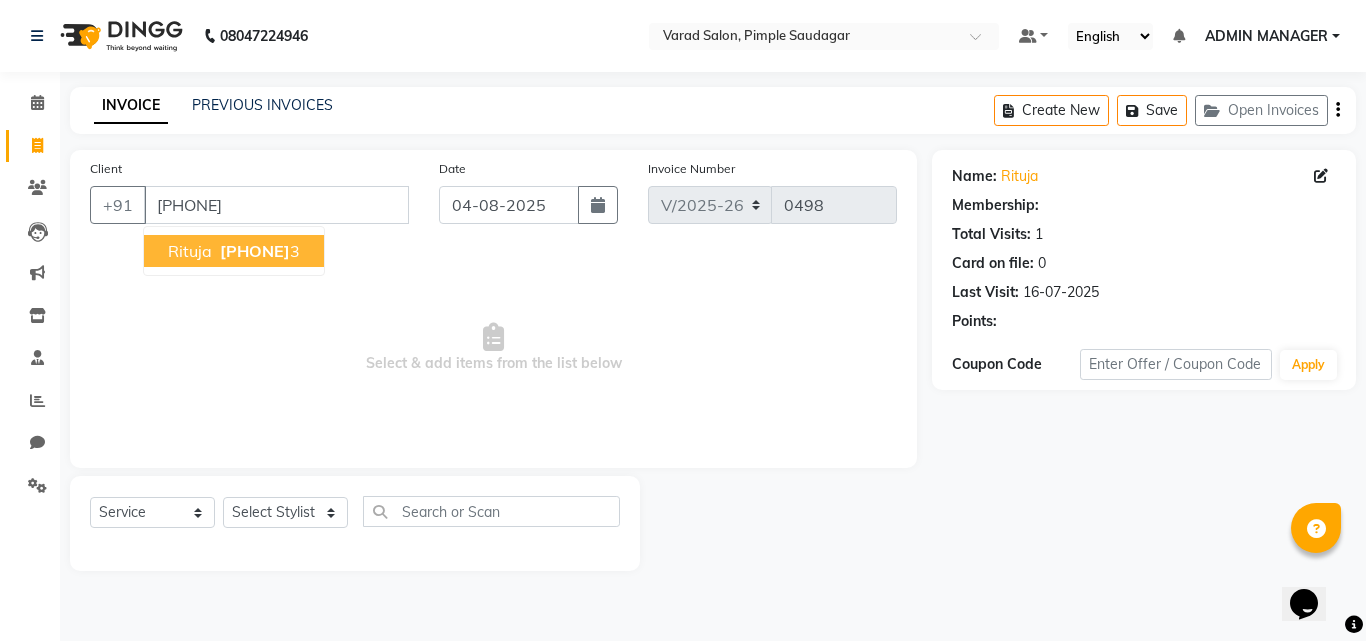 select on "1: Object" 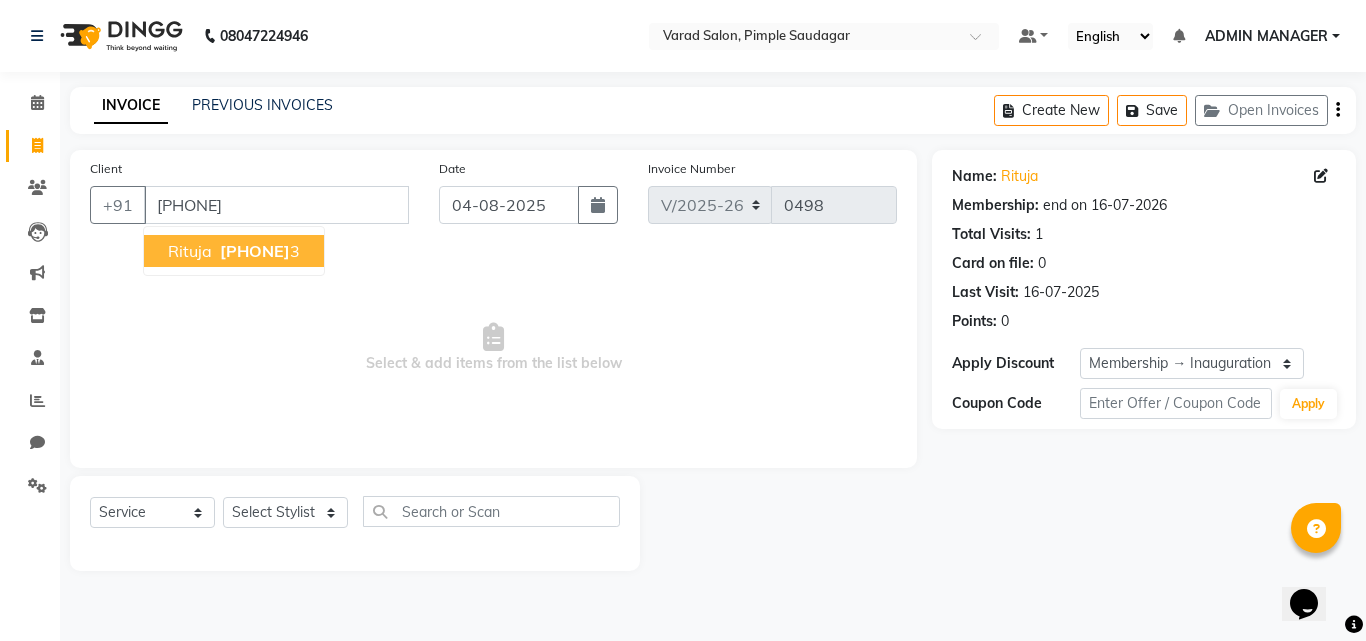 click on "[PHONE]" at bounding box center [255, 251] 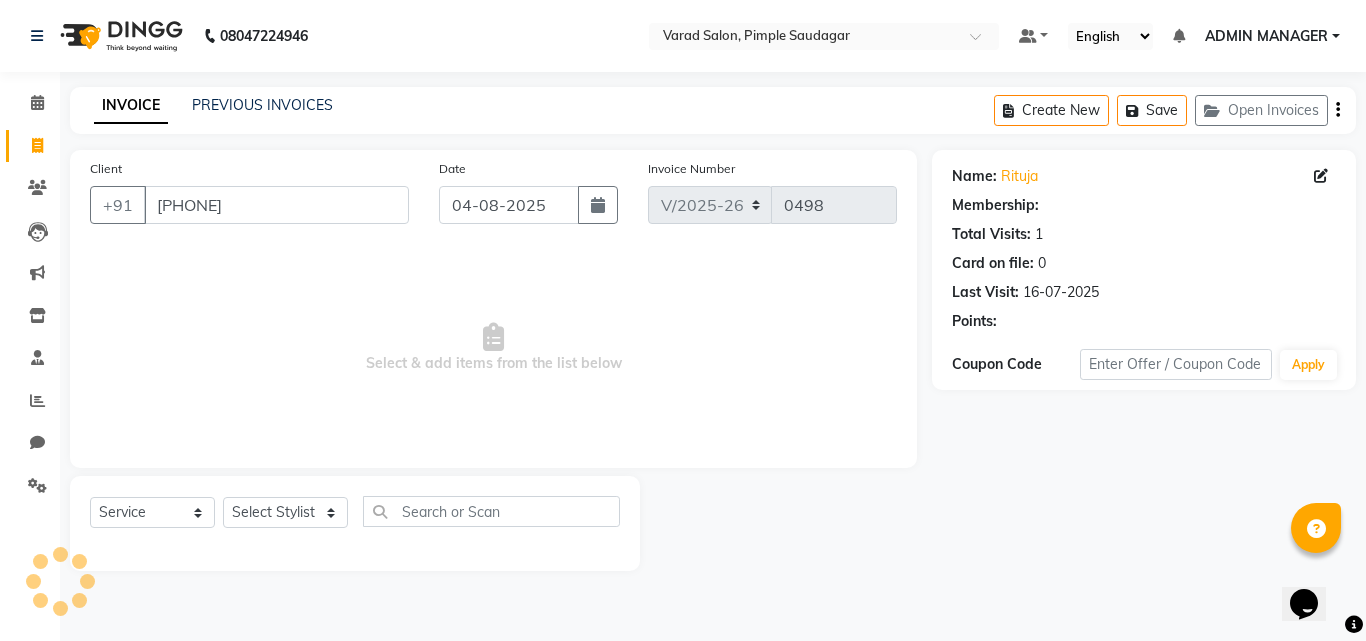 select on "1: Object" 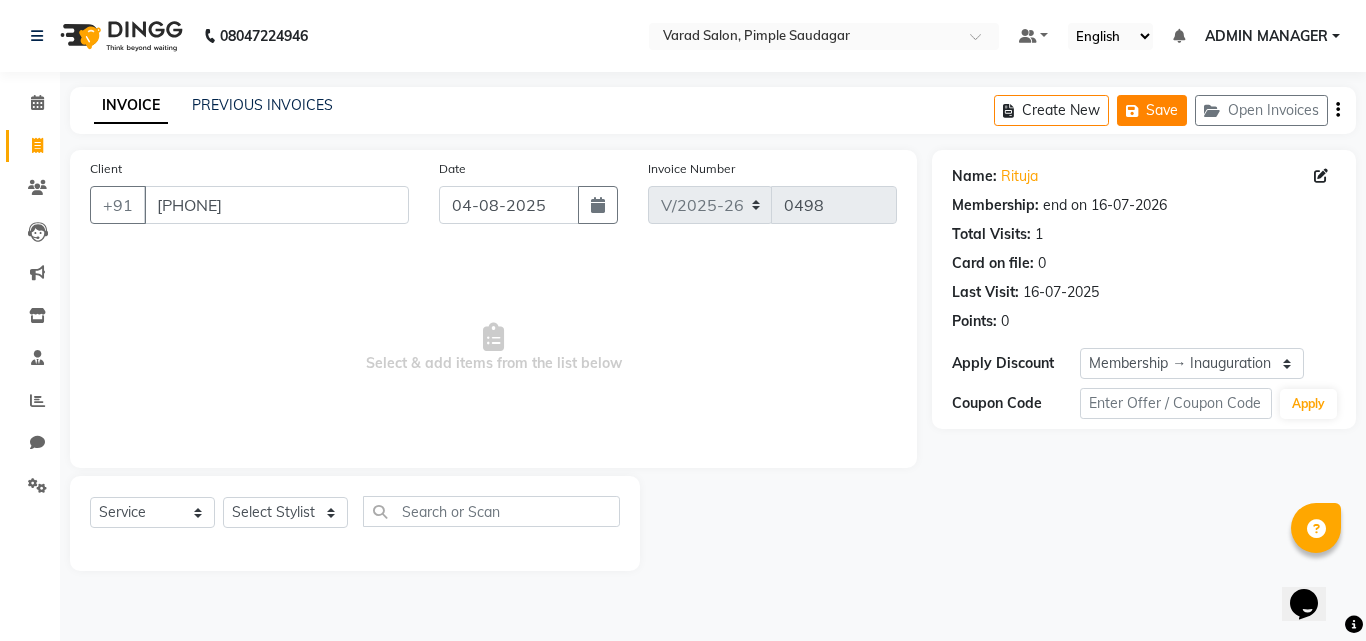 click on "Save" 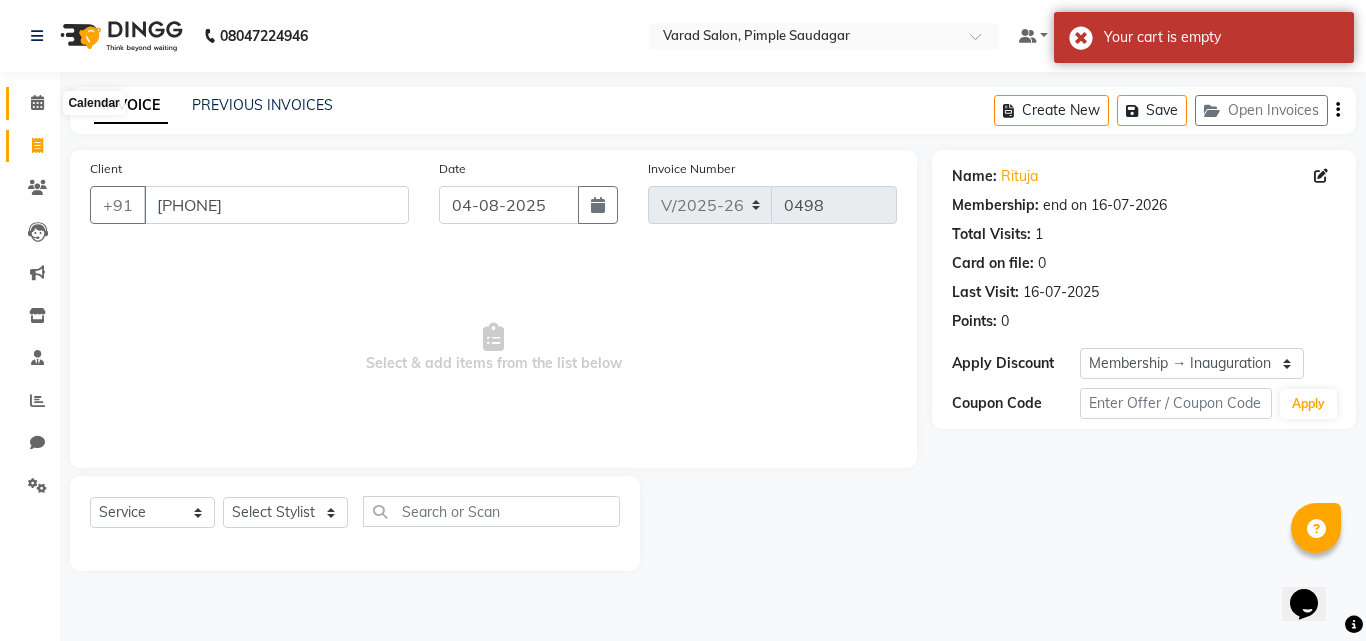 click 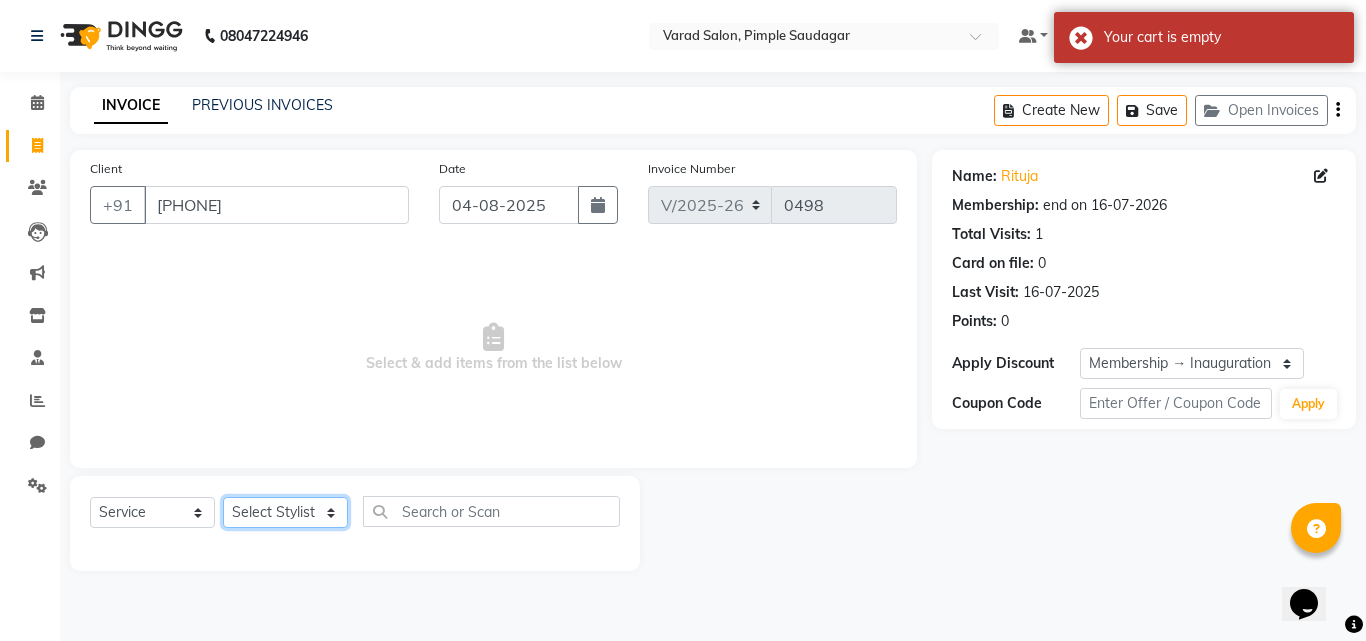 click on "Select Stylist ADMIN MANAGER Ankita Chavan Govind Kamble NEHA SINGH Rajesh Raut Ruksana shikh tejas bhul" 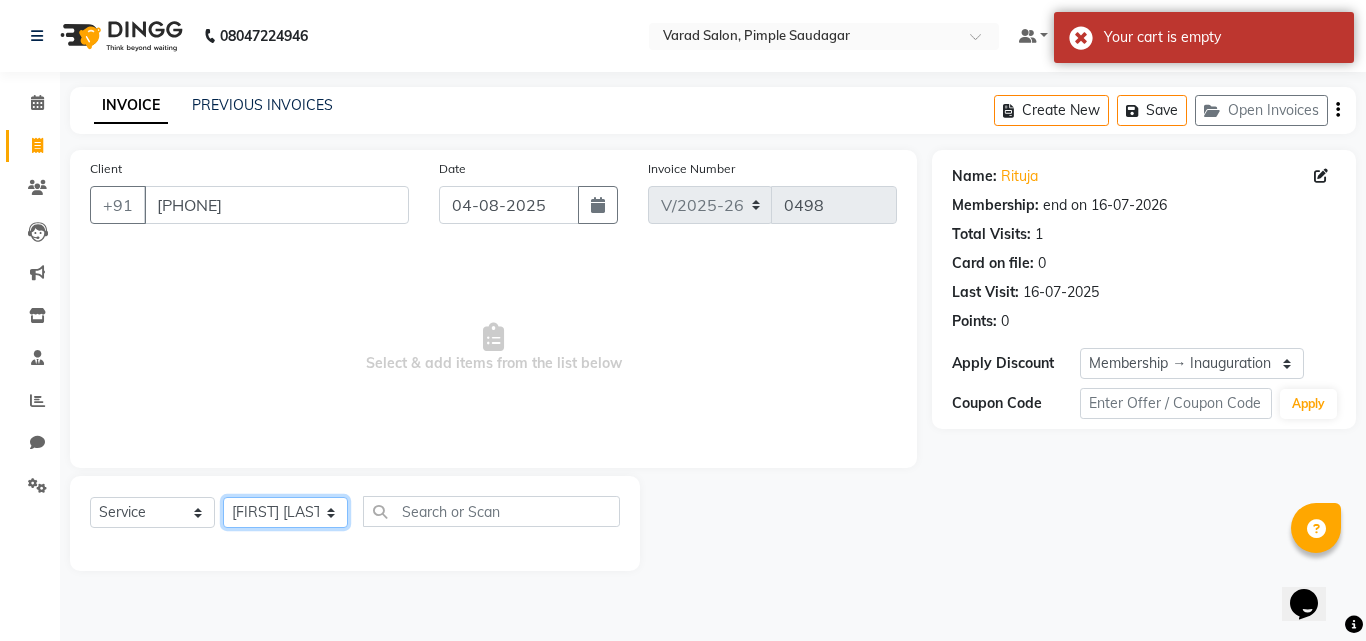 click on "Select Stylist ADMIN MANAGER Ankita Chavan Govind Kamble NEHA SINGH Rajesh Raut Ruksana shikh tejas bhul" 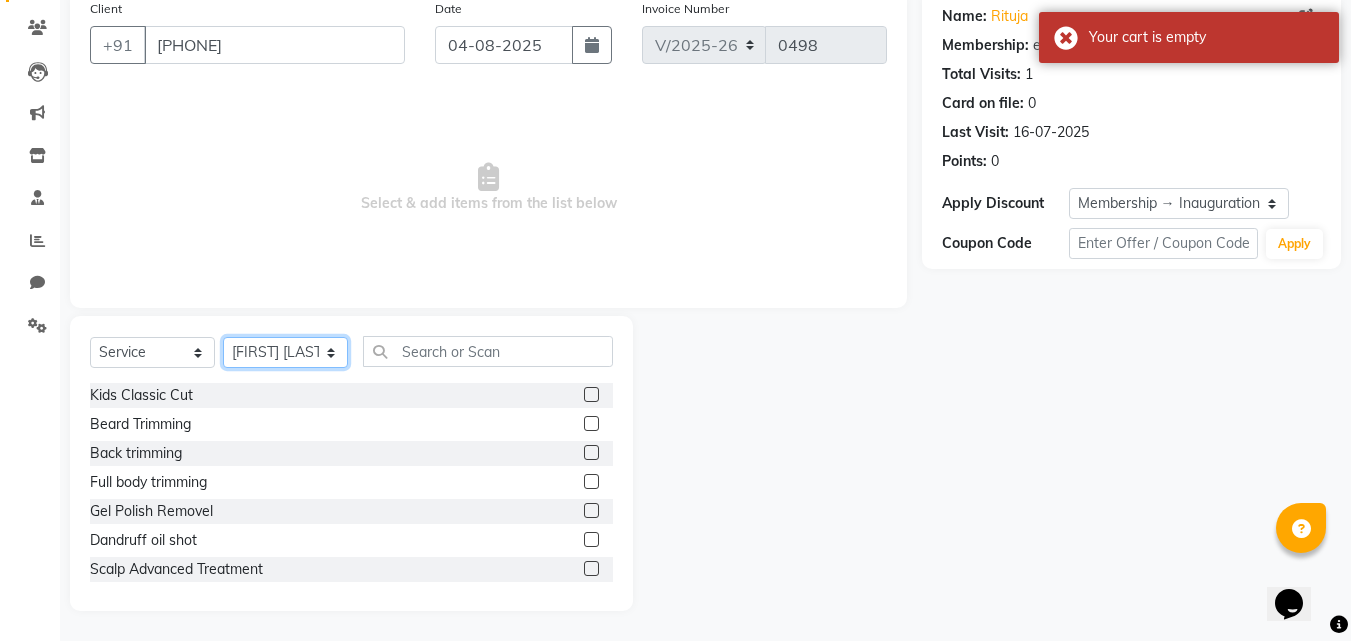 scroll, scrollTop: 0, scrollLeft: 0, axis: both 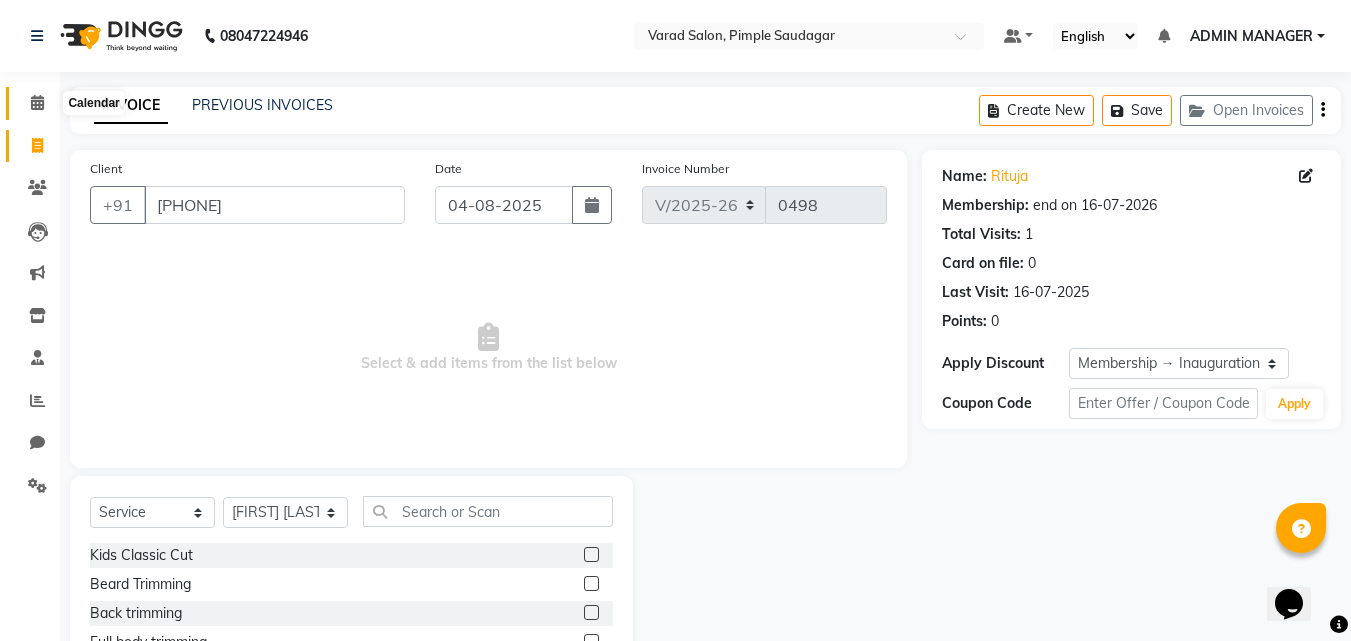 click 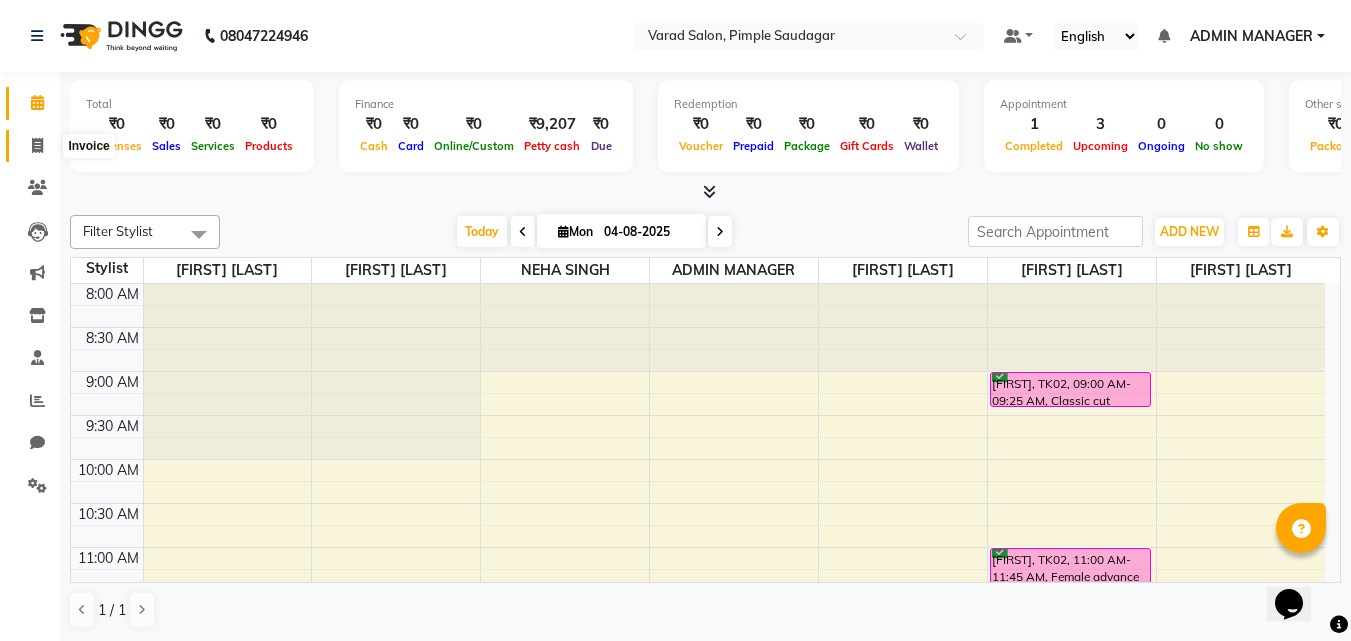 click 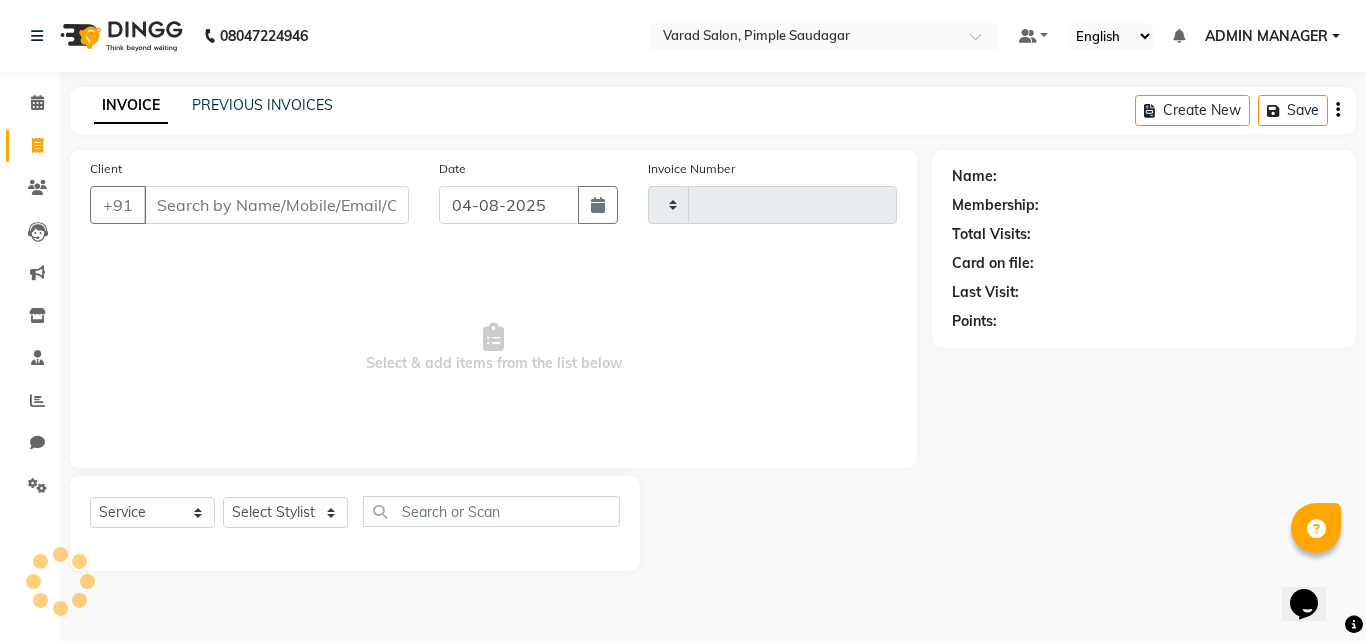 type on "0498" 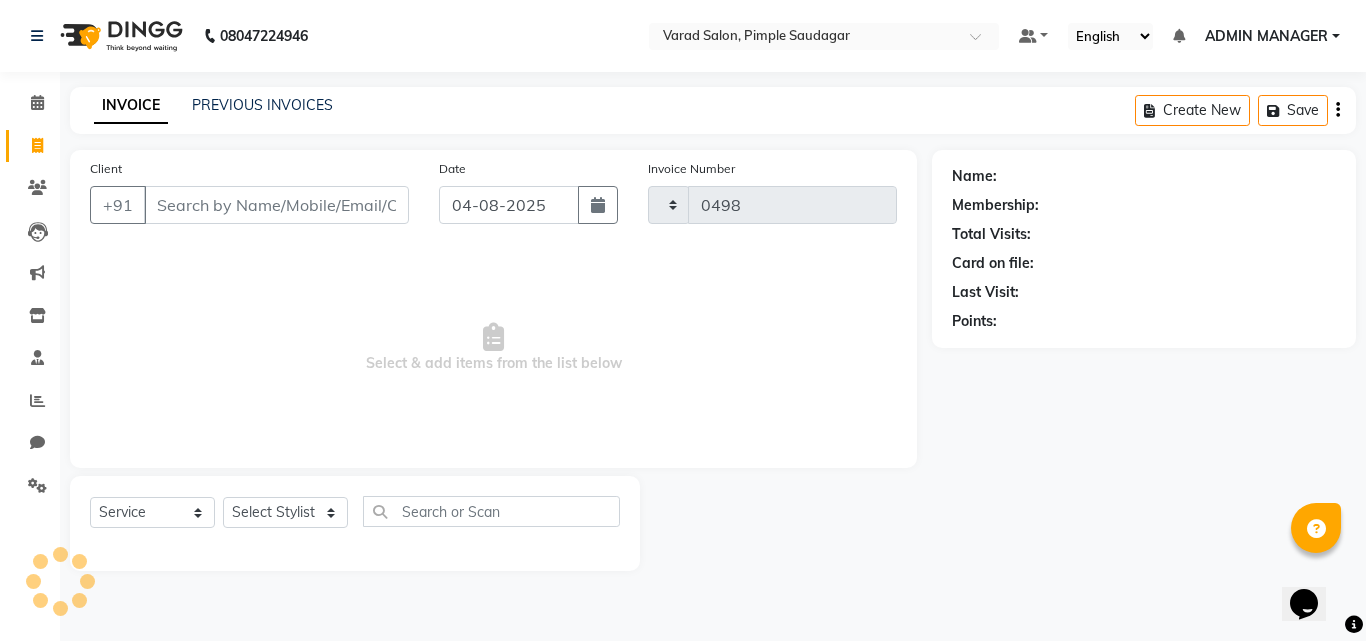 select on "7816" 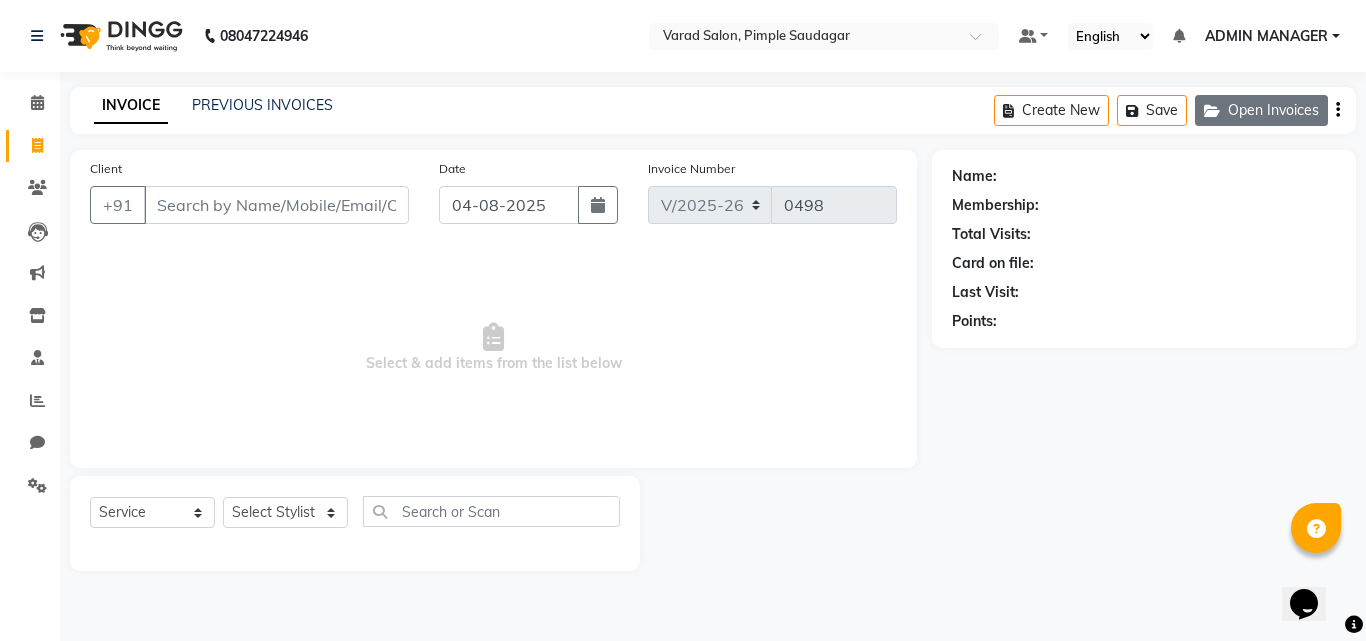 click on "Open Invoices" 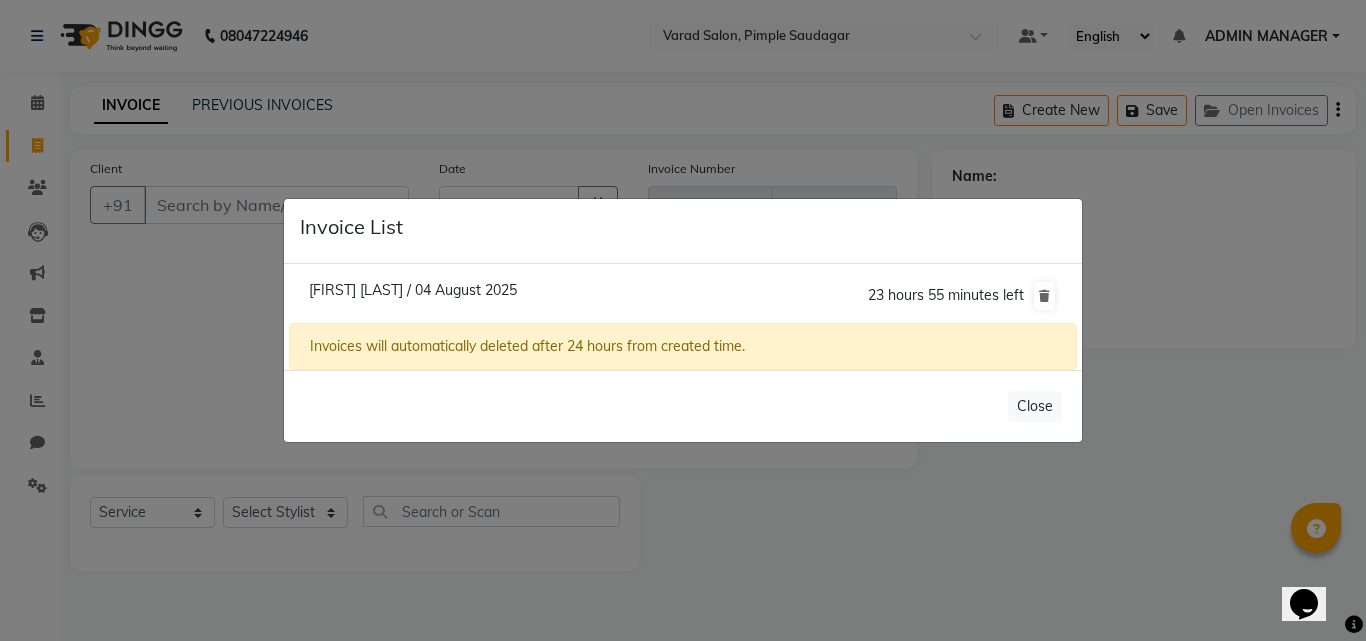 click on "[FIRST] [LAST] / 04 August 2025" 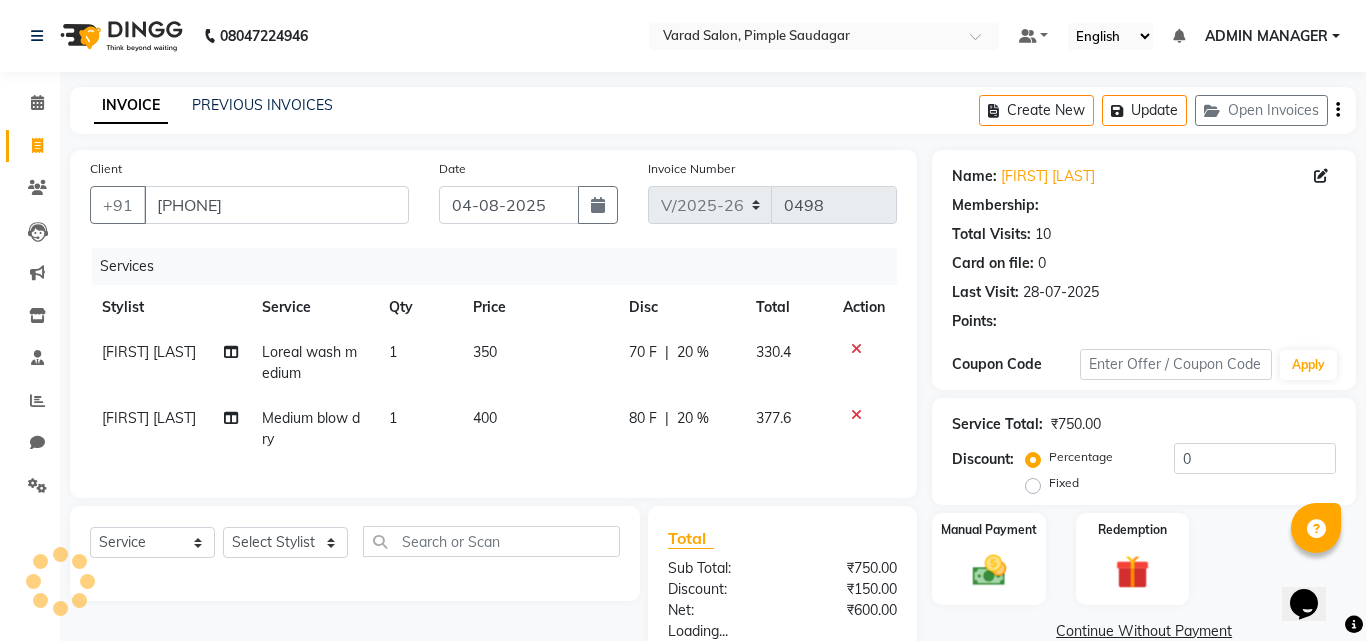 type on "20" 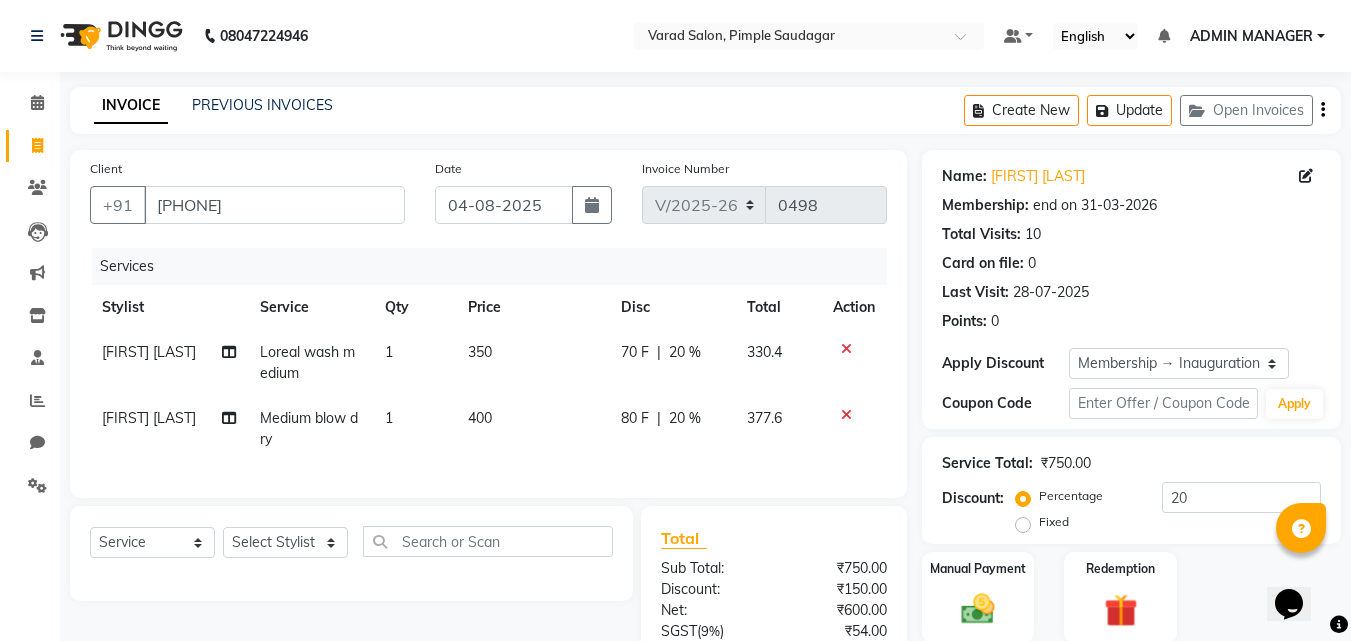 scroll, scrollTop: 100, scrollLeft: 0, axis: vertical 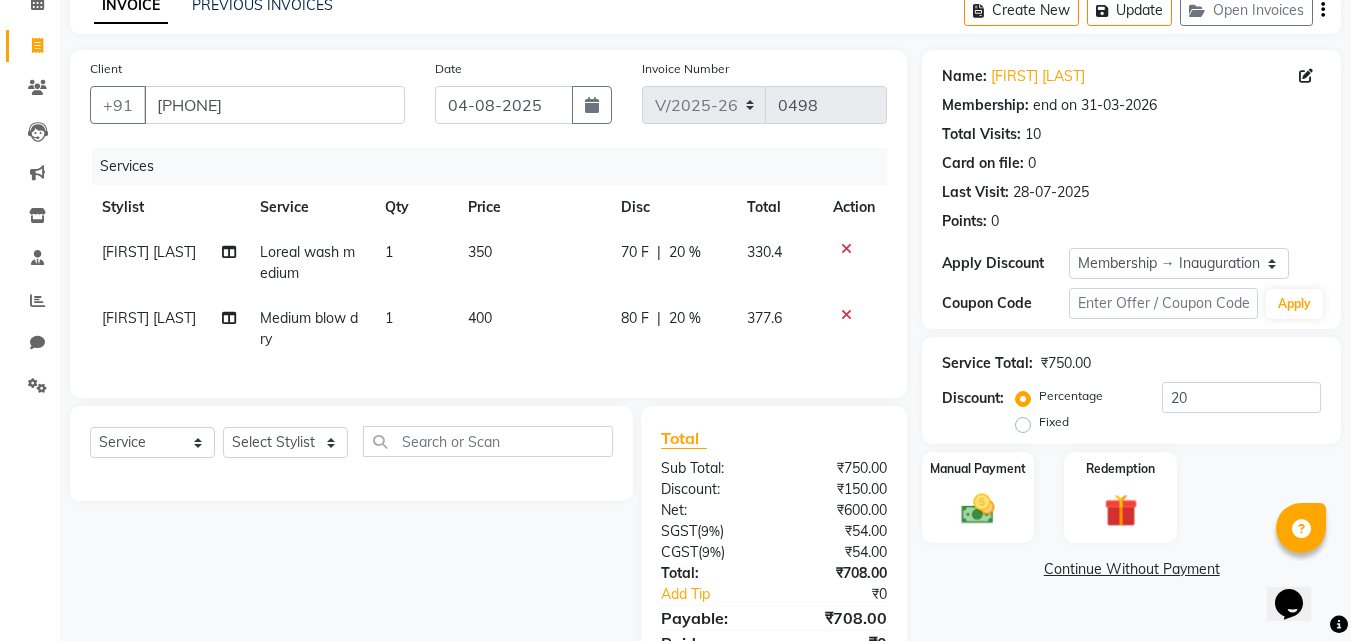 click 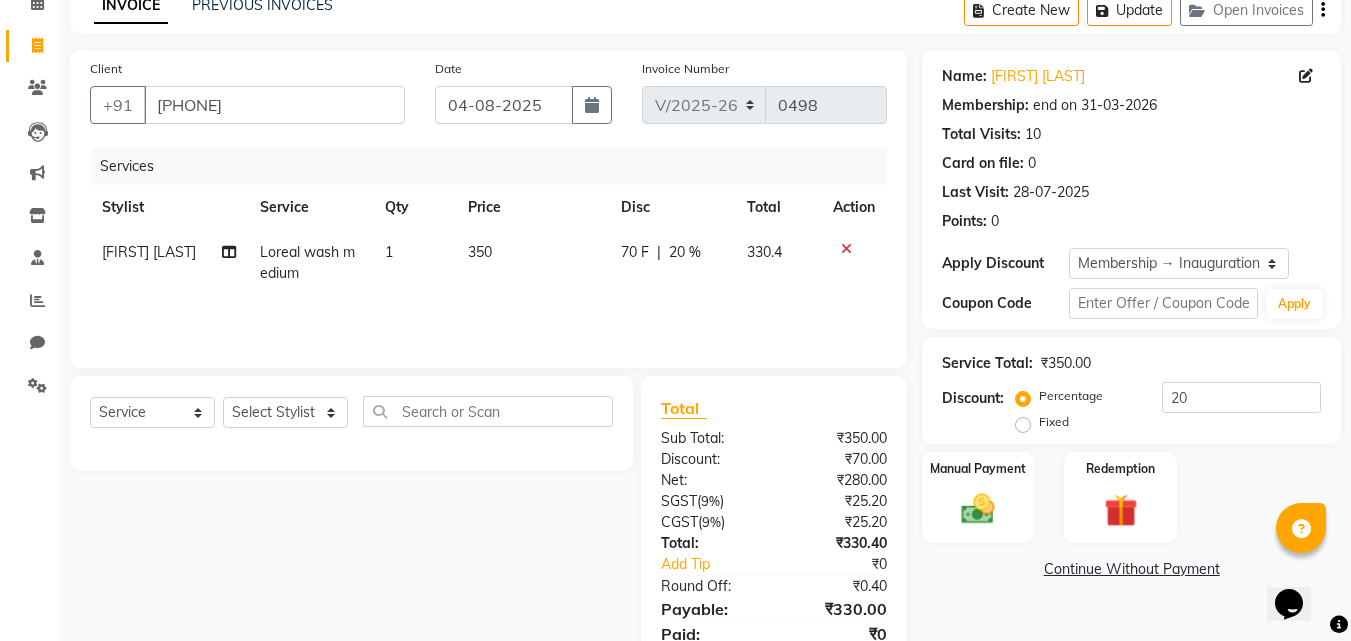 click 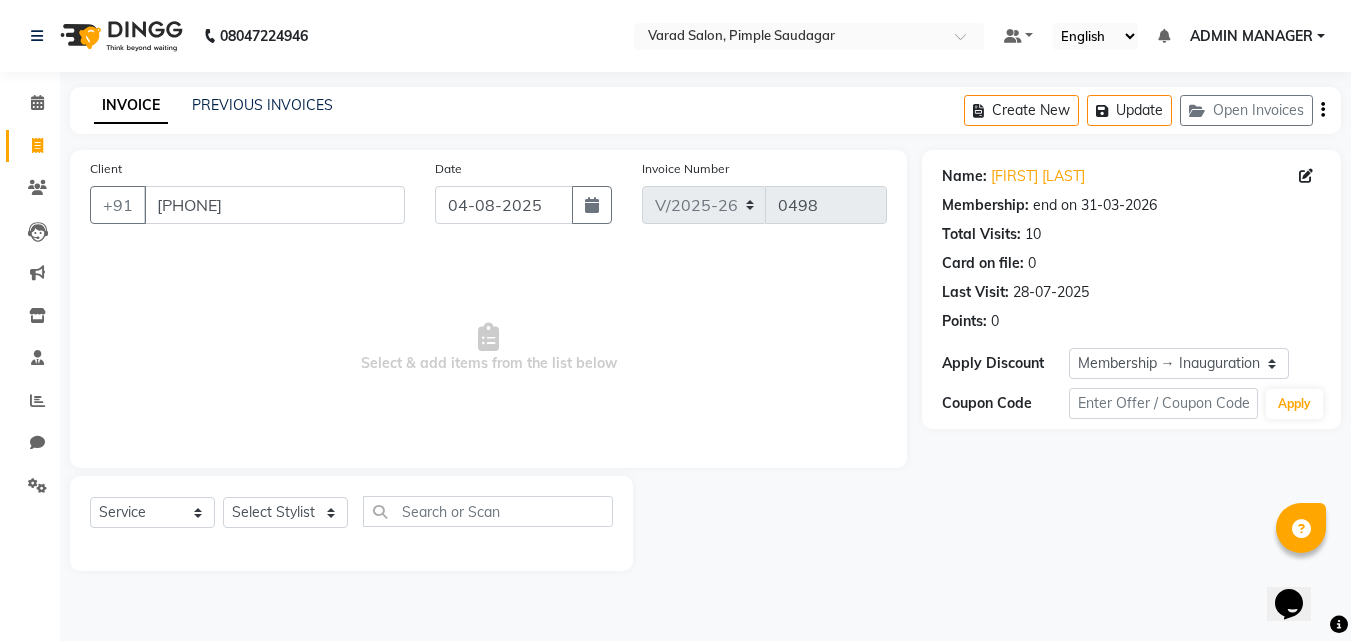 scroll, scrollTop: 0, scrollLeft: 0, axis: both 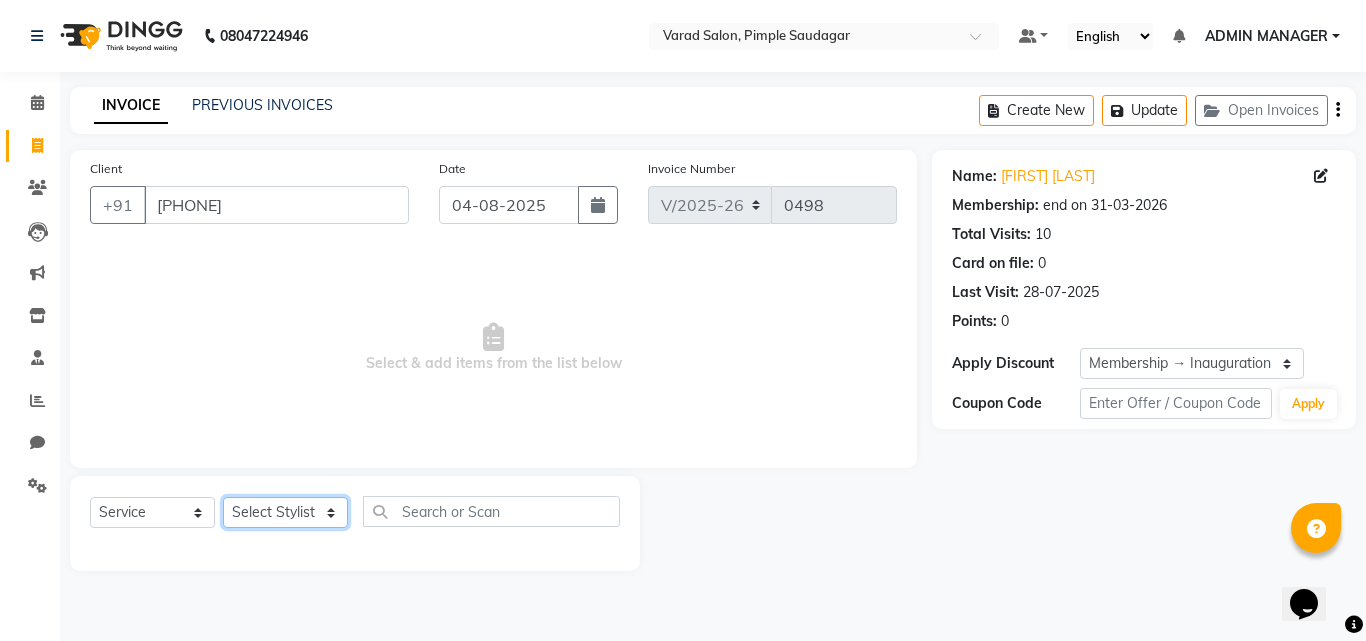 click on "Select Stylist ADMIN MANAGER Ankita Chavan Govind Kamble NEHA SINGH Rajesh Raut Ruksana shikh tejas bhul" 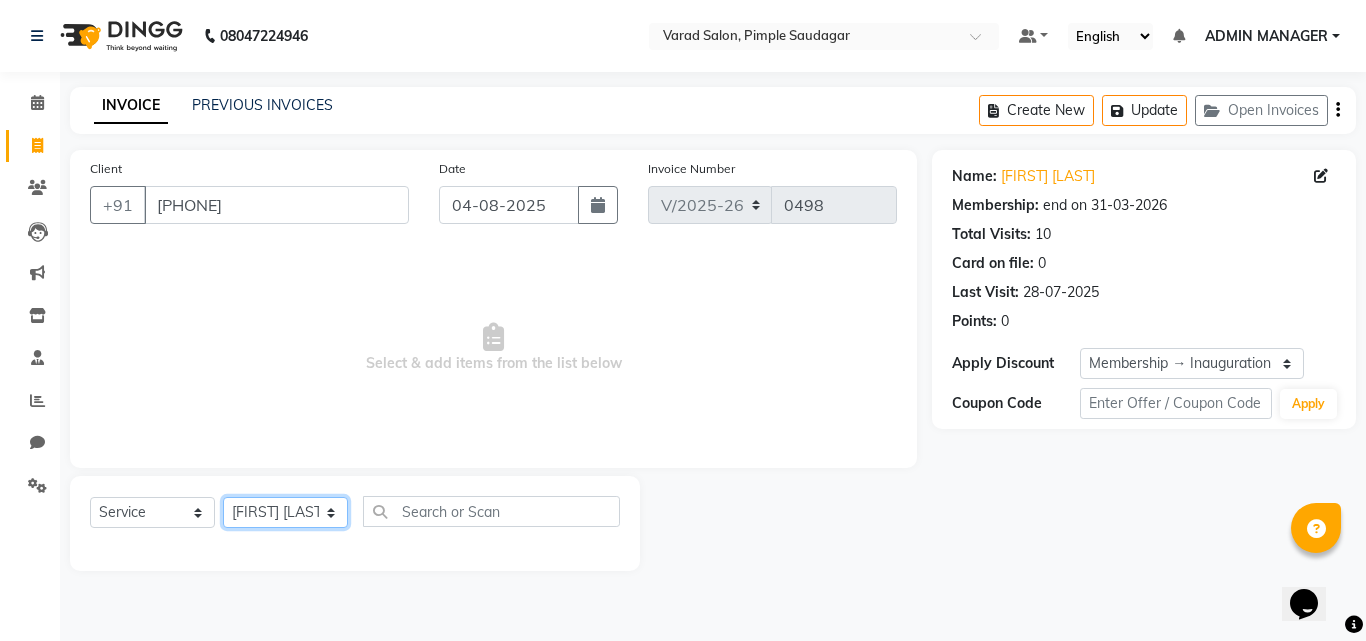 click on "Select Stylist ADMIN MANAGER Ankita Chavan Govind Kamble NEHA SINGH Rajesh Raut Ruksana shikh tejas bhul" 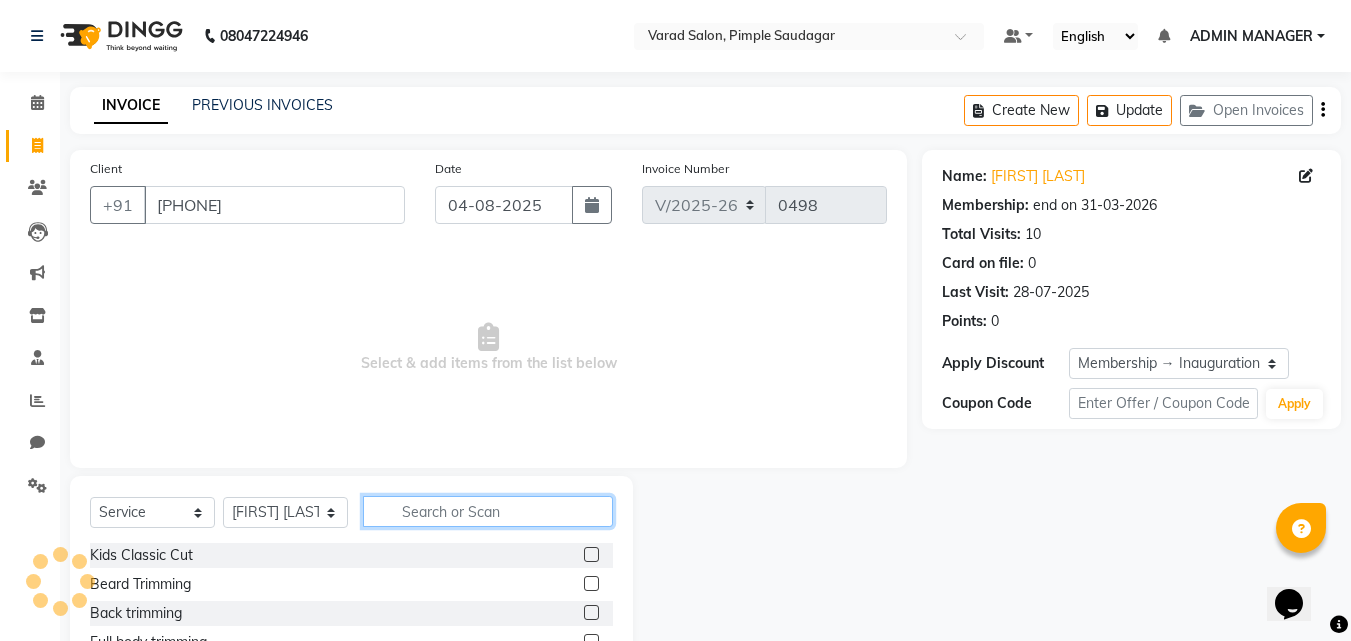 click 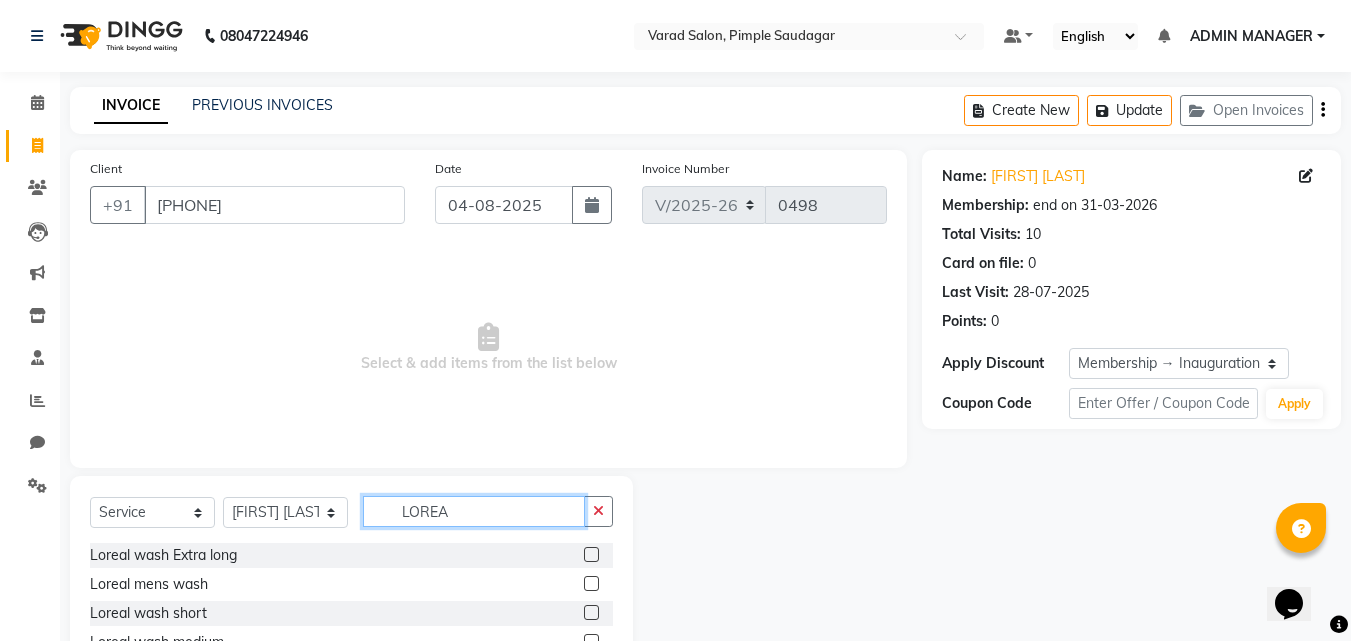 scroll, scrollTop: 105, scrollLeft: 0, axis: vertical 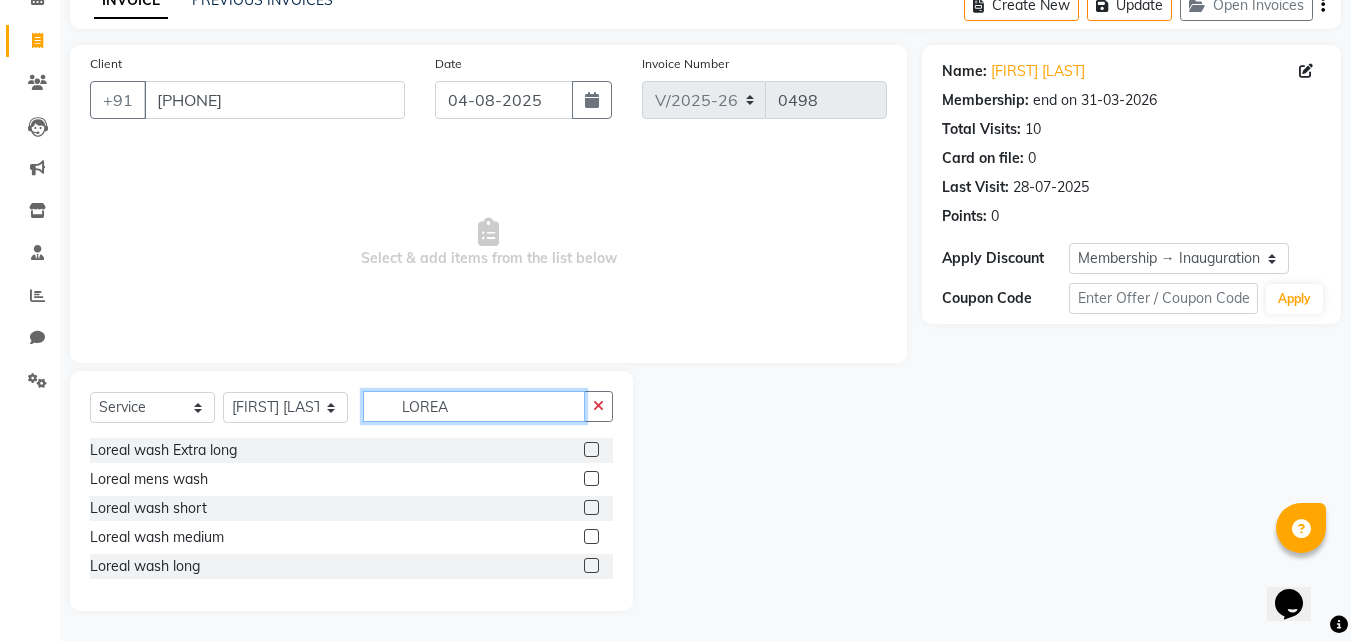 type on "LOREA" 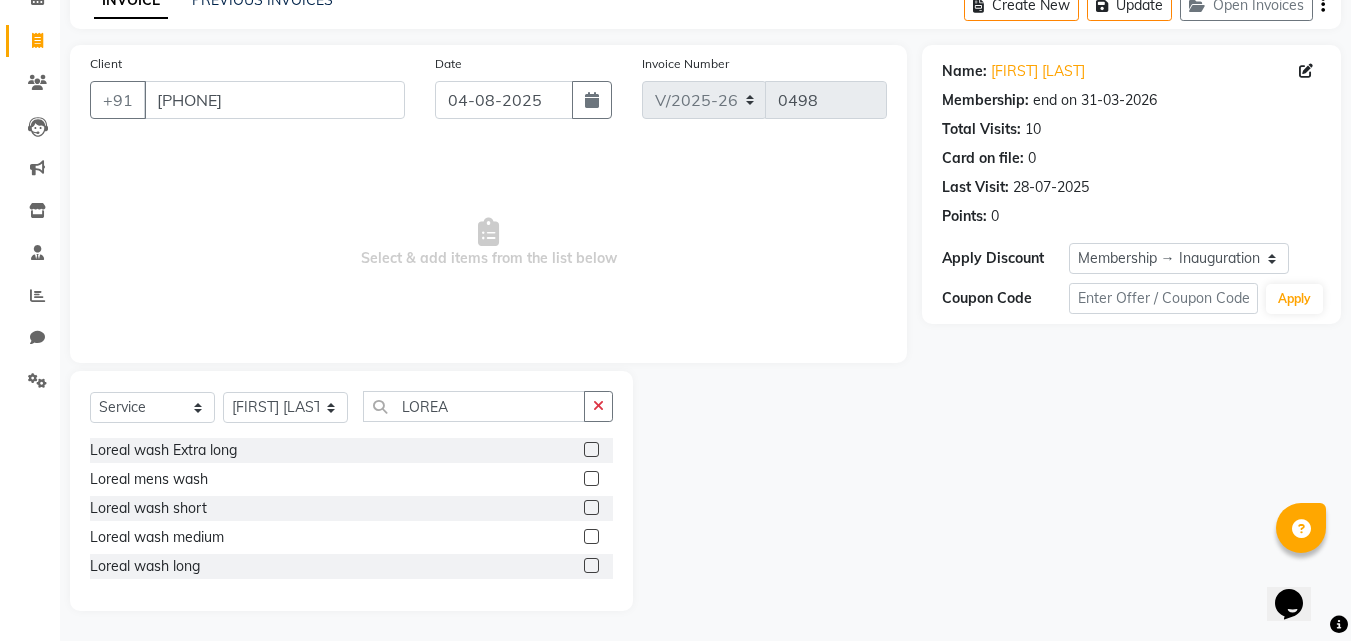 click 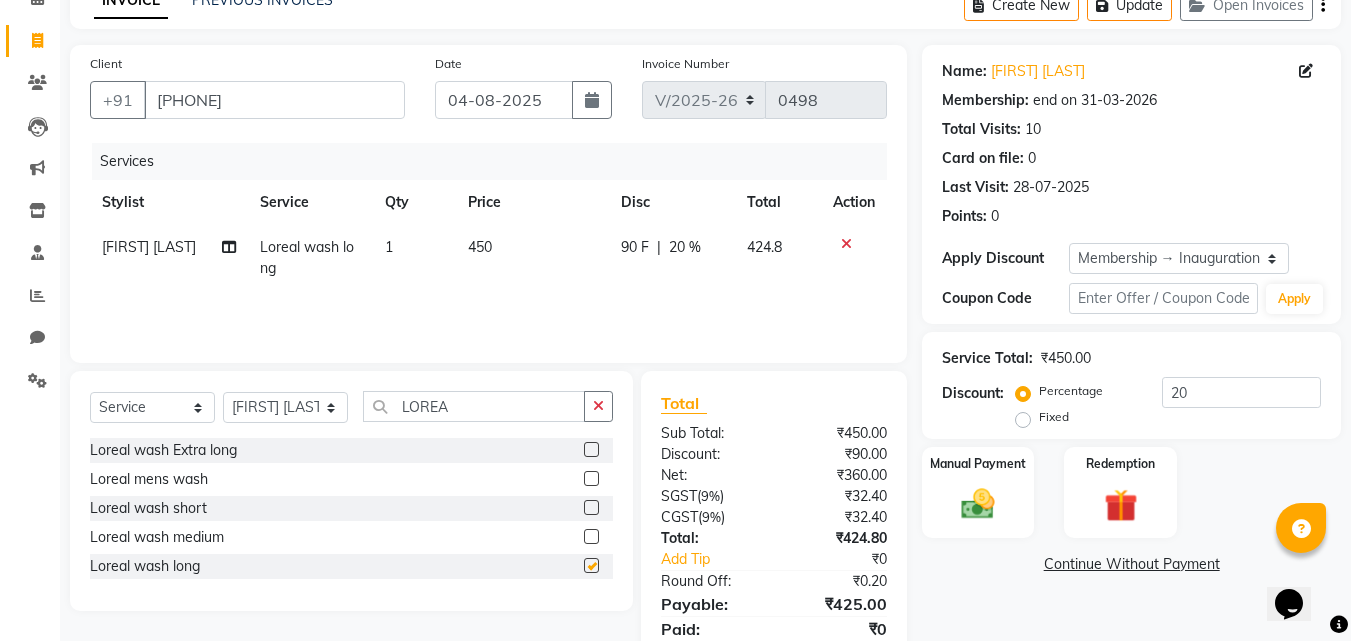 checkbox on "false" 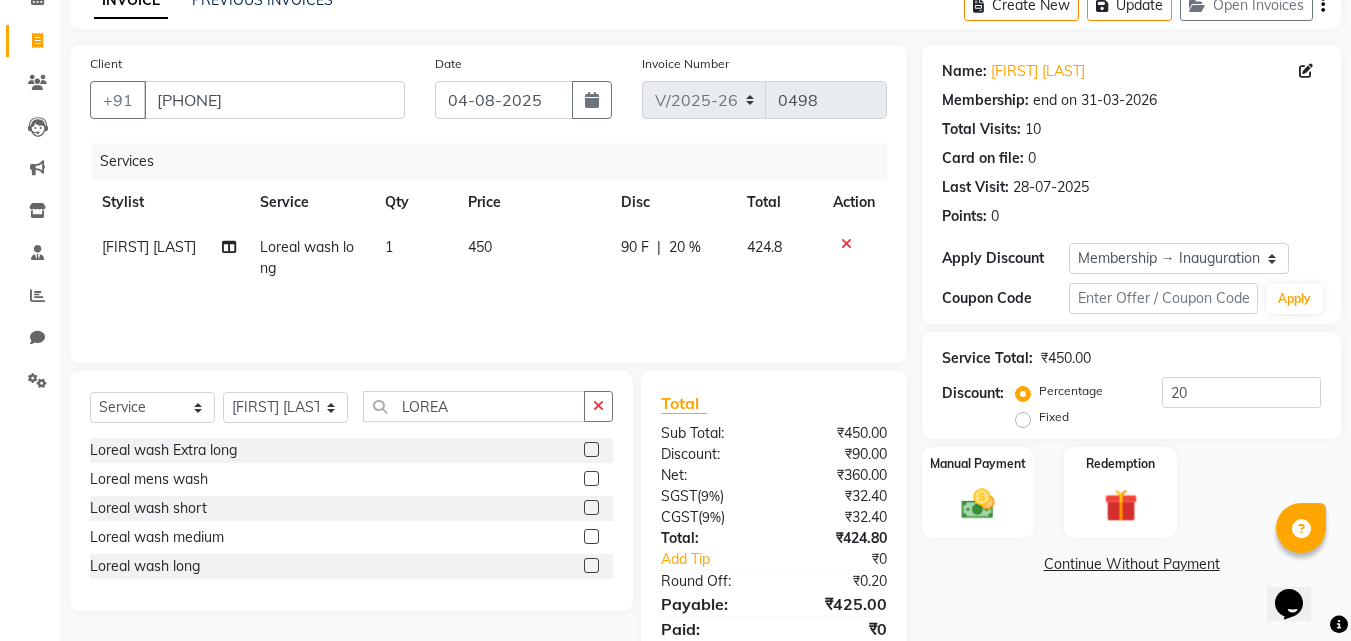 scroll, scrollTop: 180, scrollLeft: 0, axis: vertical 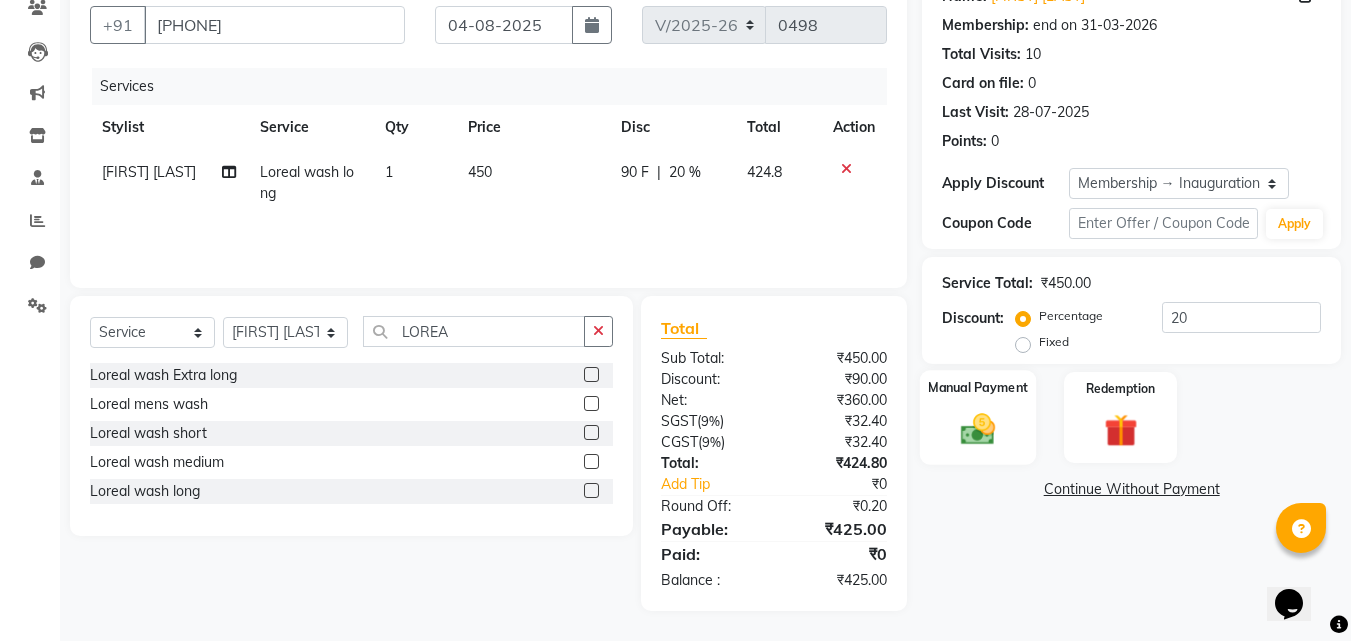 click 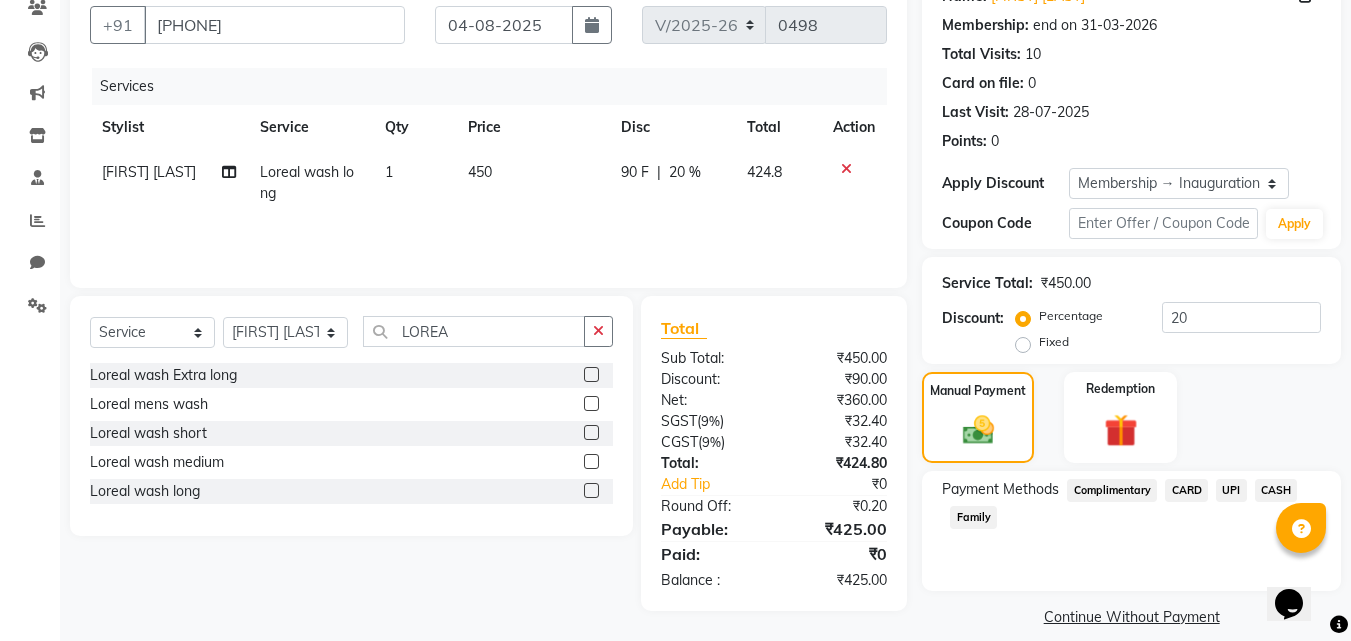 click on "UPI" 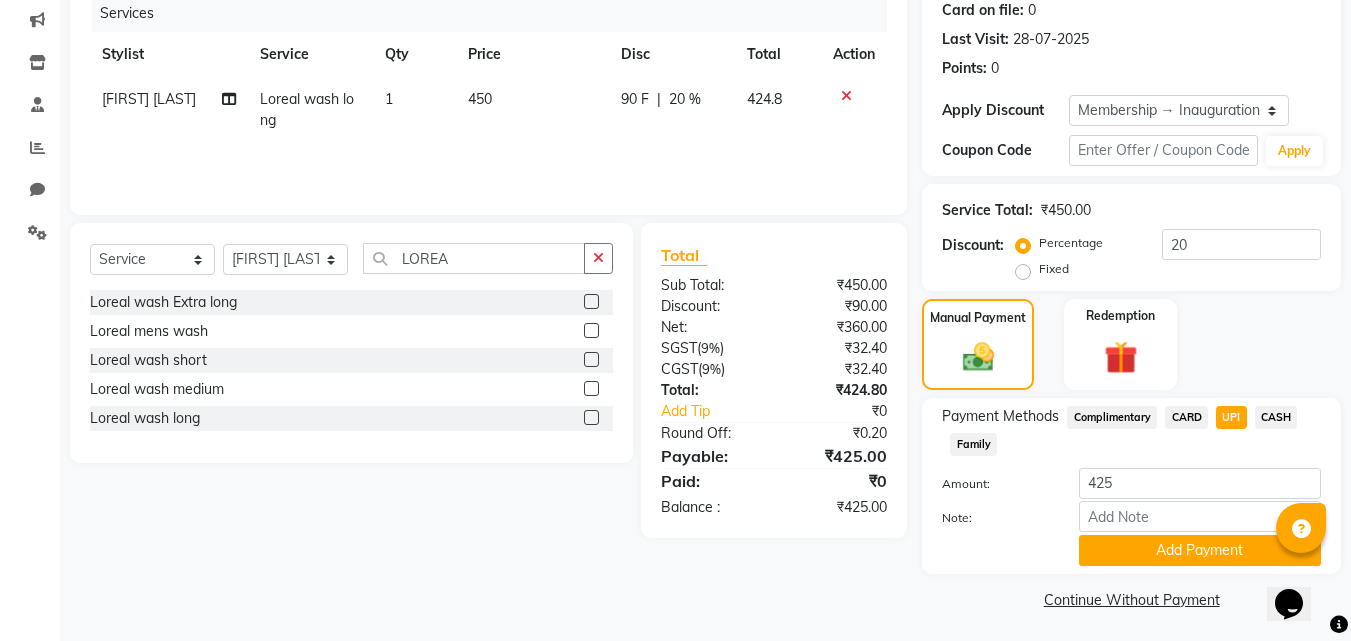 scroll, scrollTop: 257, scrollLeft: 0, axis: vertical 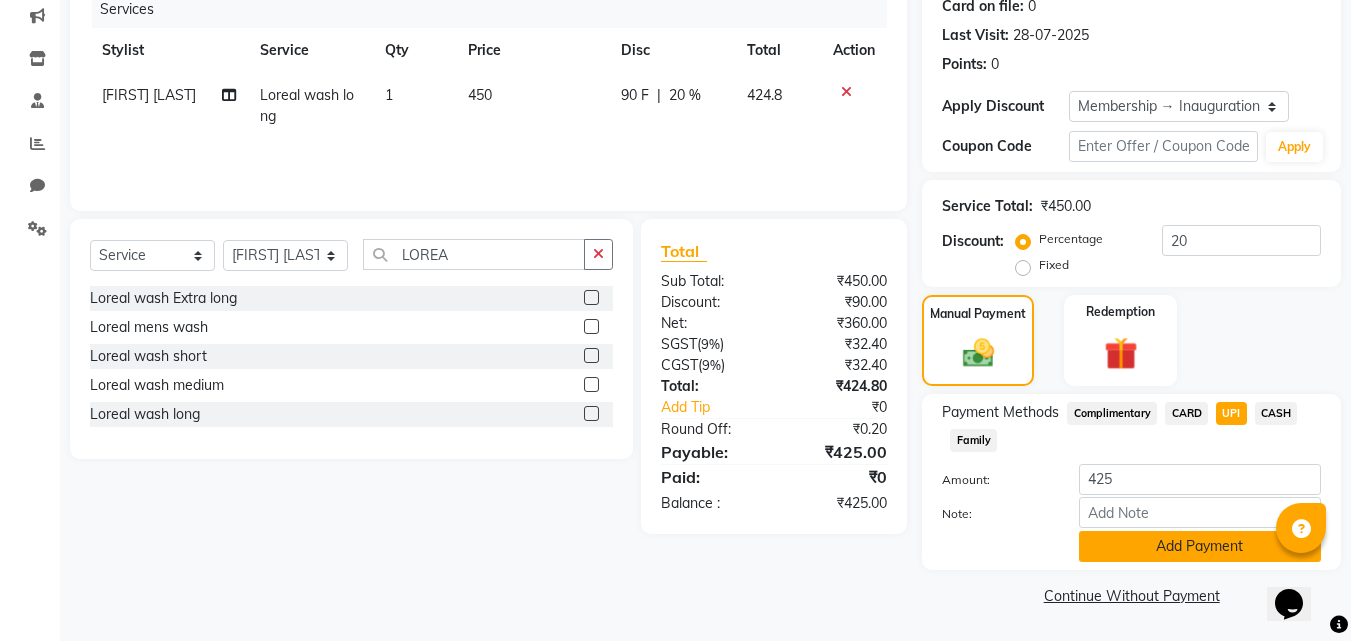 click on "Add Payment" 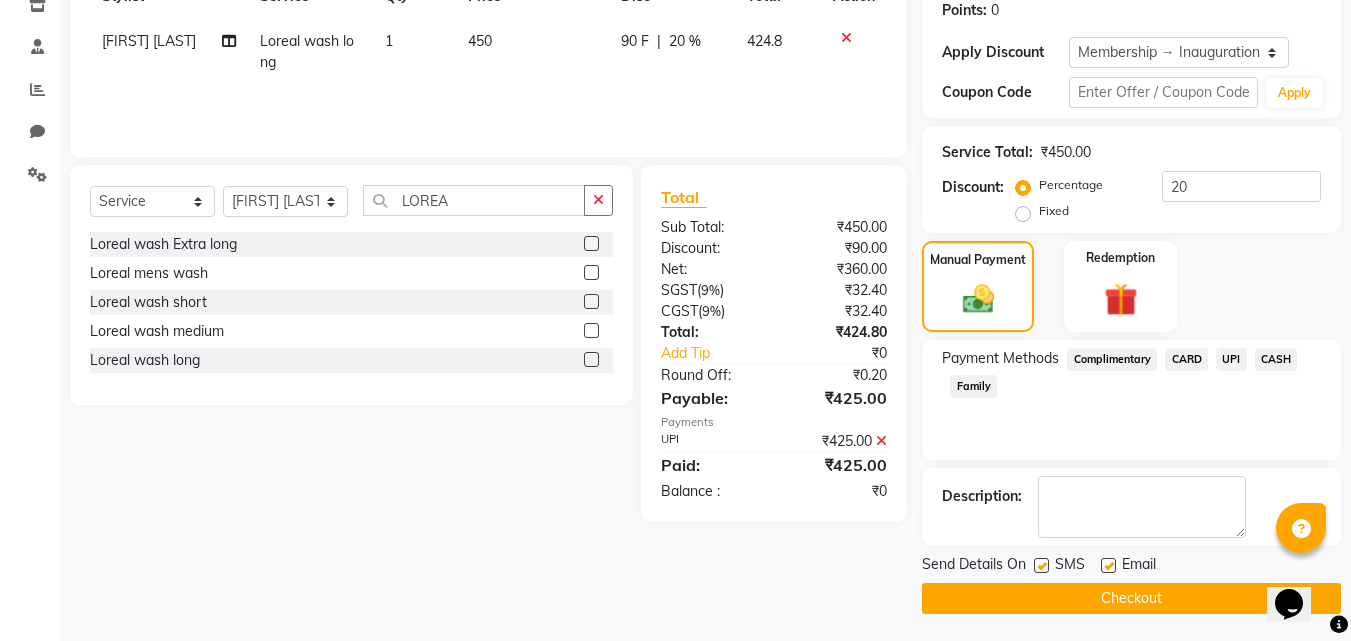 scroll, scrollTop: 314, scrollLeft: 0, axis: vertical 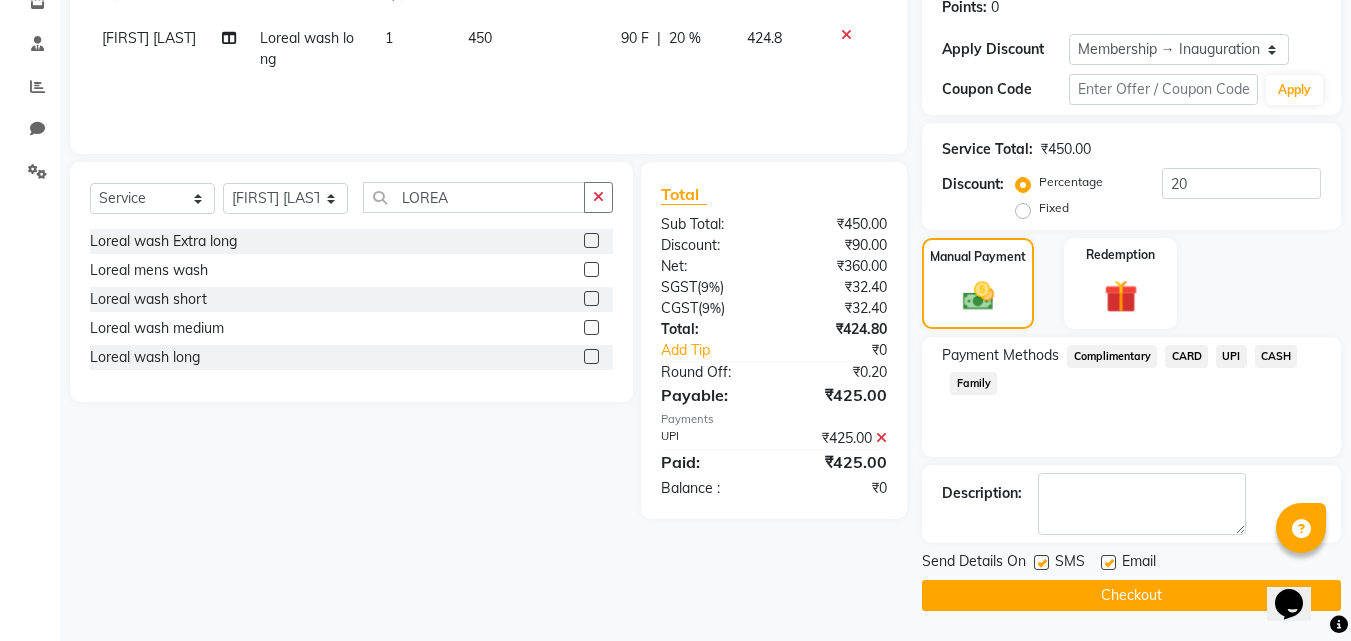 click on "Checkout" 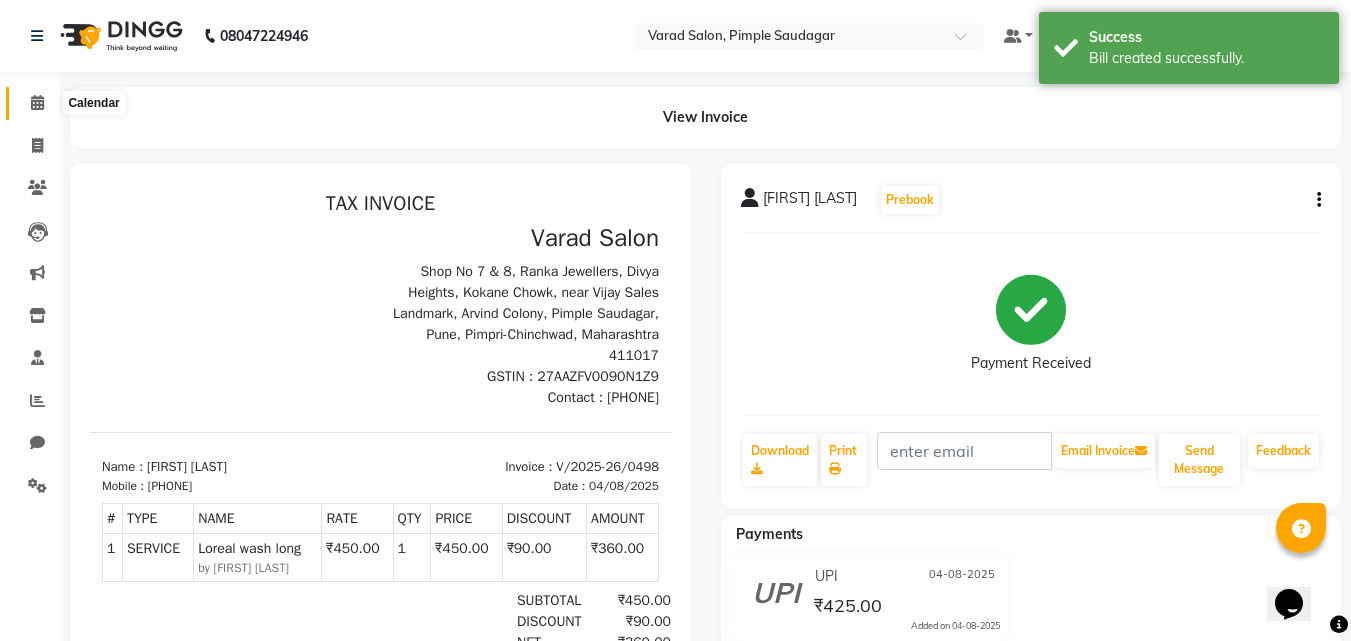scroll, scrollTop: 0, scrollLeft: 0, axis: both 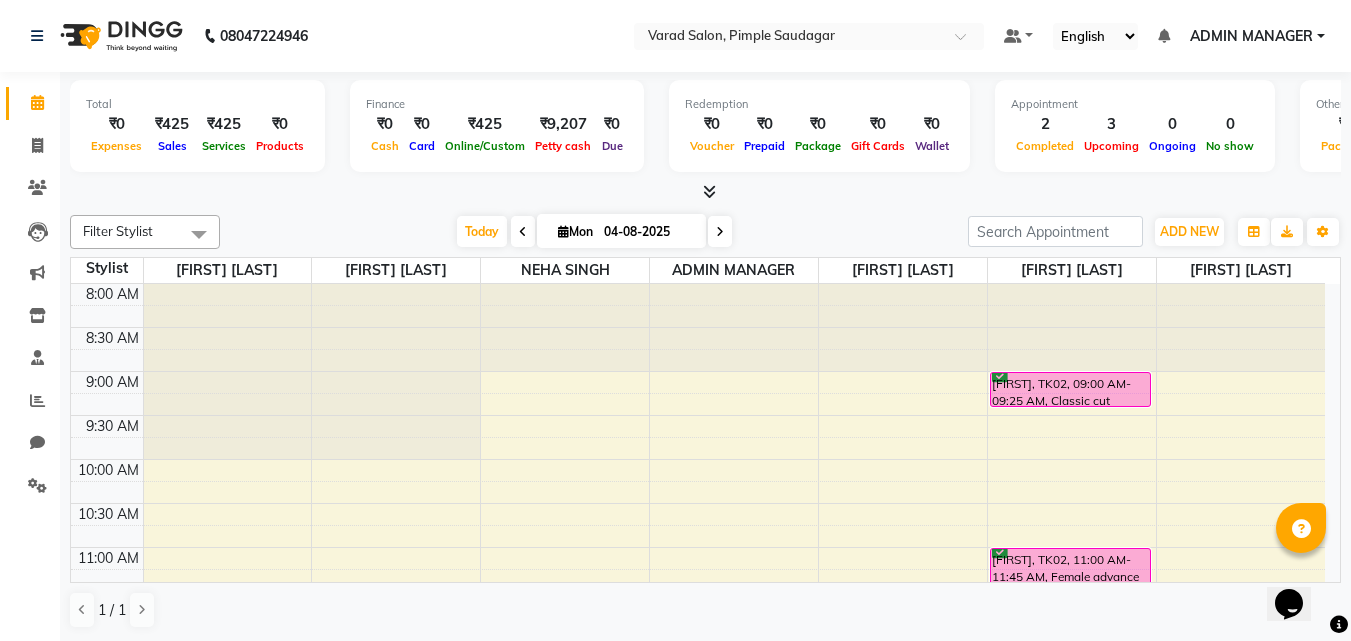 click at bounding box center (705, 192) 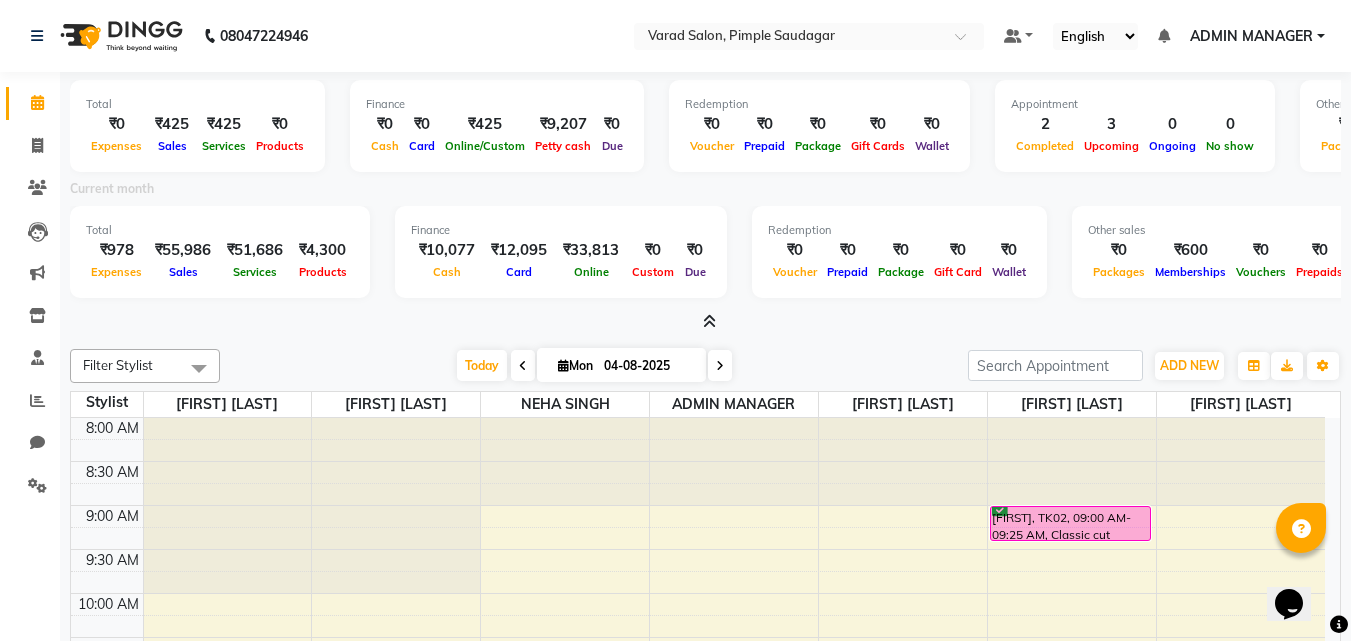click at bounding box center [709, 321] 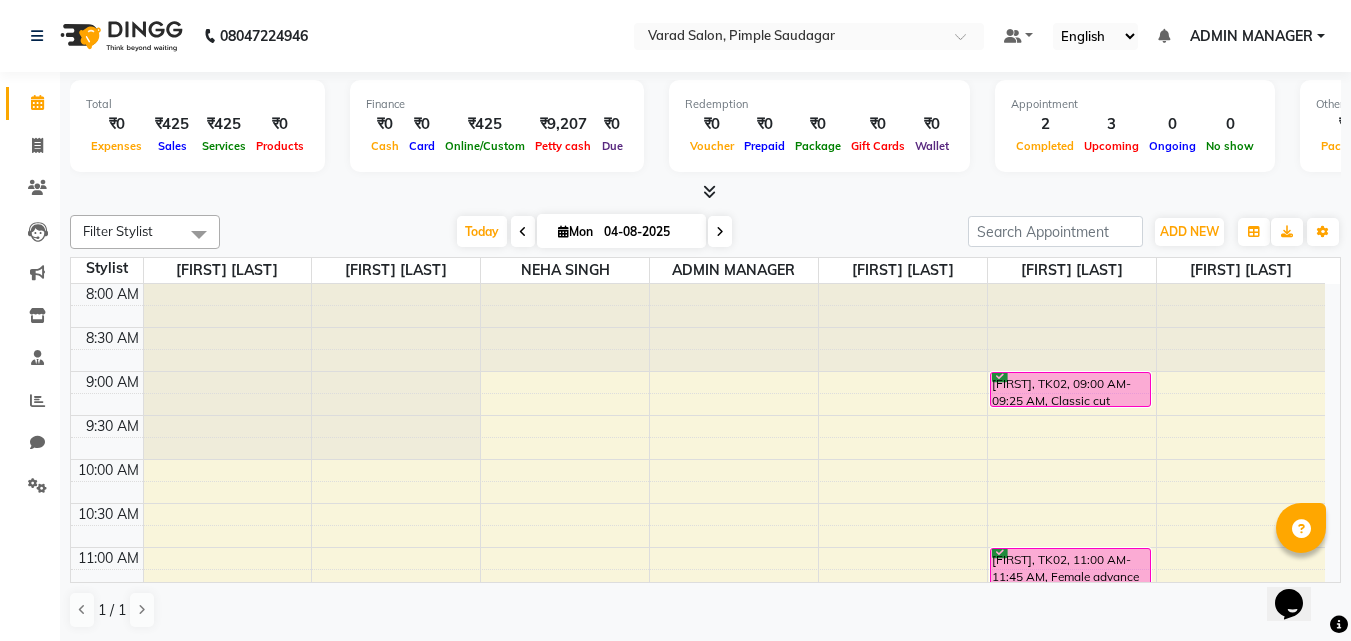click at bounding box center [709, 191] 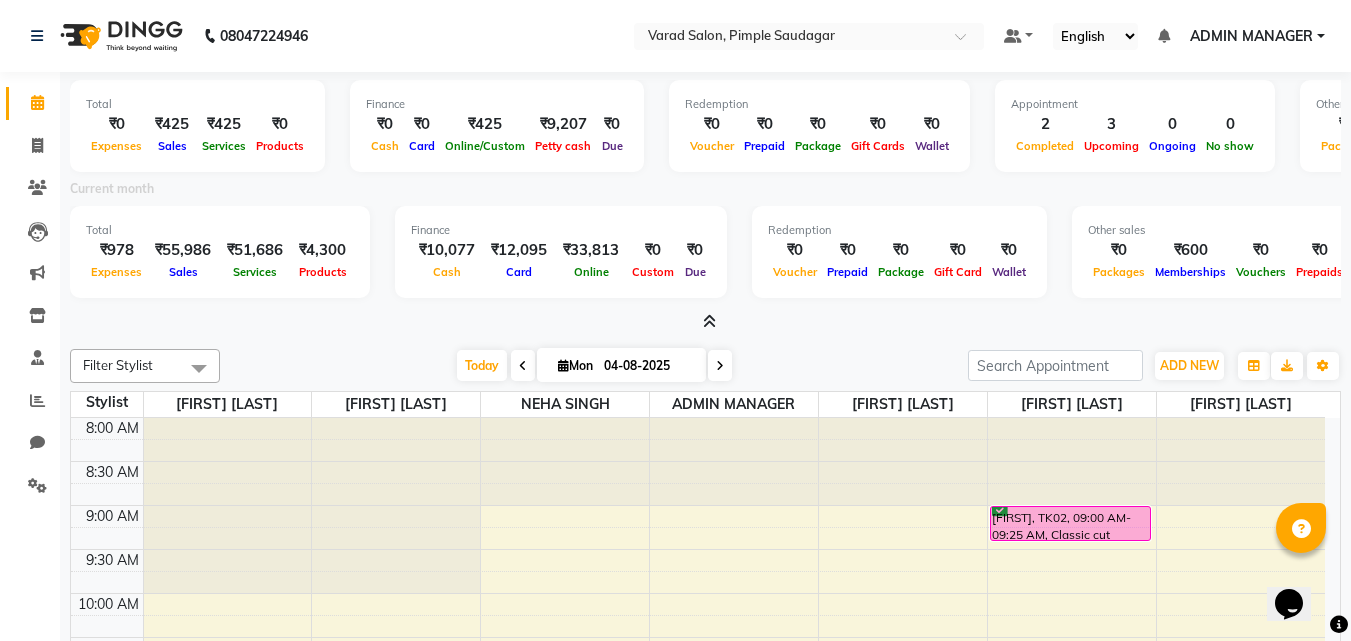 click at bounding box center [709, 321] 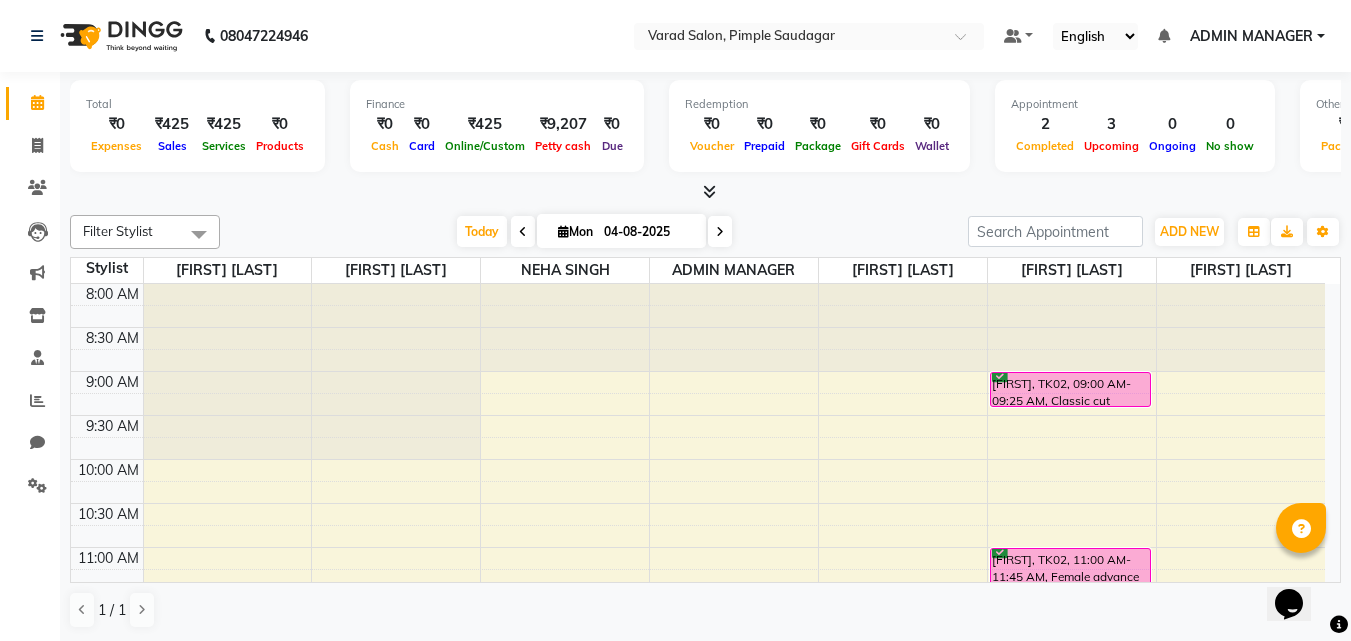 scroll, scrollTop: 1, scrollLeft: 0, axis: vertical 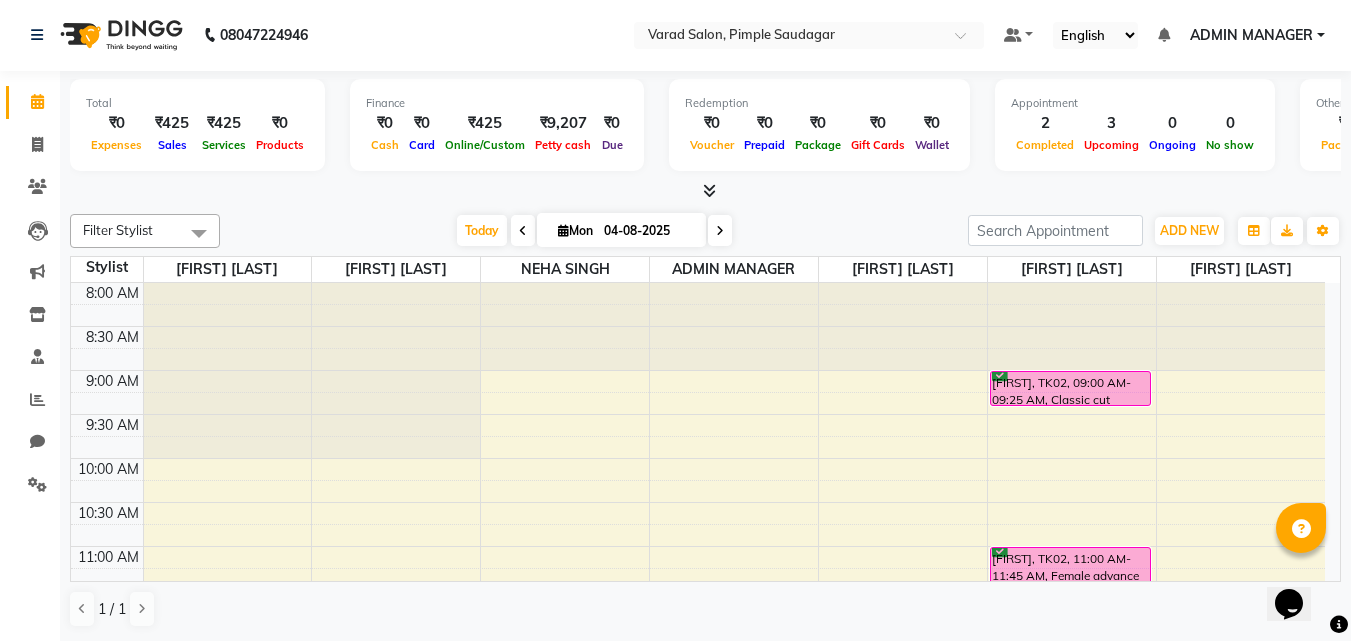 click on "8:00 AM 8:30 AM 9:00 AM 9:30 AM 10:00 AM 10:30 AM 11:00 AM 11:30 AM 12:00 PM 12:30 PM 1:00 PM 1:30 PM 2:00 PM 2:30 PM 3:00 PM 3:30 PM 4:00 PM 4:30 PM 5:00 PM 5:30 PM 6:00 PM 6:30 PM 7:00 PM 7:30 PM 8:00 PM 8:30 PM     [FIRST] [LAST], TK04, 01:25 PM-01:40 PM, Loreal wash long     [FIRST], TK01, 06:00 PM-06:30 PM, Express ritual     [FIRST], TK02, 09:00 AM-09:25 AM, Classic cut     [FIRST], TK02, 11:00 AM-11:45 AM, Female advance cut" at bounding box center [698, 854] 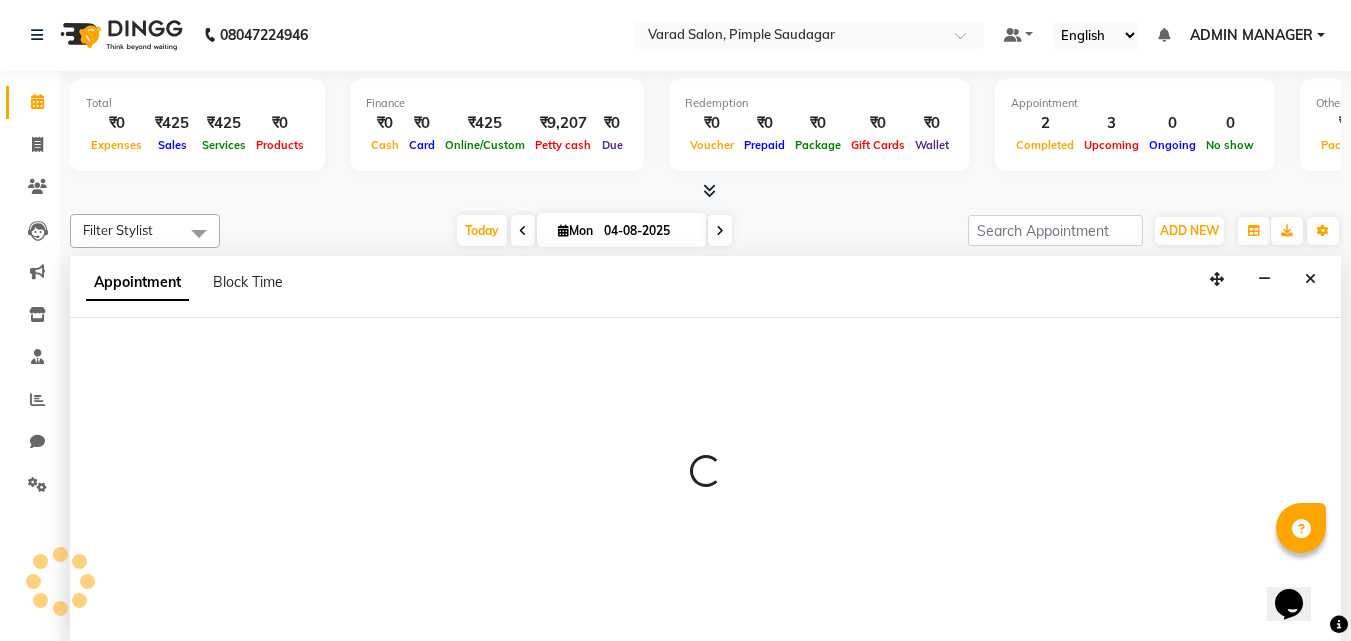 select on "69969" 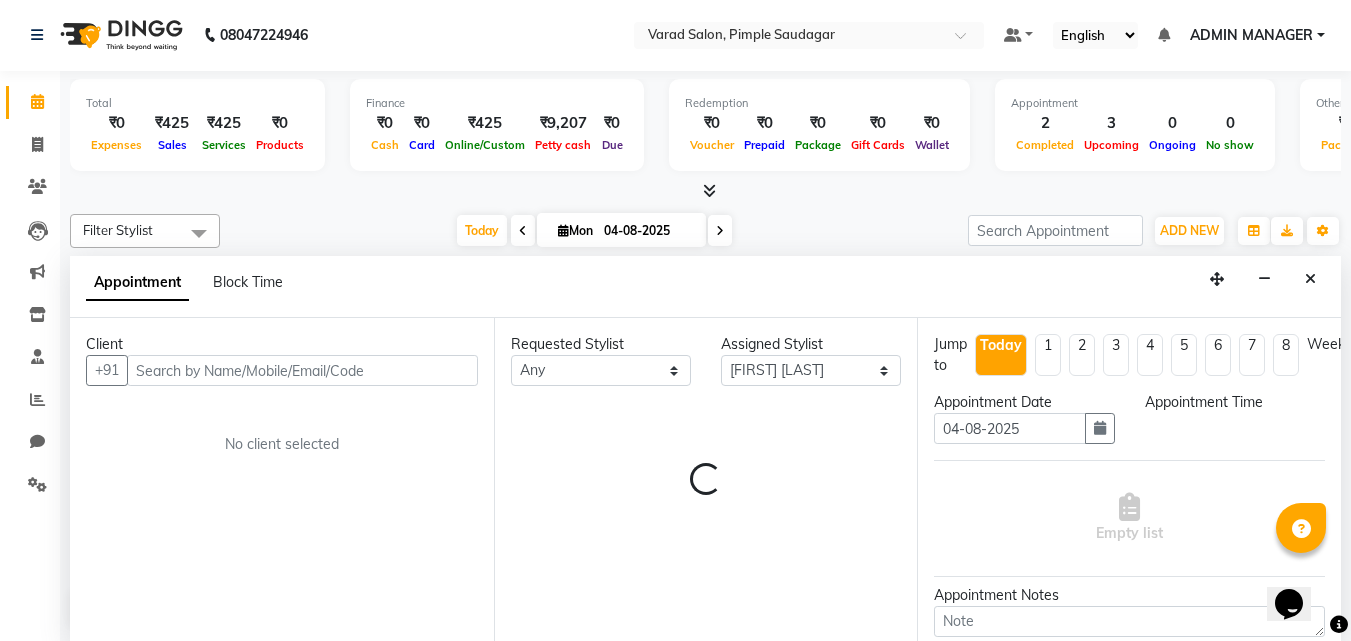 select on "630" 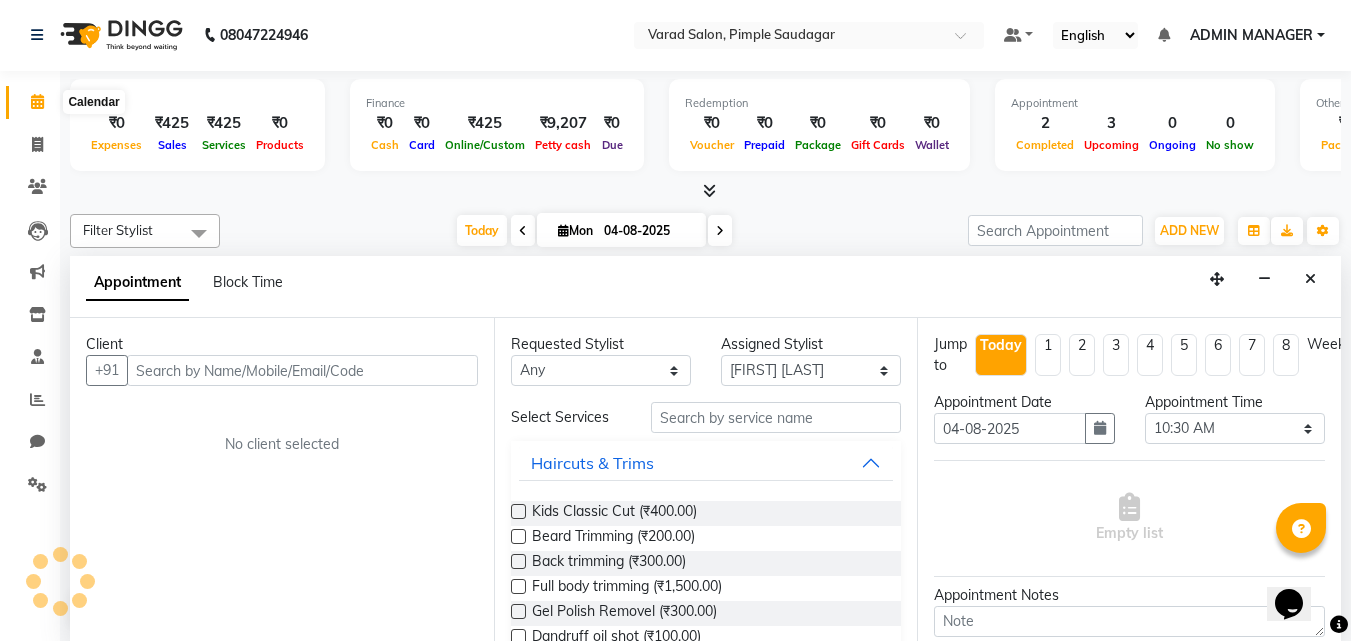 click 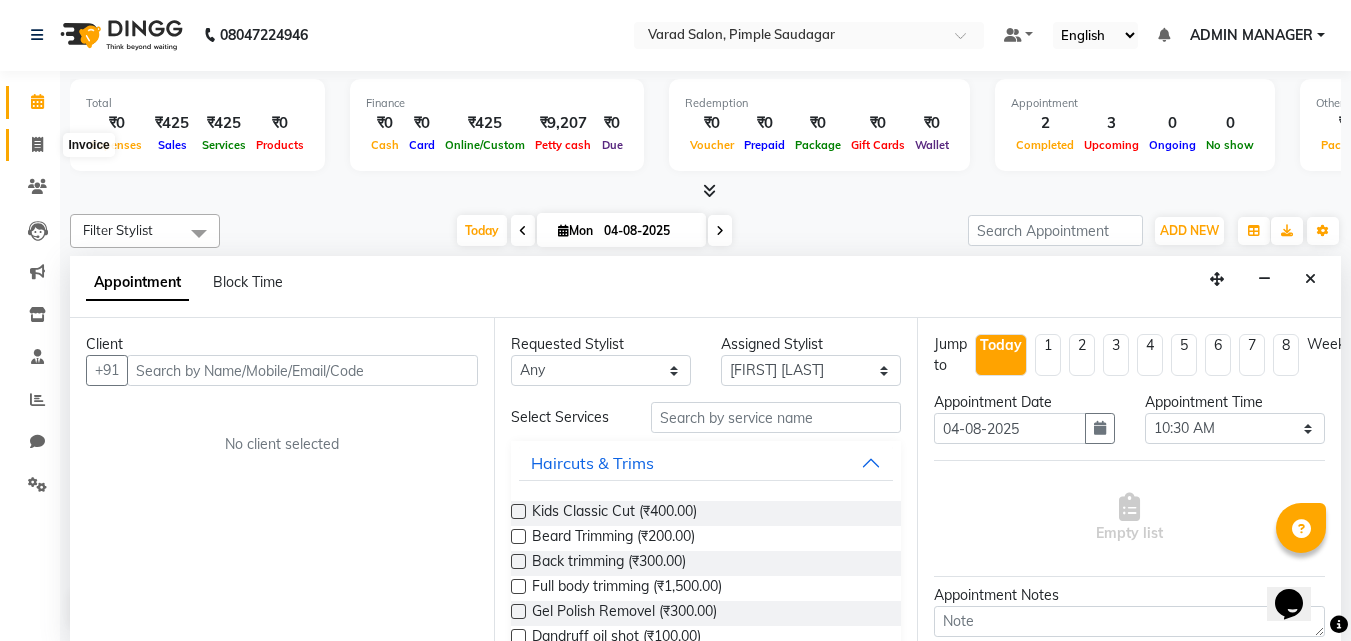 click 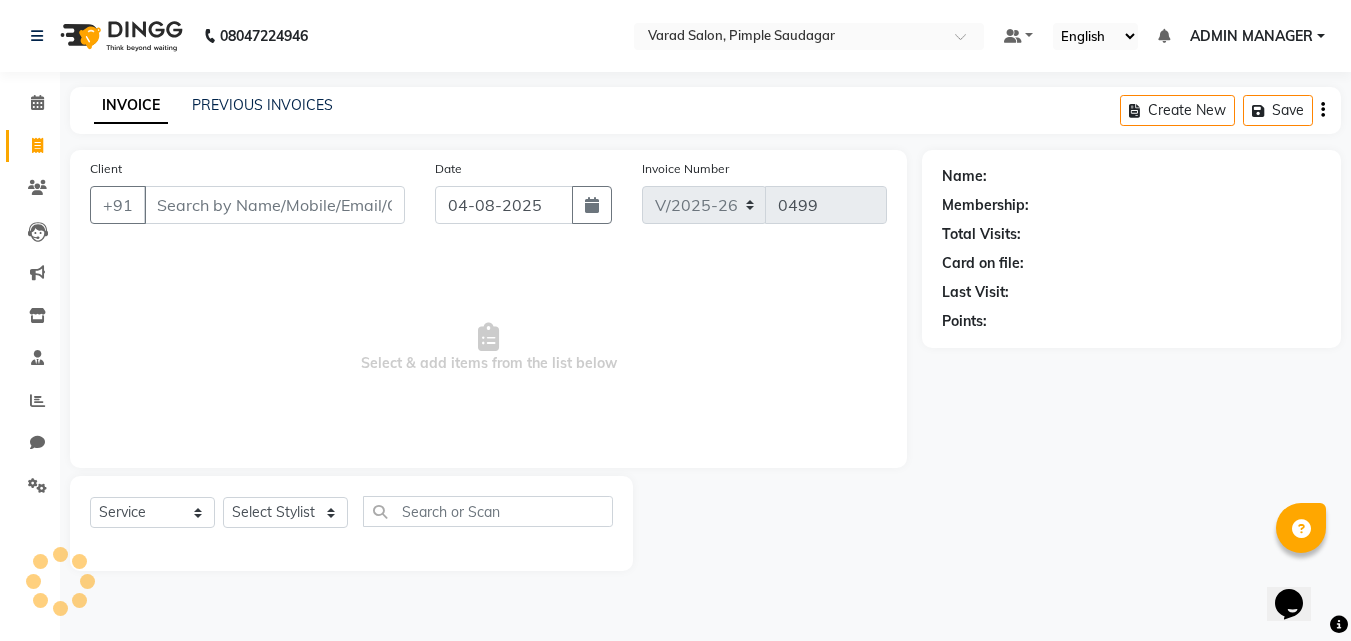 scroll, scrollTop: 0, scrollLeft: 0, axis: both 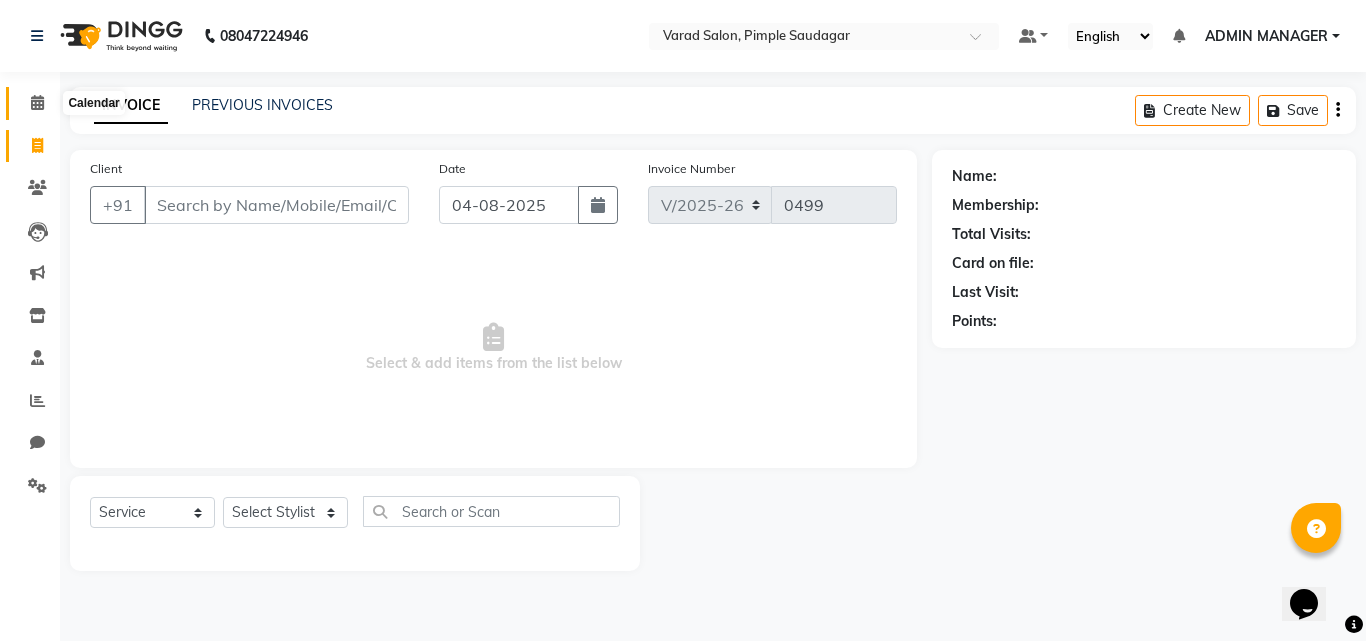 click 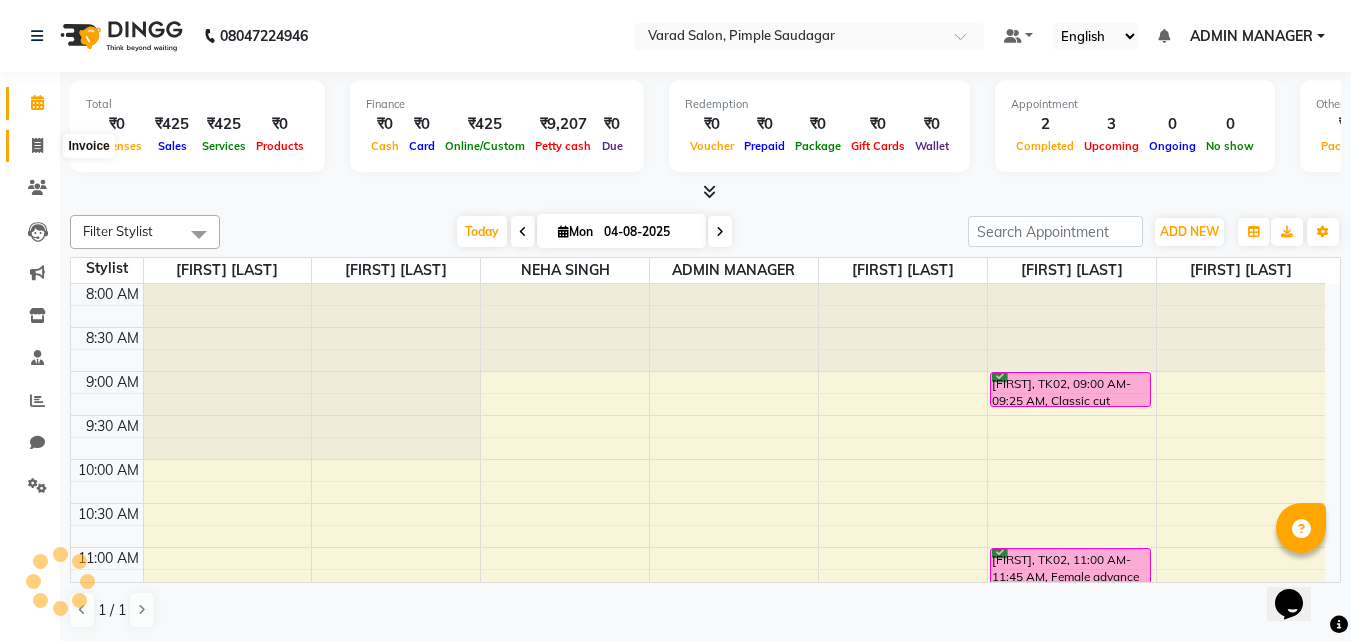 scroll, scrollTop: 0, scrollLeft: 0, axis: both 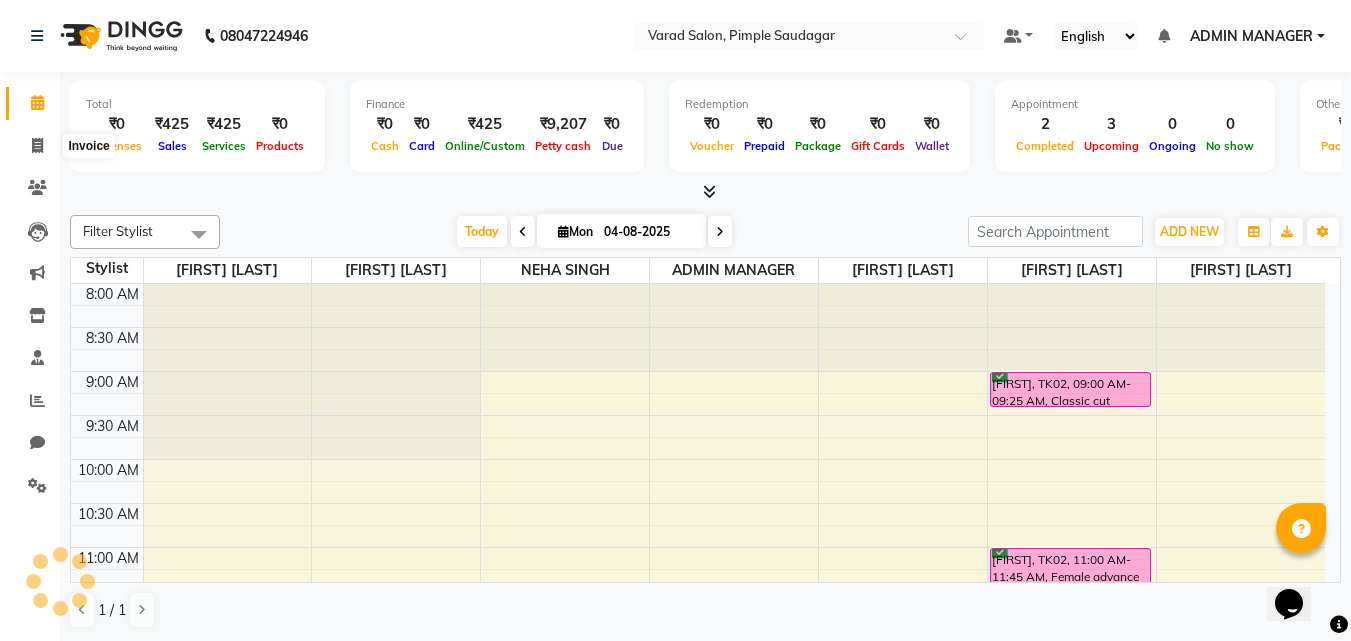 select on "7816" 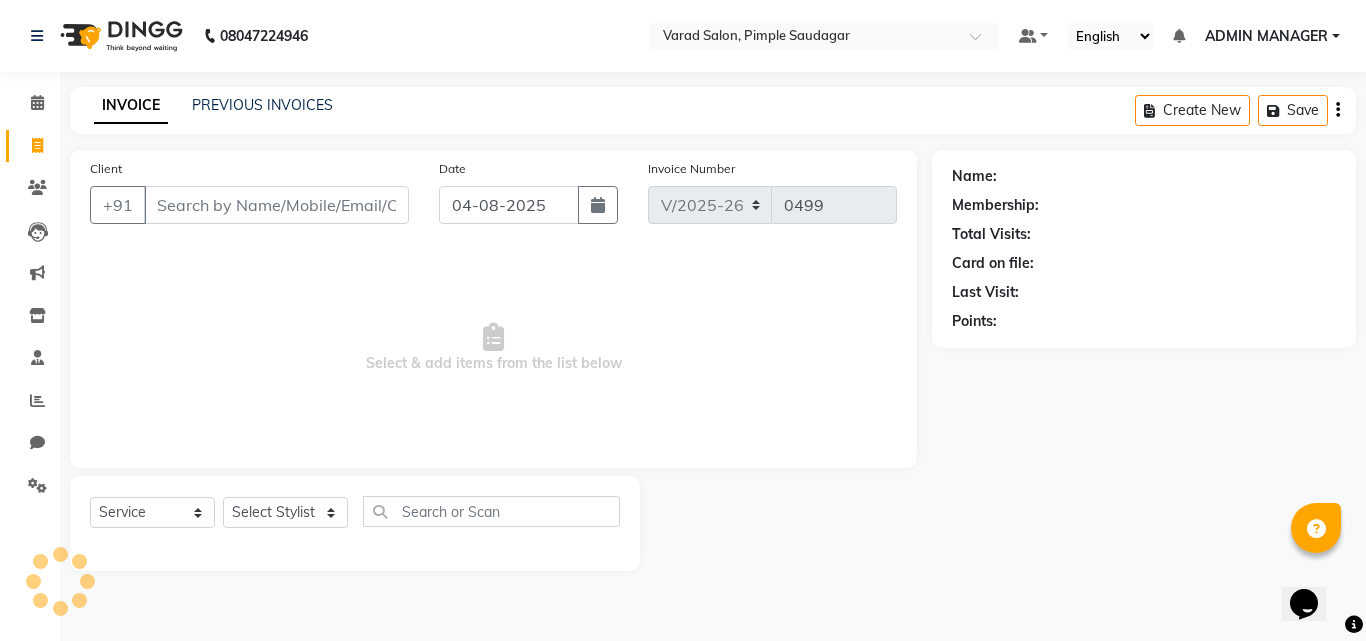 click on "Client" at bounding box center [276, 205] 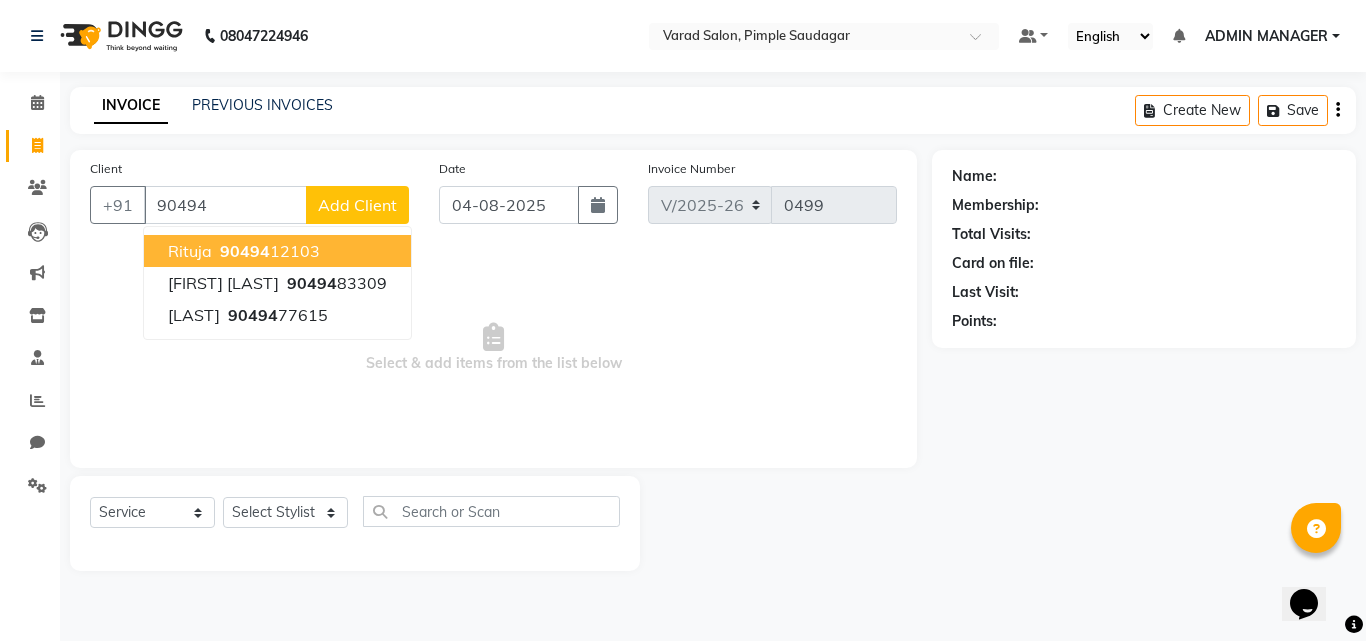 click on "[POSTAL_CODE] [PHONE]" at bounding box center [268, 251] 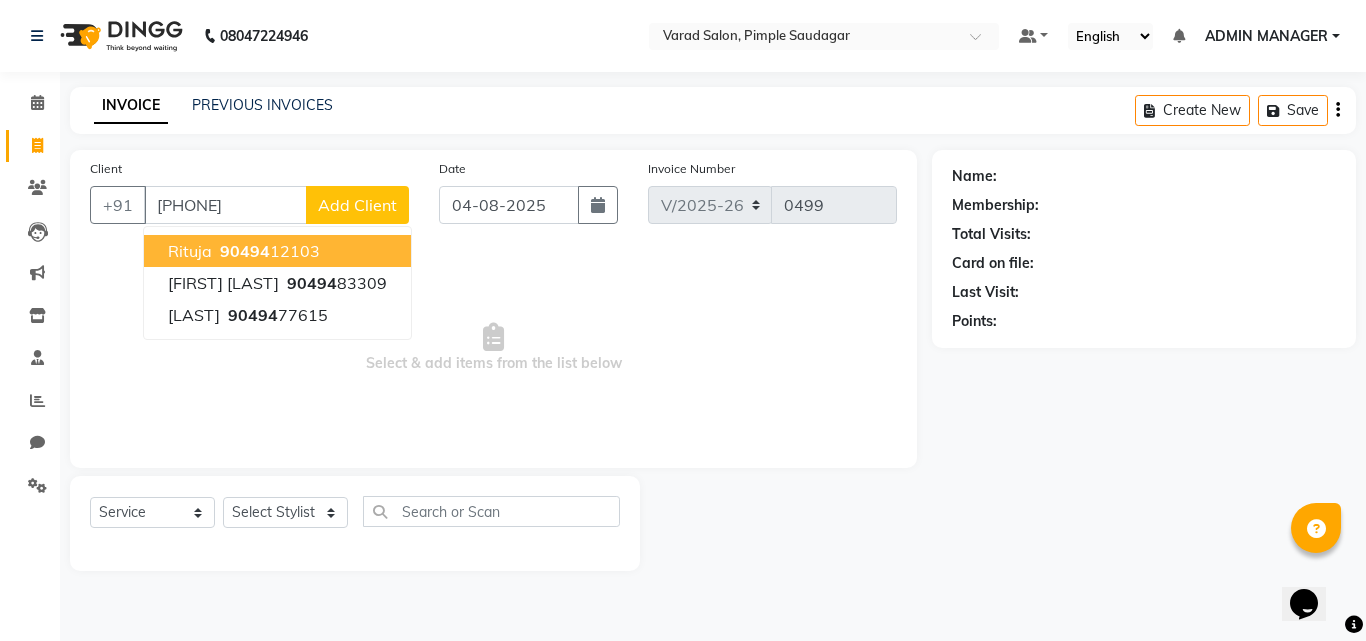 type on "[PHONE]" 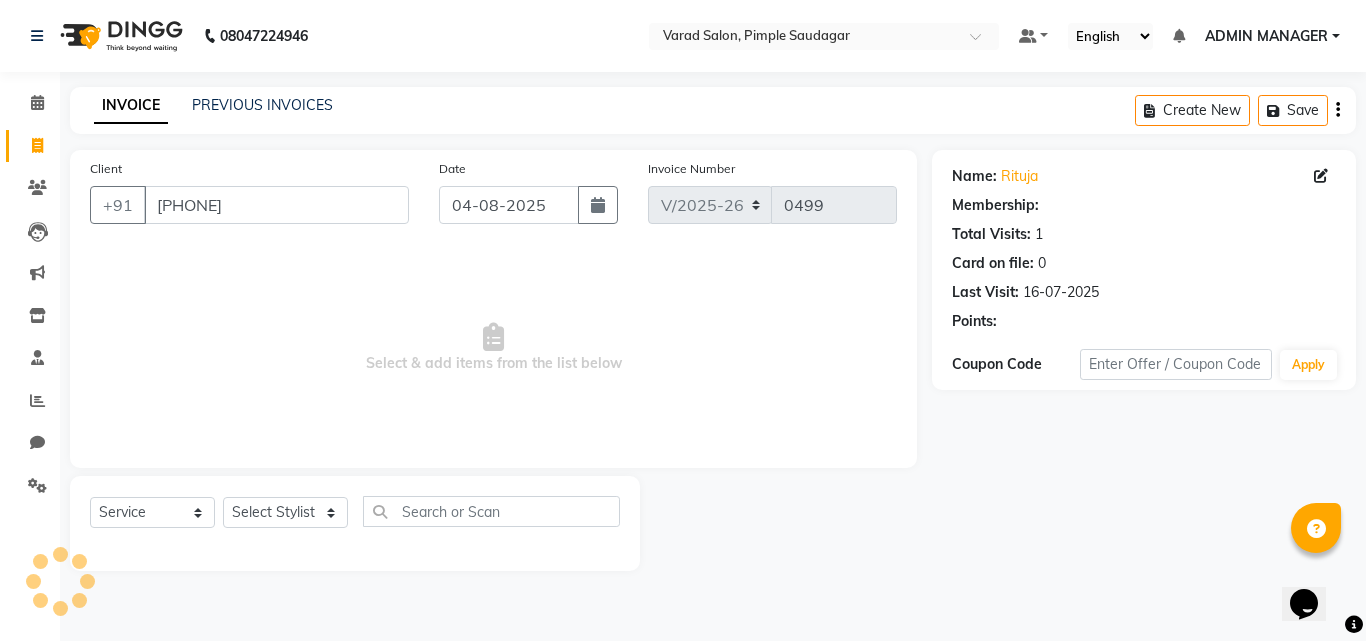 select on "1: Object" 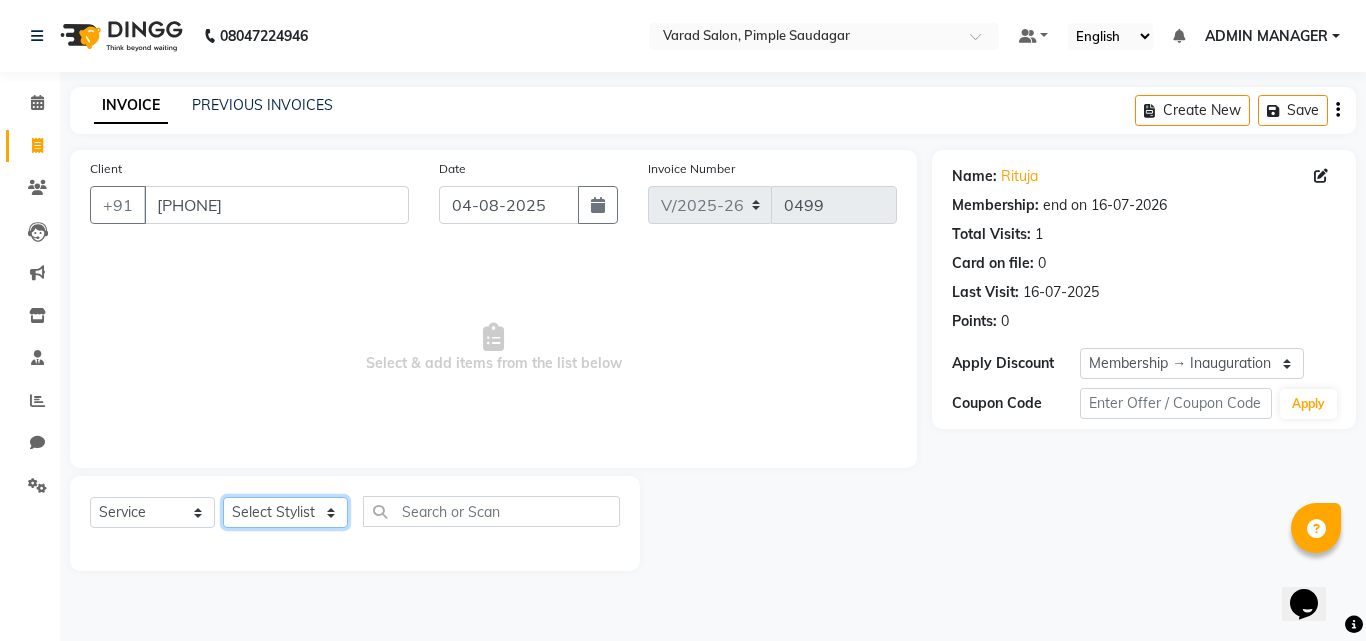 click on "Select Stylist ADMIN MANAGER Ankita Chavan Govind Kamble NEHA SINGH Rajesh Raut Ruksana shikh tejas bhul" 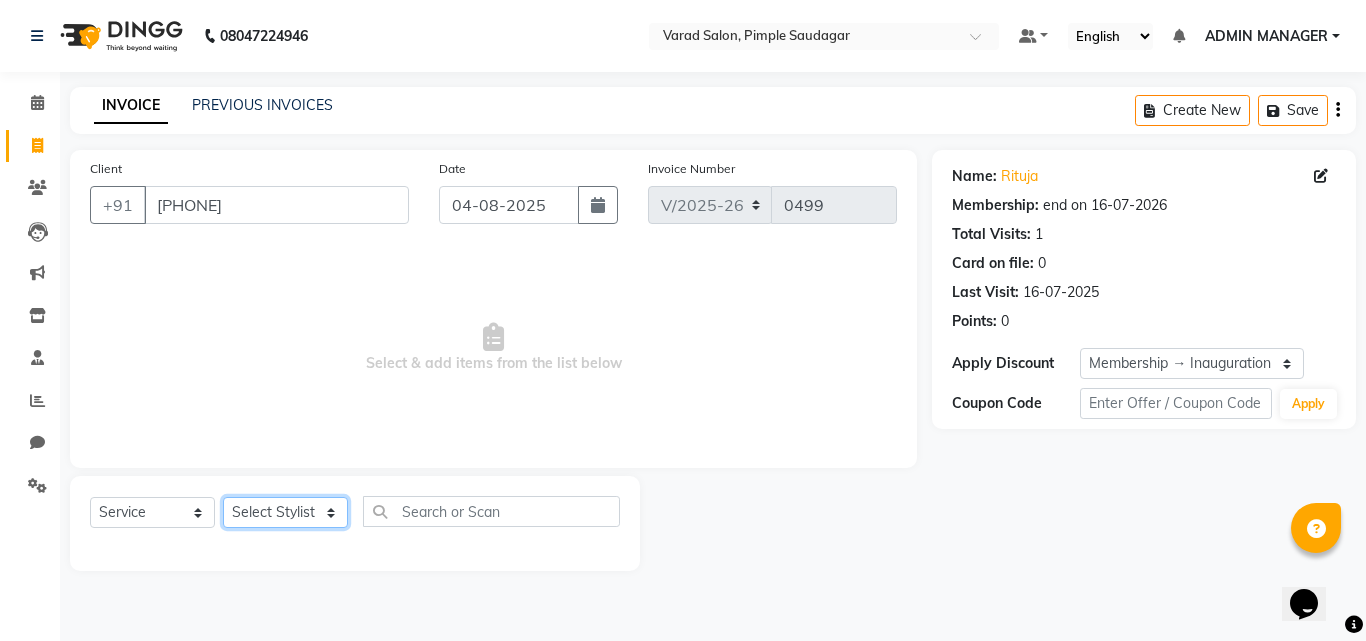 select on "79965" 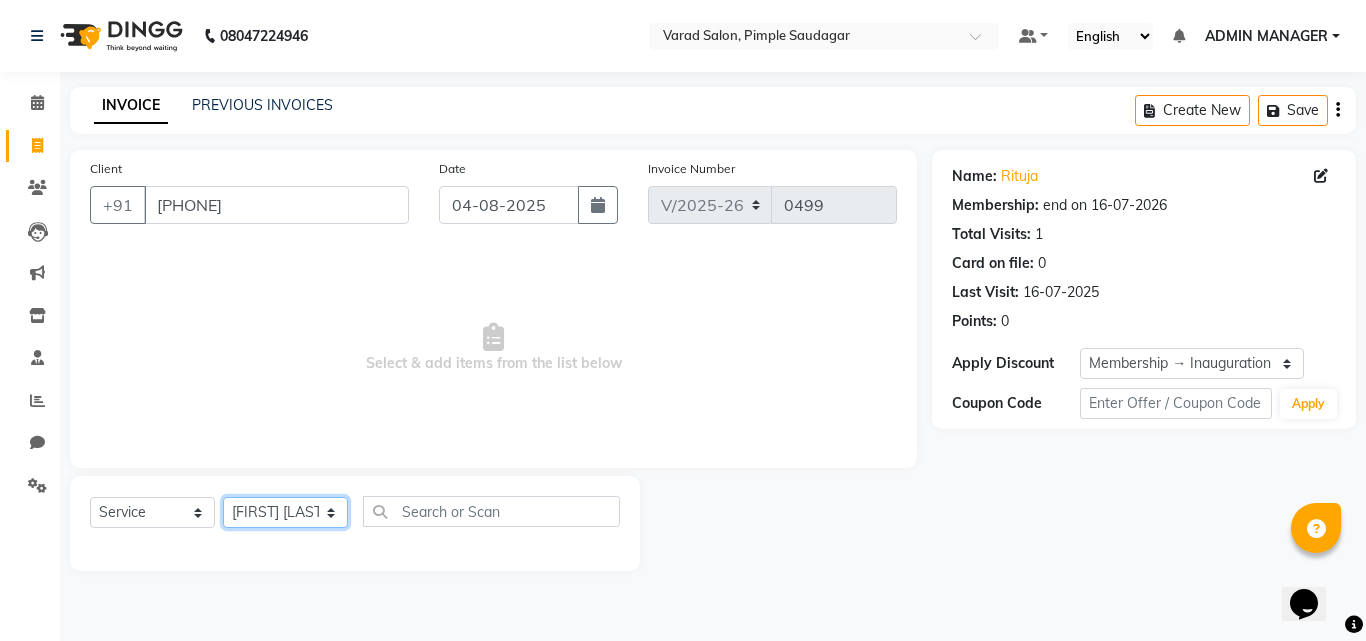 click on "Select Stylist ADMIN MANAGER Ankita Chavan Govind Kamble NEHA SINGH Rajesh Raut Ruksana shikh tejas bhul" 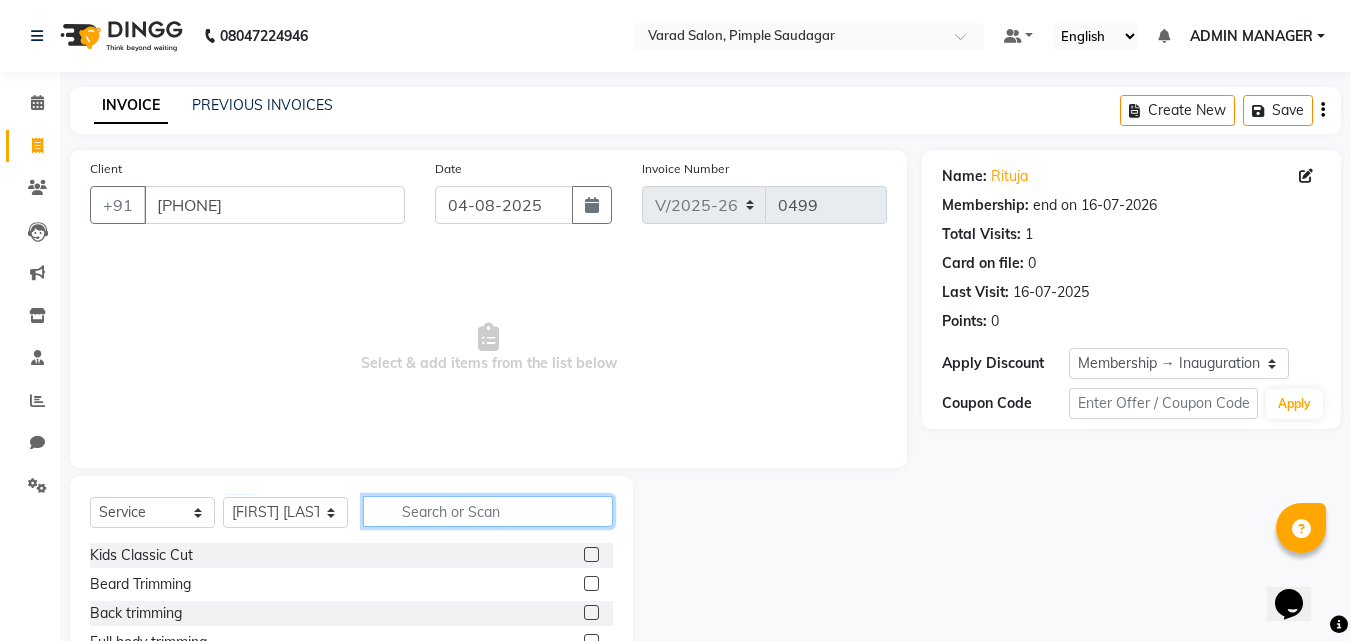 click 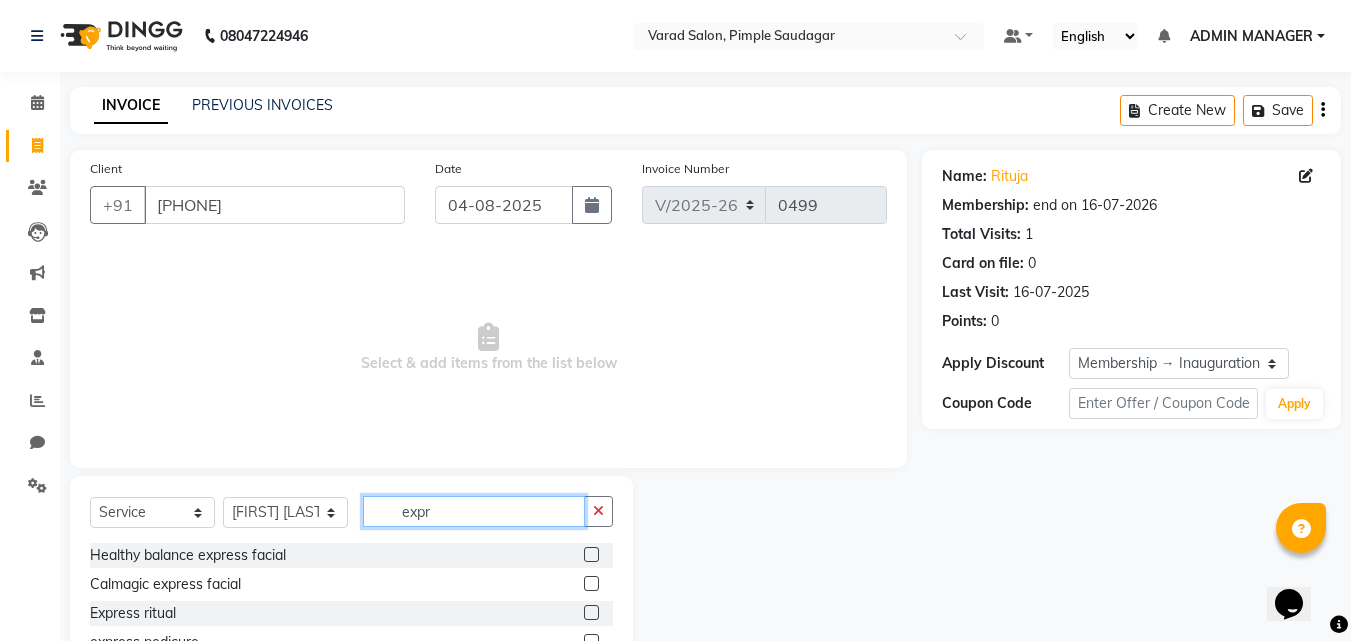 scroll, scrollTop: 105, scrollLeft: 0, axis: vertical 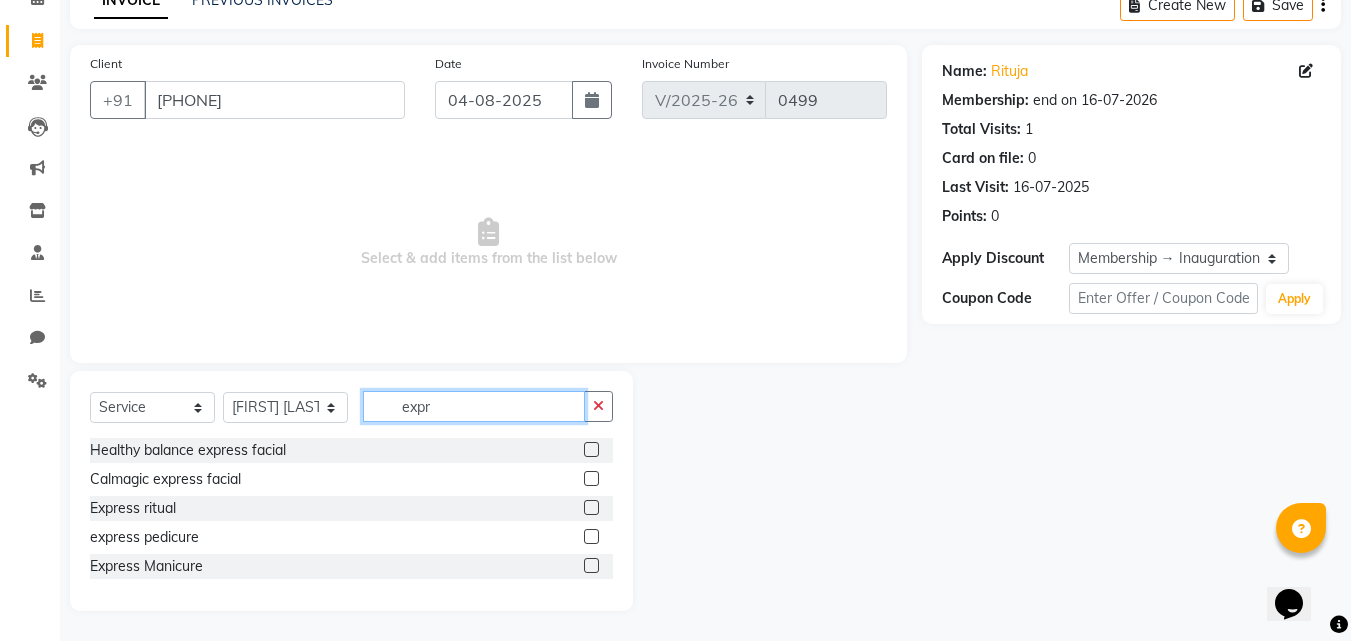 type on "expr" 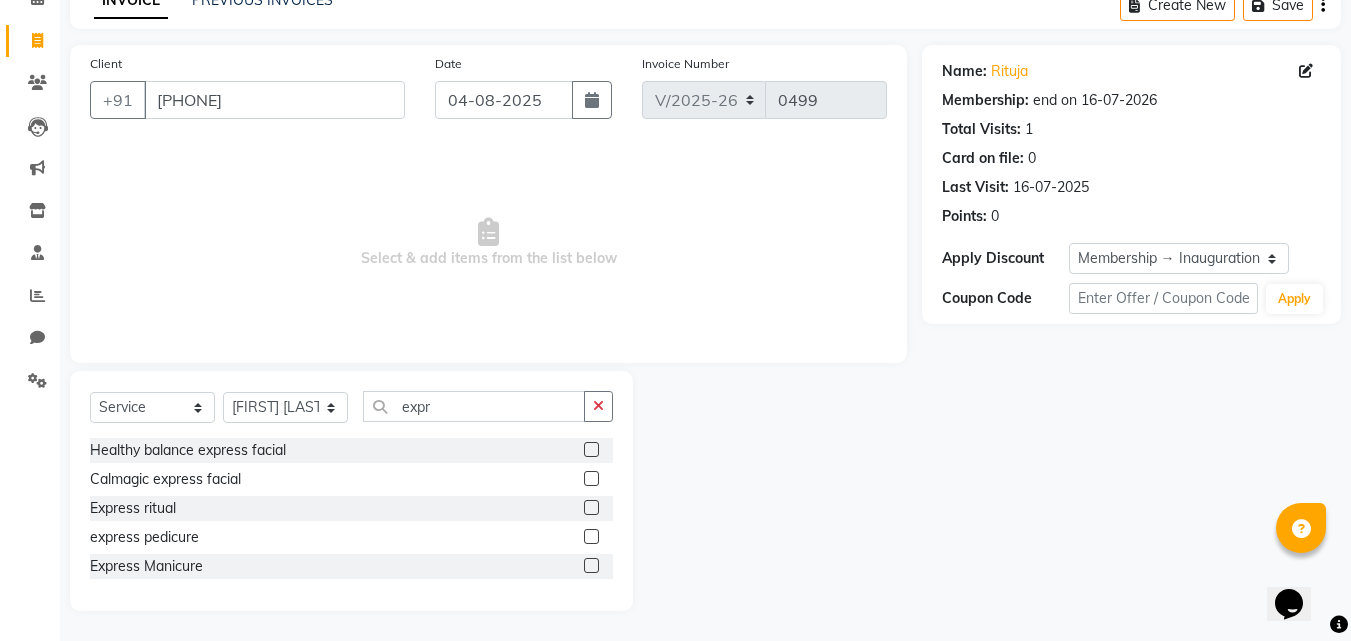 click 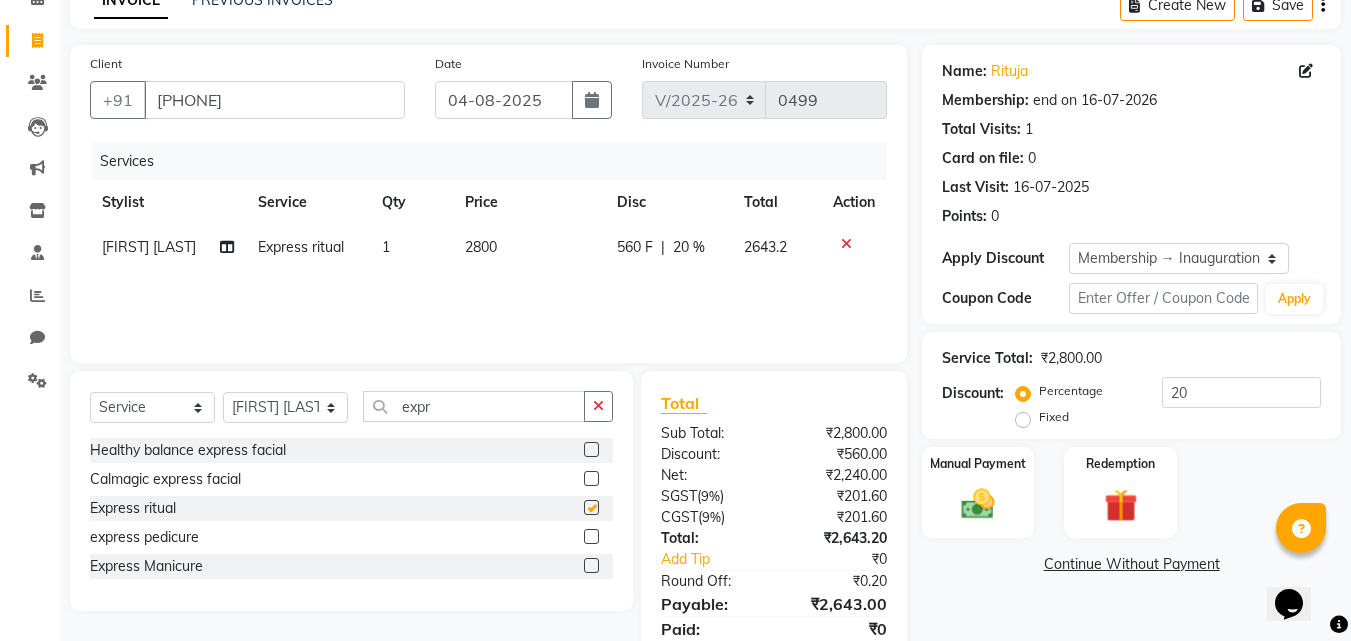 checkbox on "false" 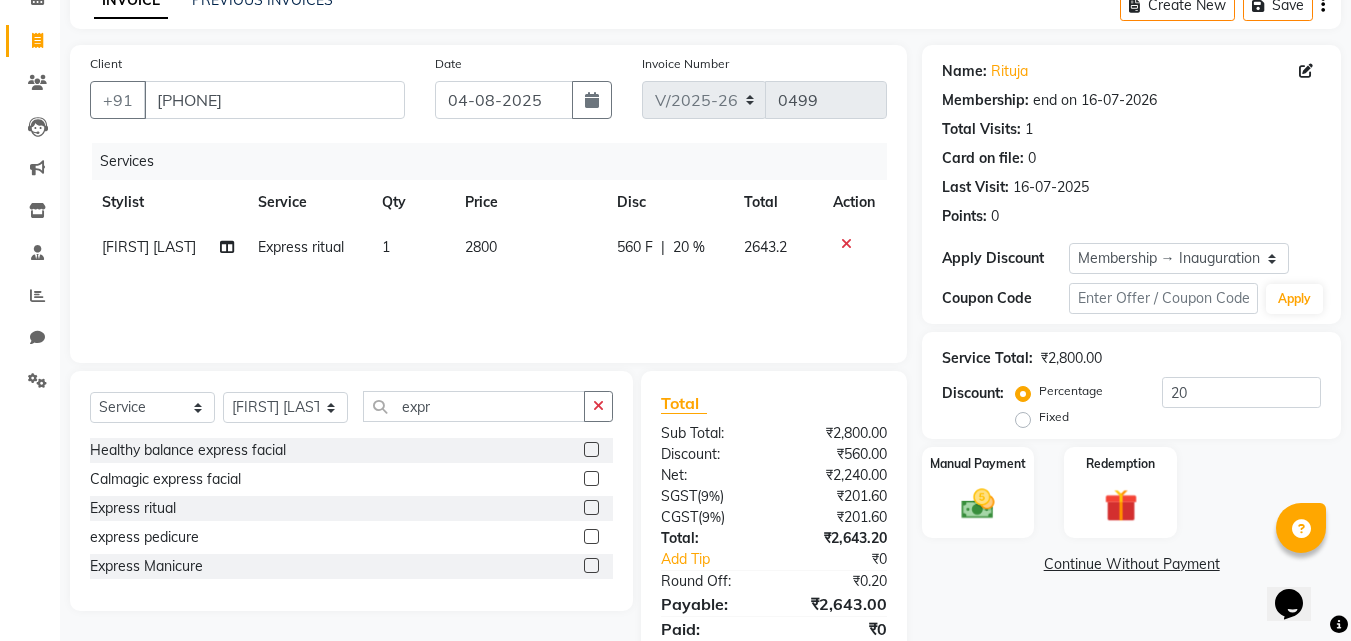 scroll, scrollTop: 0, scrollLeft: 0, axis: both 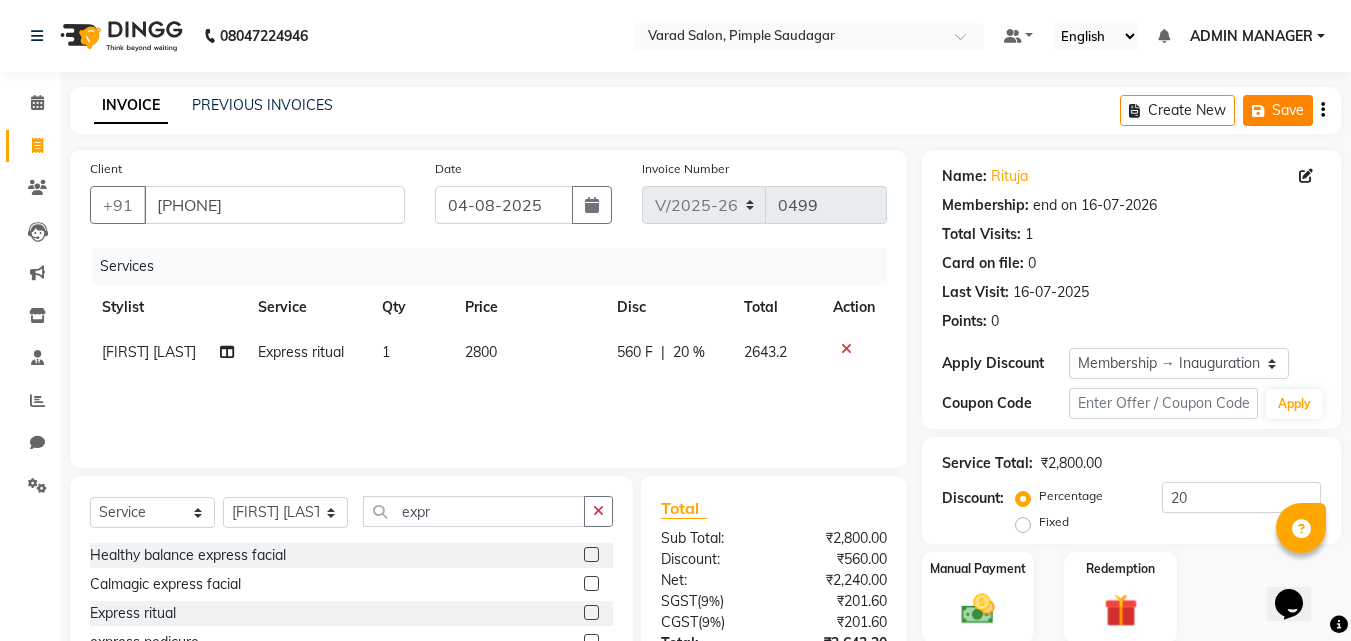 click on "Save" 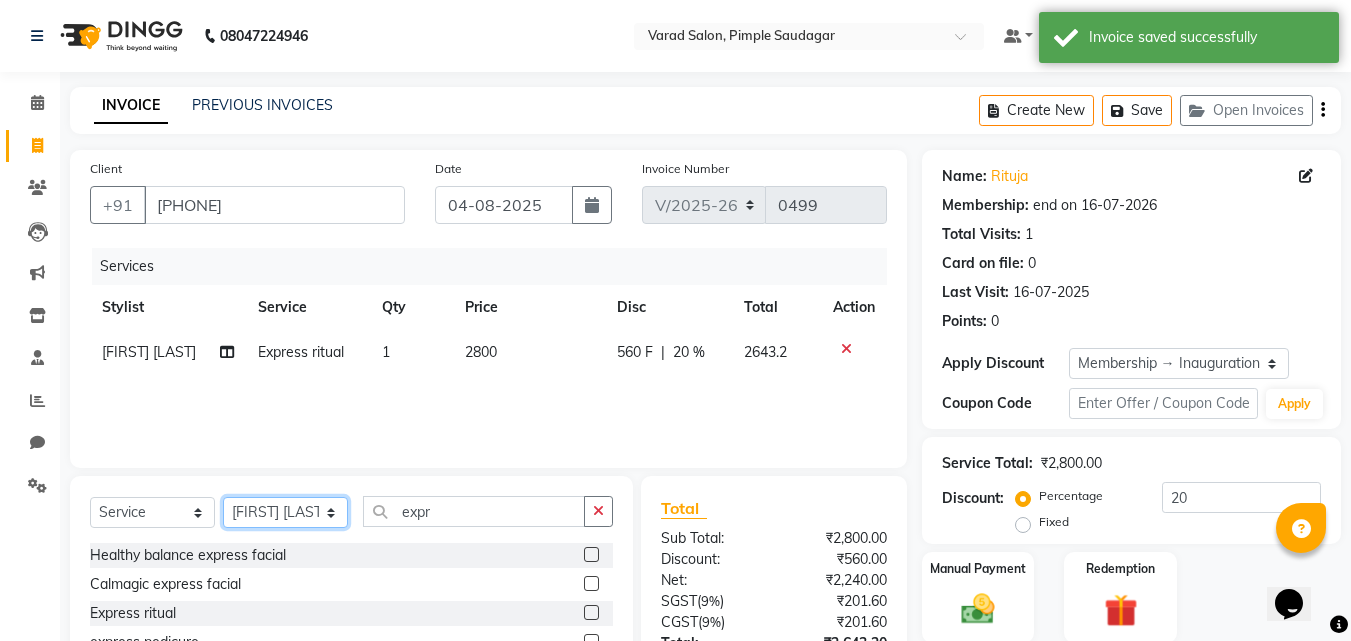click on "Select Stylist ADMIN MANAGER Ankita Chavan Govind Kamble NEHA SINGH Rajesh Raut Ruksana shikh tejas bhul" 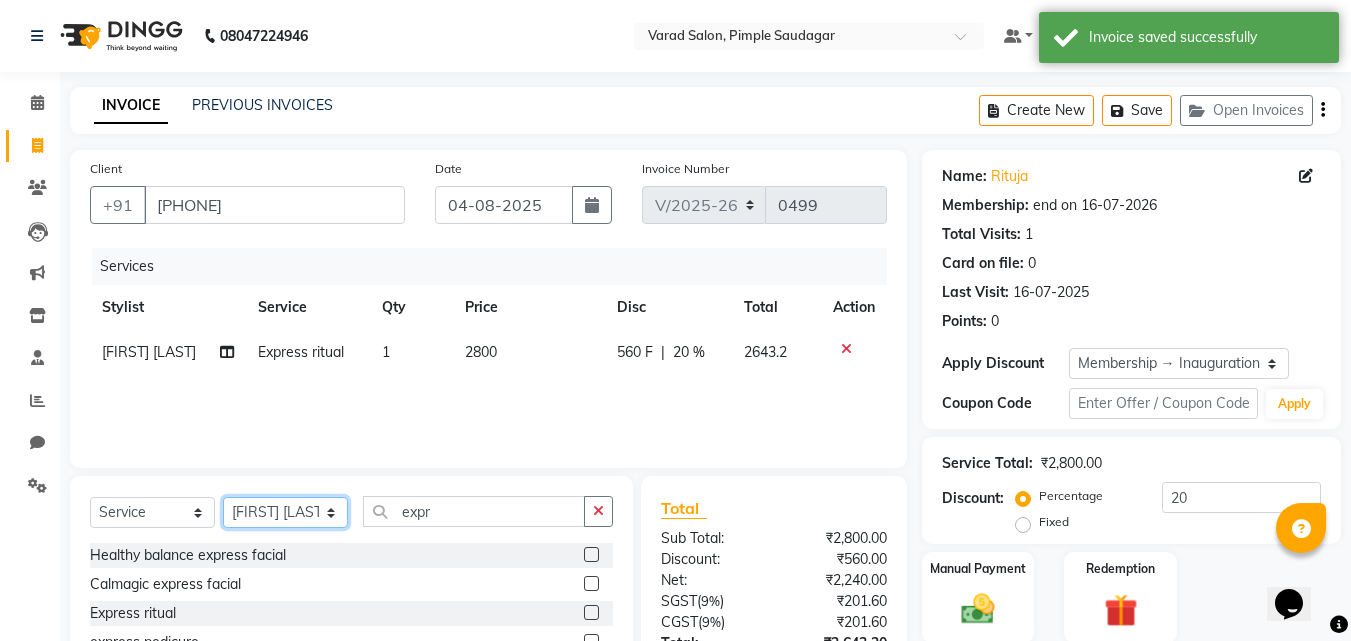 select on "62811" 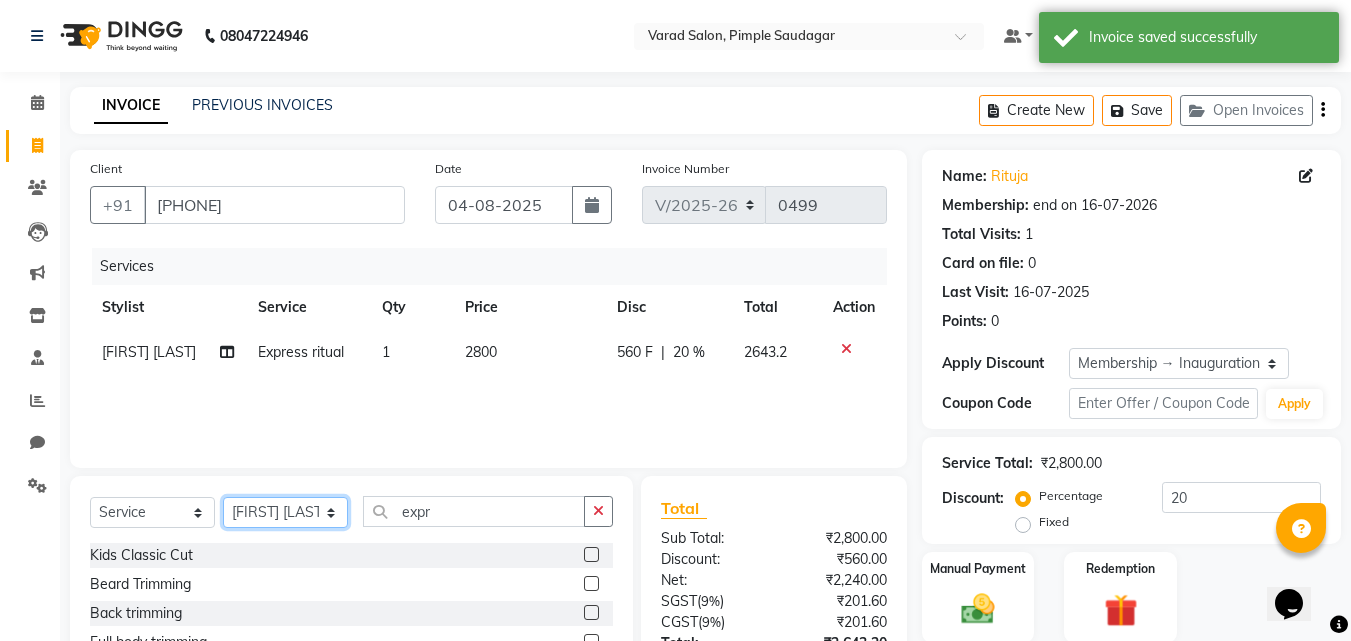 click on "Select Stylist ADMIN MANAGER Ankita Chavan Govind Kamble NEHA SINGH Rajesh Raut Ruksana shikh tejas bhul" 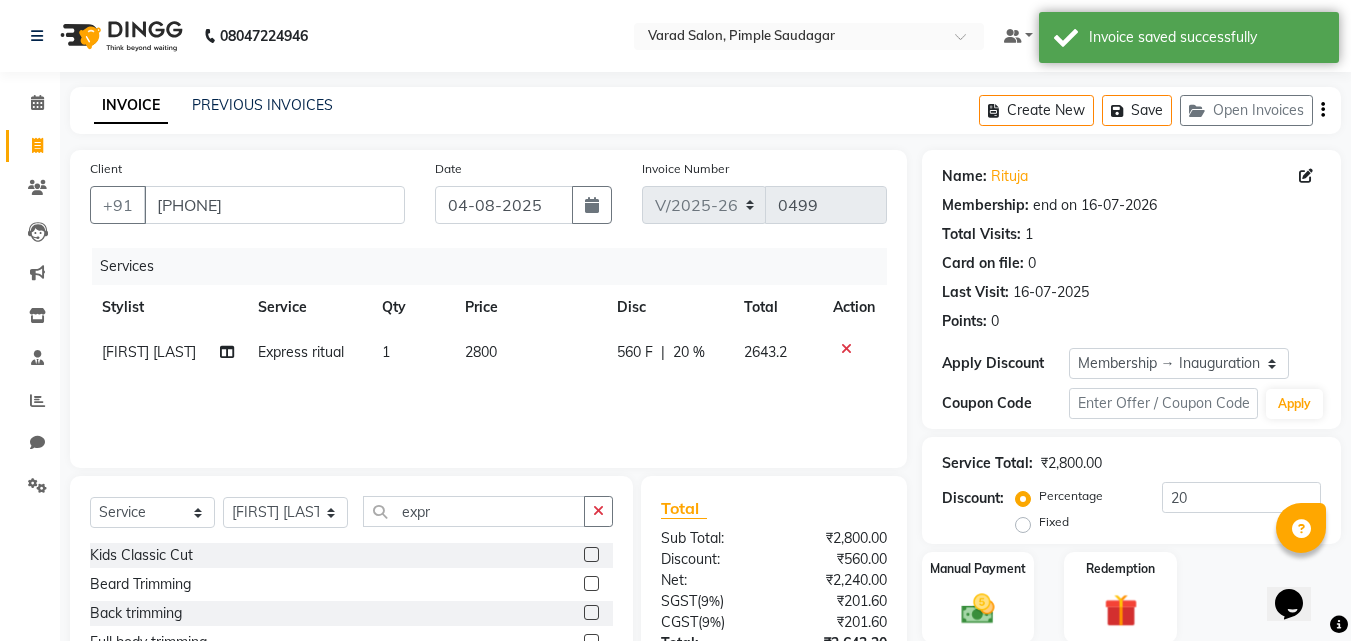 click on "Kids Classic Cut" 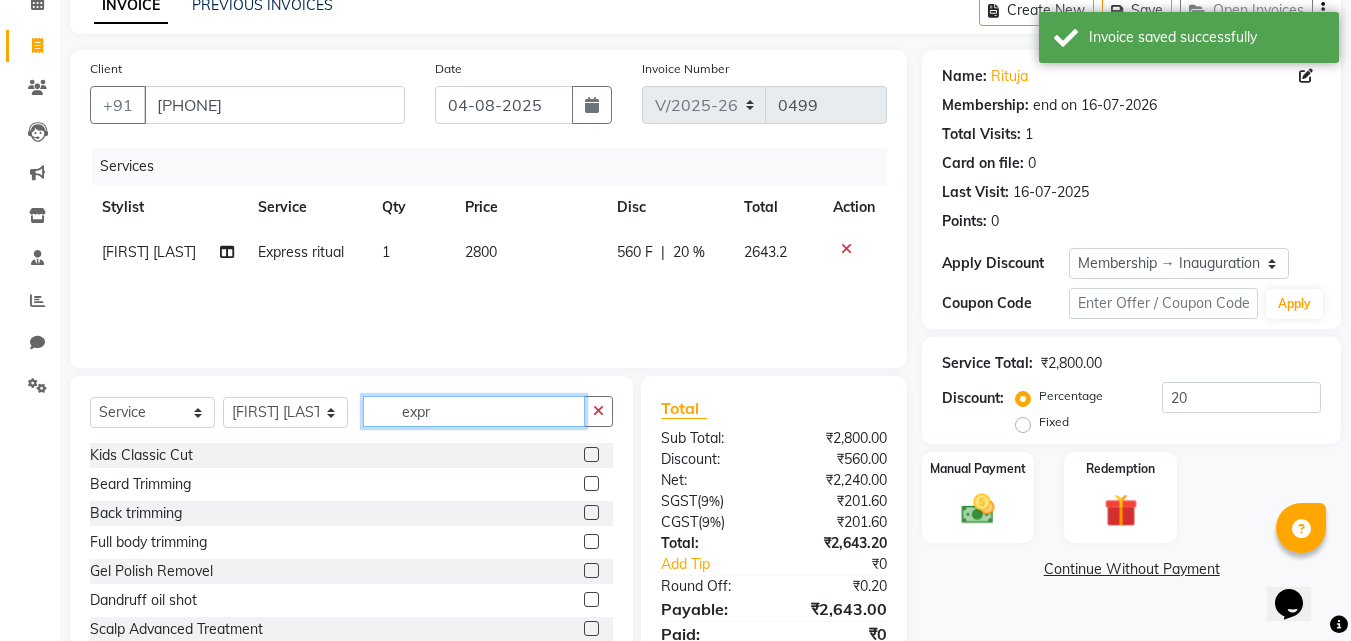 click on "expr" 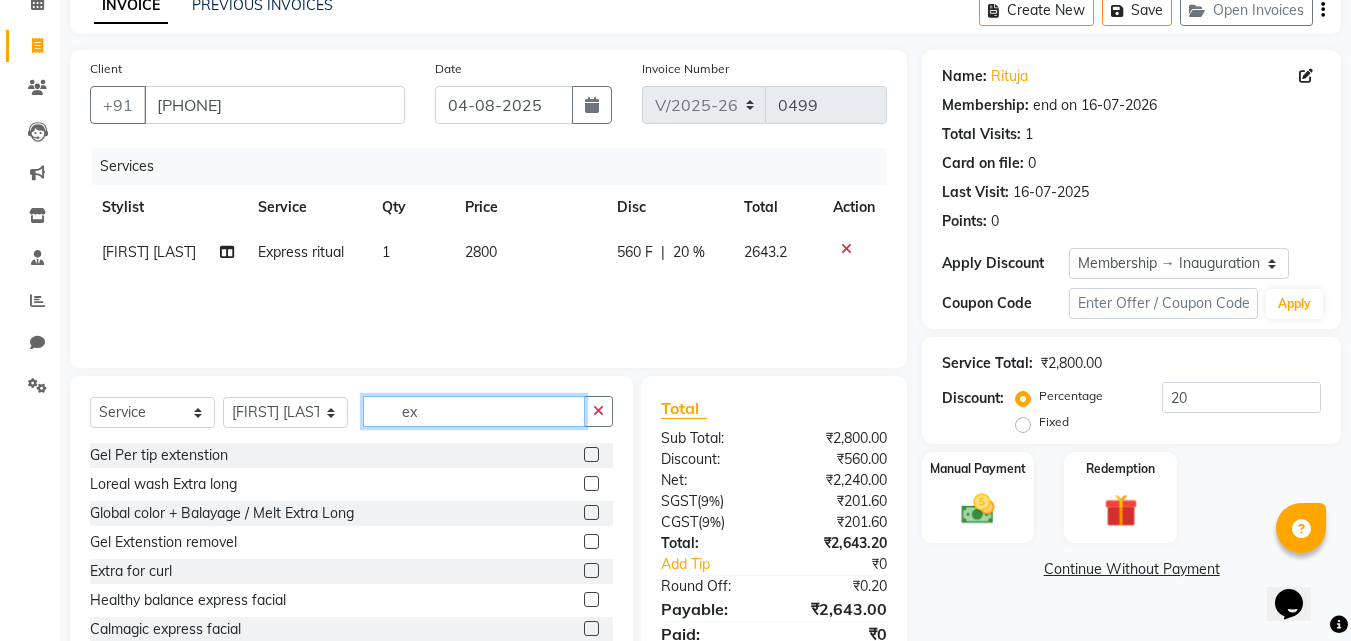 type on "e" 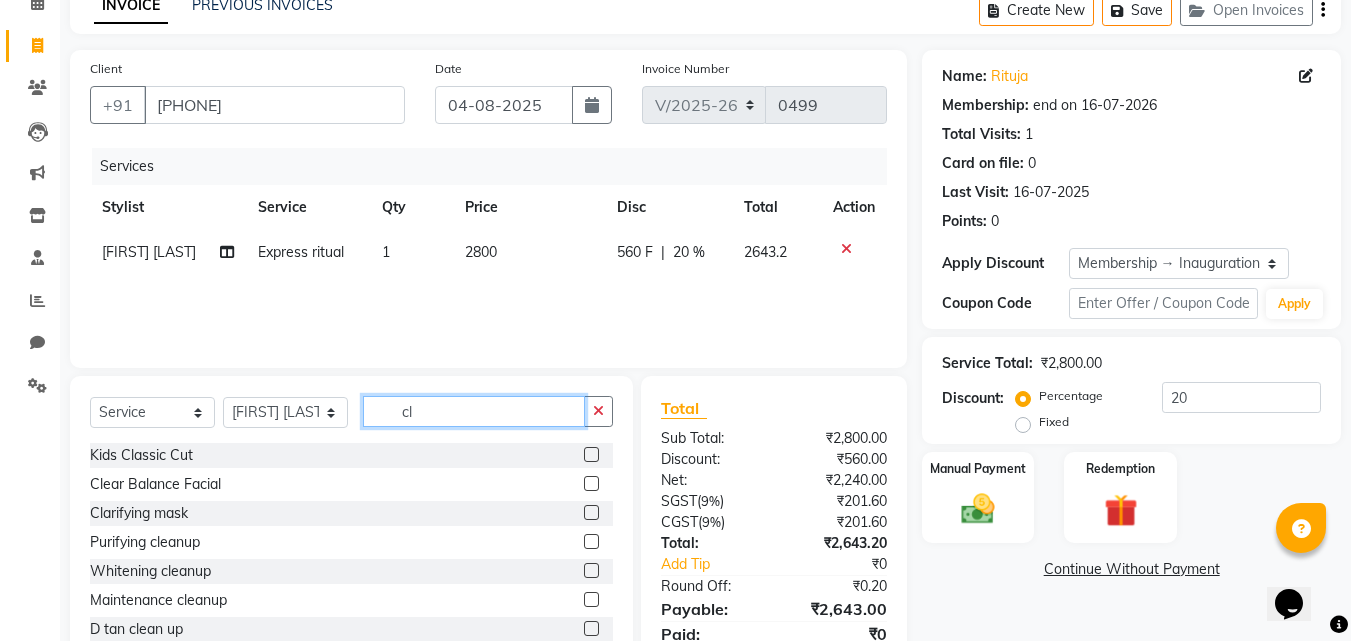 scroll, scrollTop: 180, scrollLeft: 0, axis: vertical 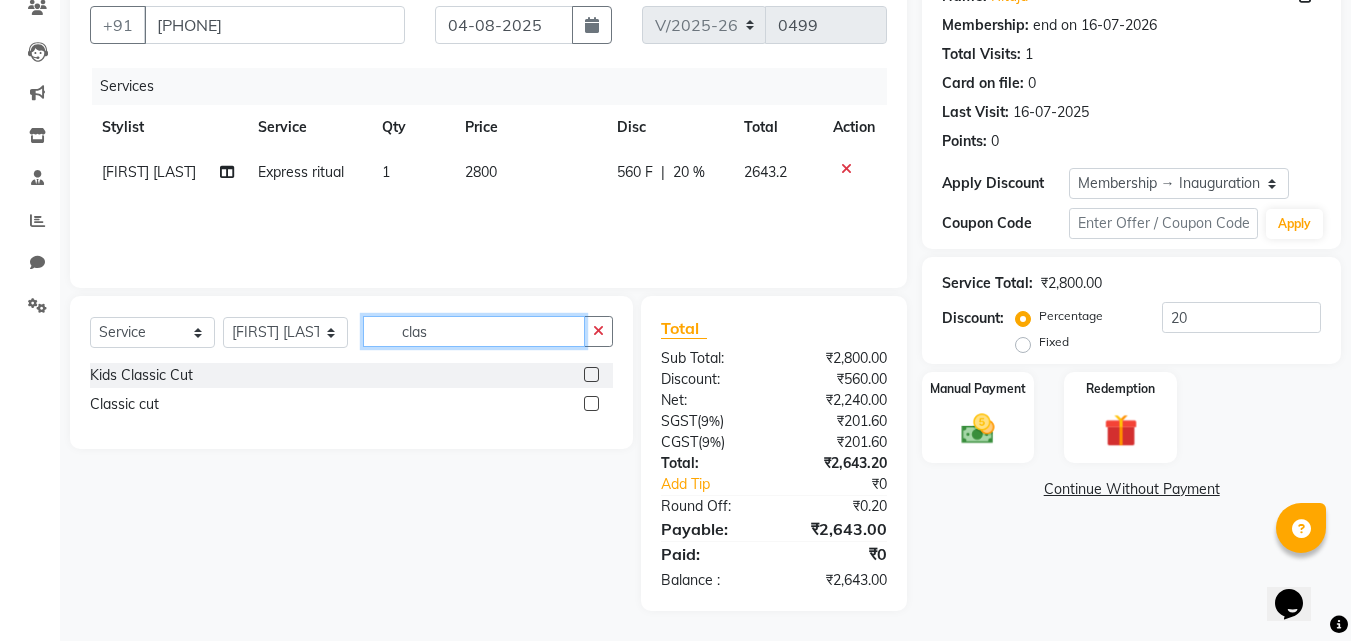 type on "clas" 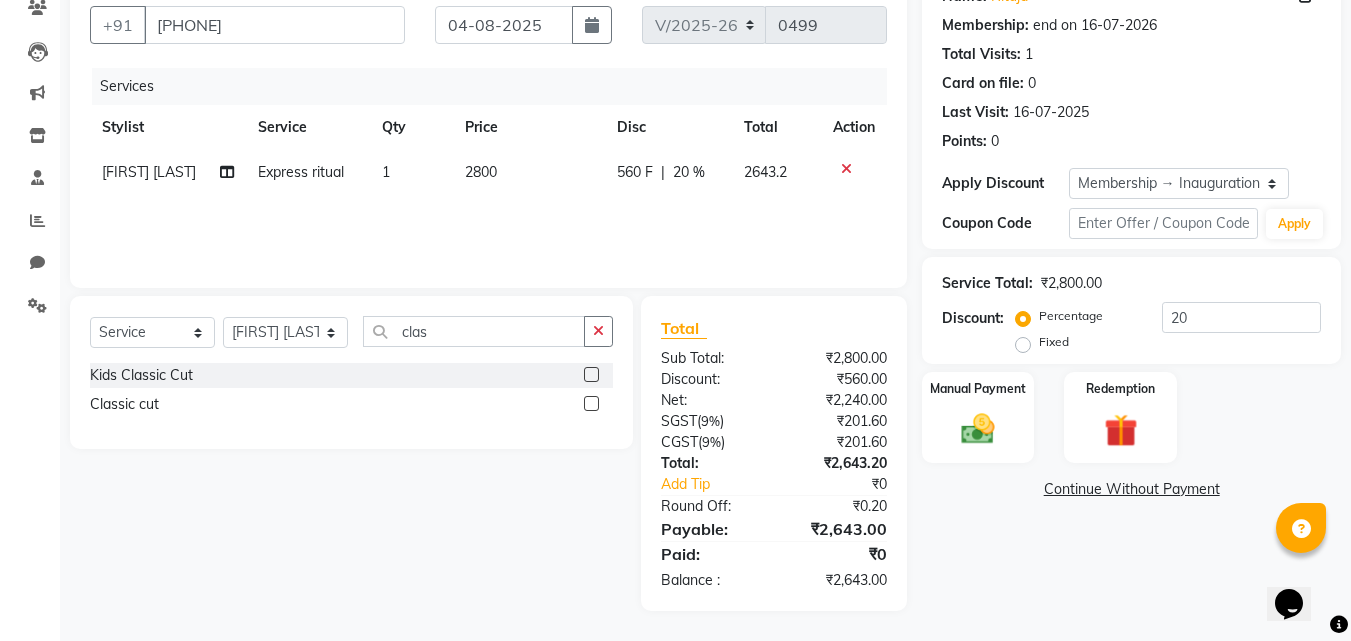 click 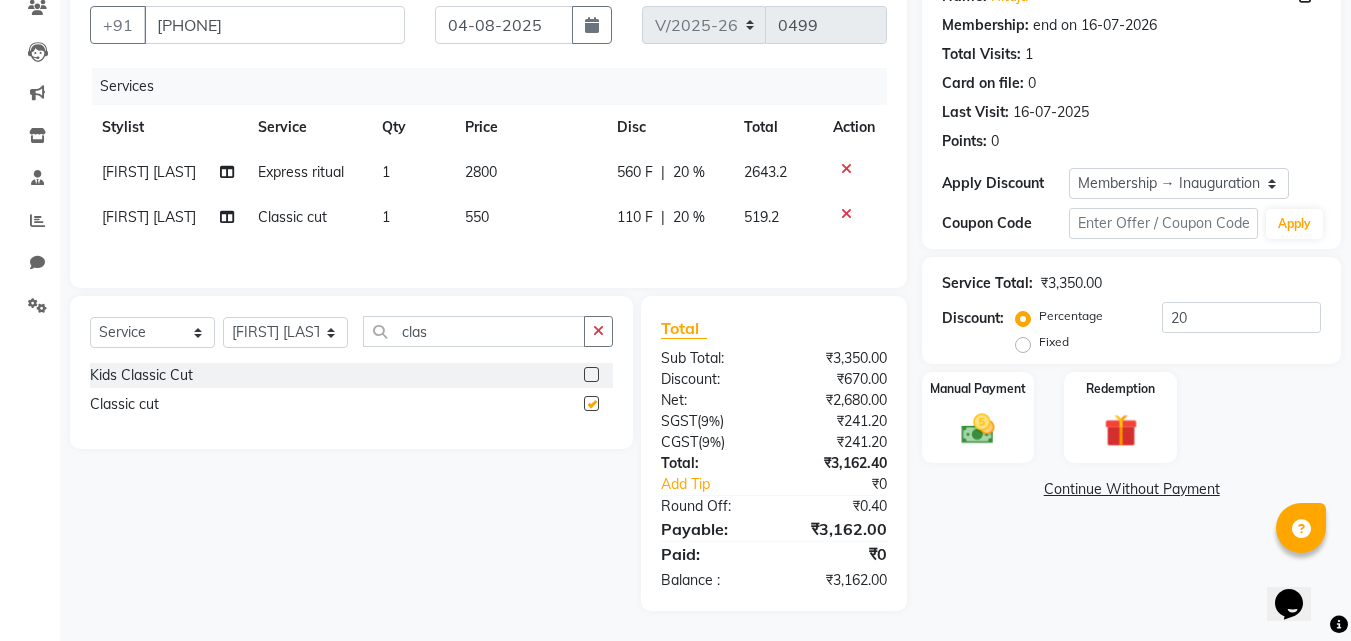 checkbox on "false" 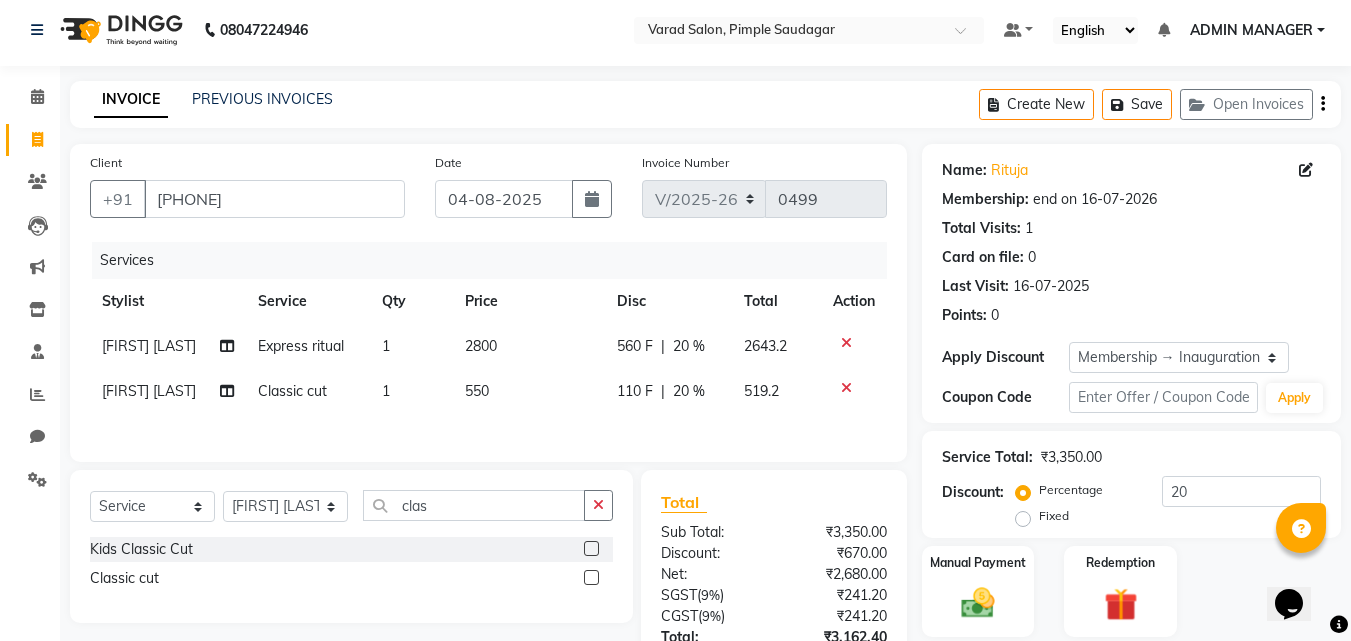 scroll, scrollTop: 0, scrollLeft: 0, axis: both 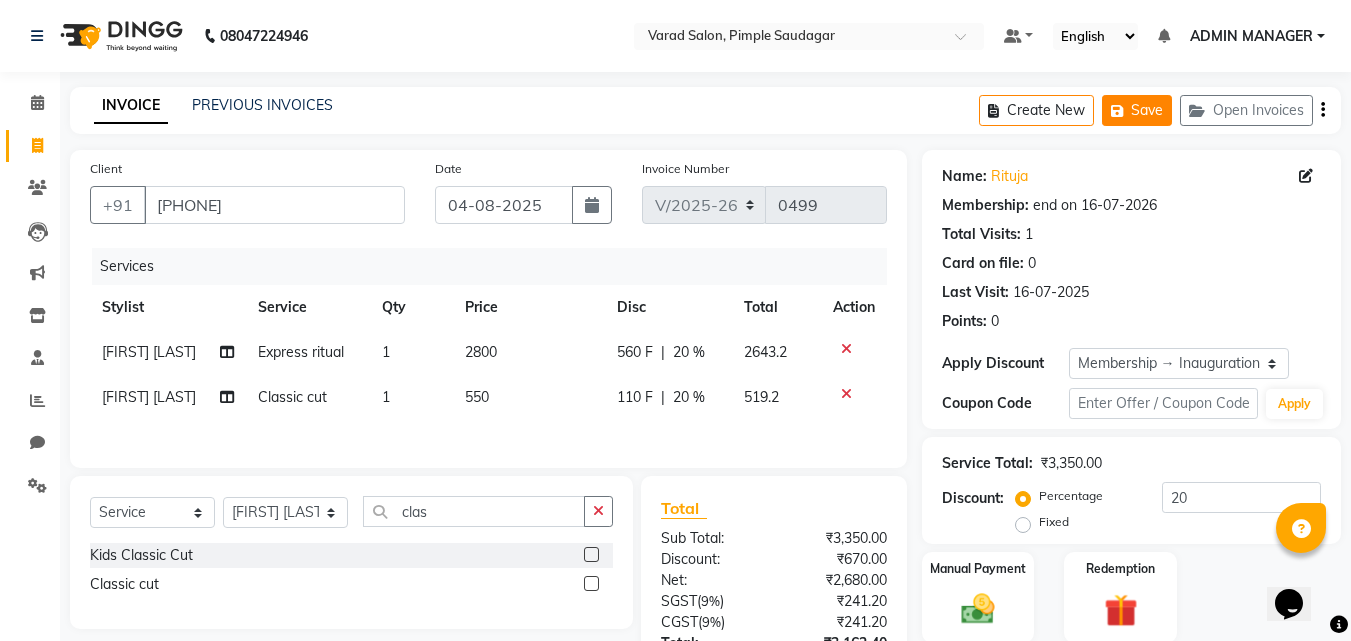 click on "Save" 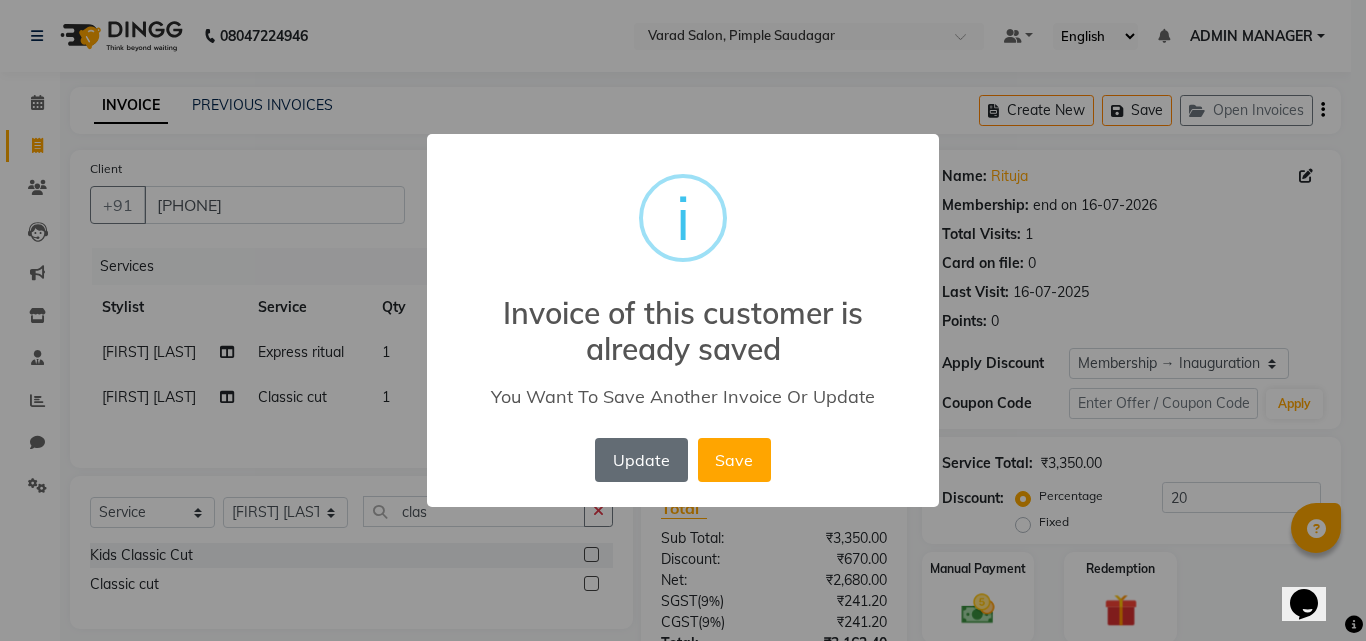 click on "Update" at bounding box center (641, 460) 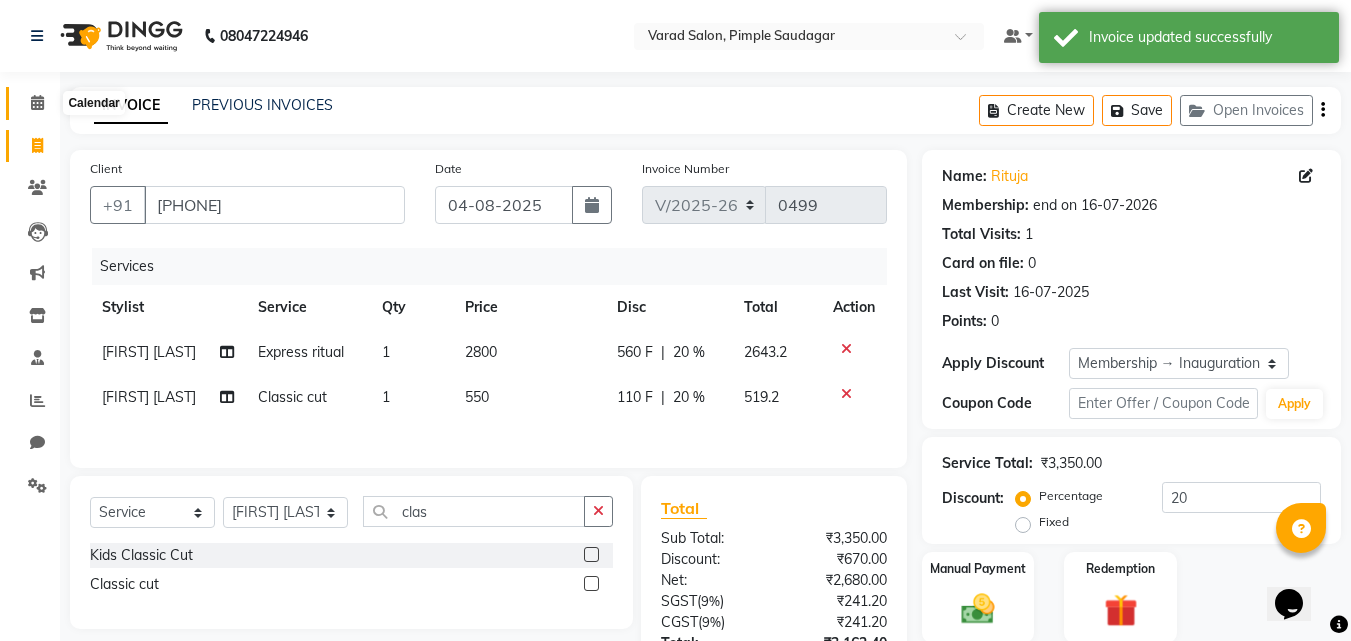 click 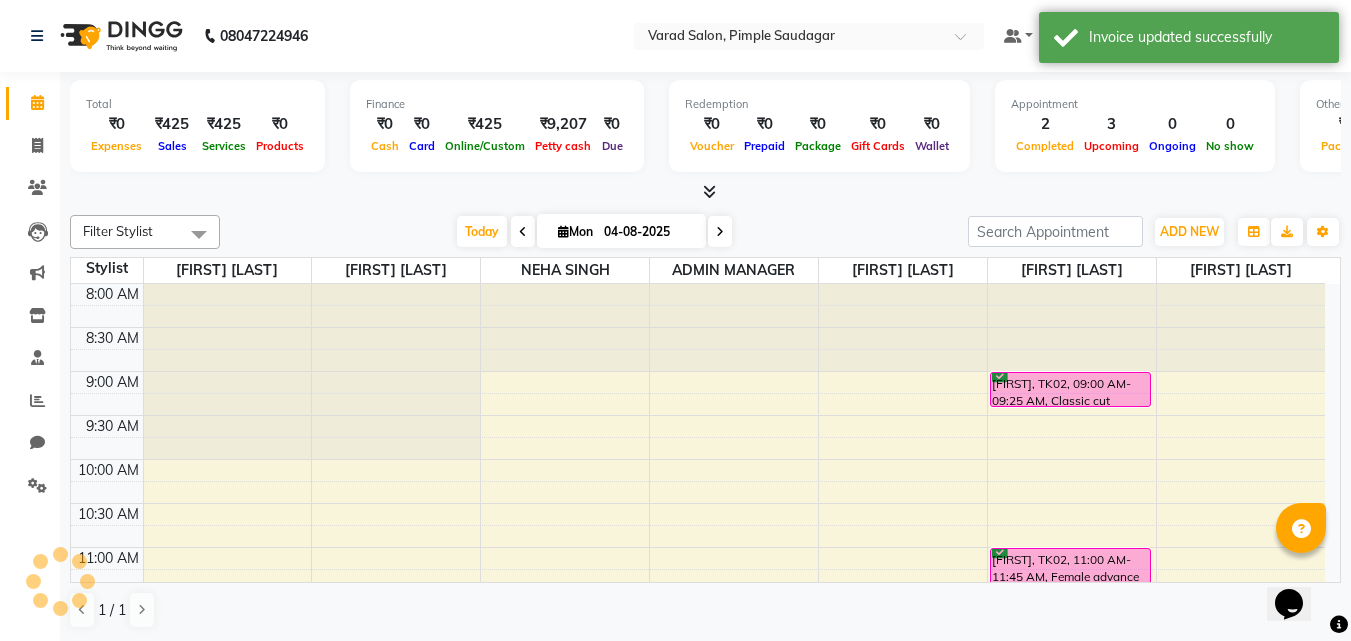 scroll, scrollTop: 0, scrollLeft: 0, axis: both 